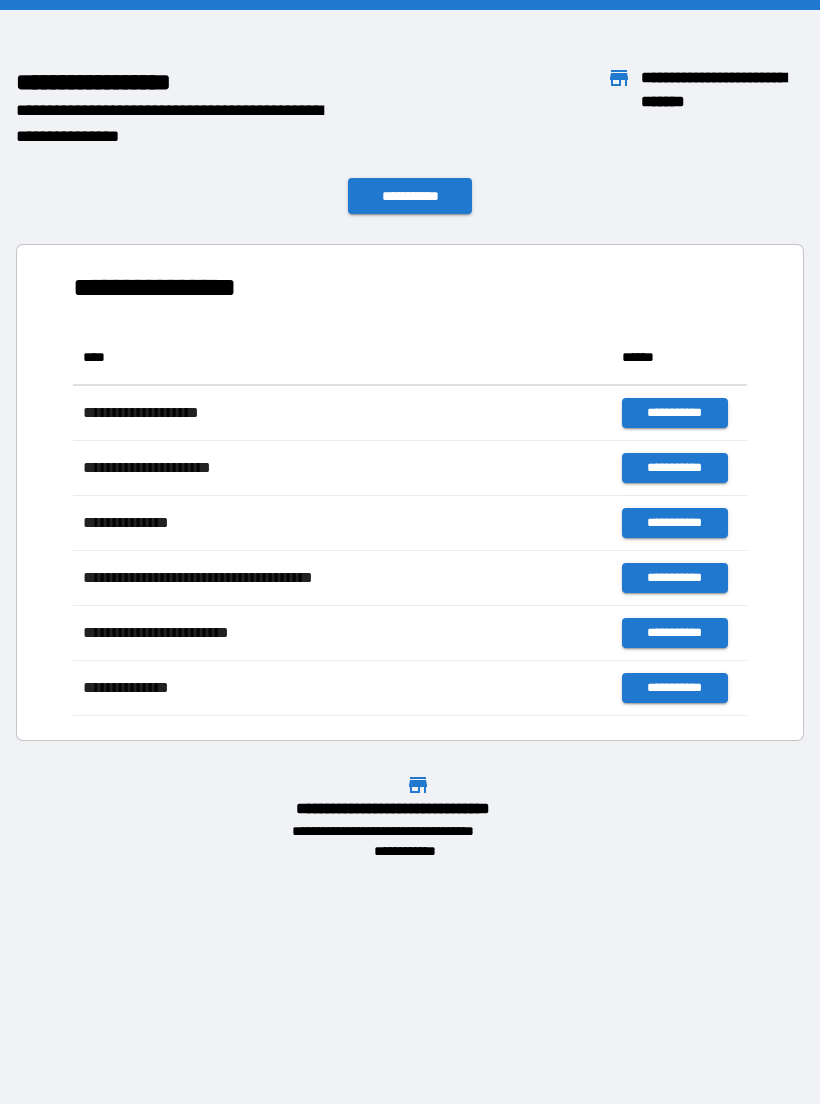 scroll, scrollTop: 0, scrollLeft: 0, axis: both 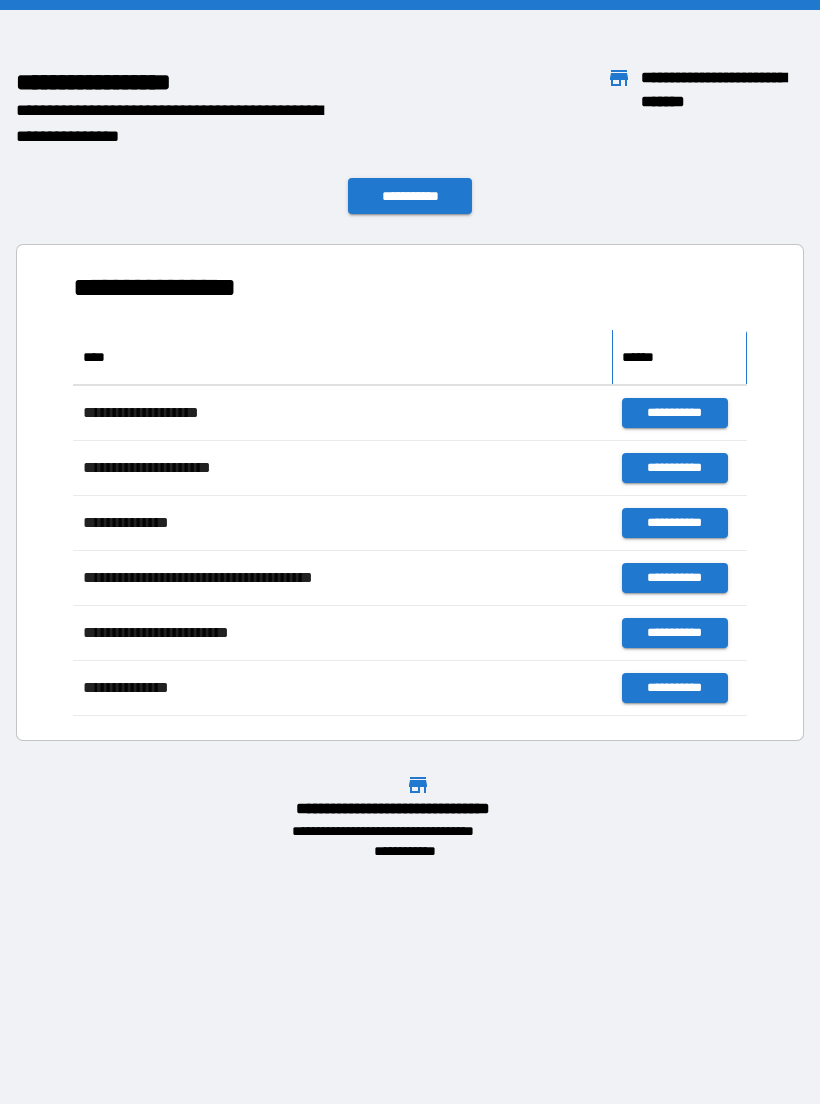 click on "******" at bounding box center (679, 357) 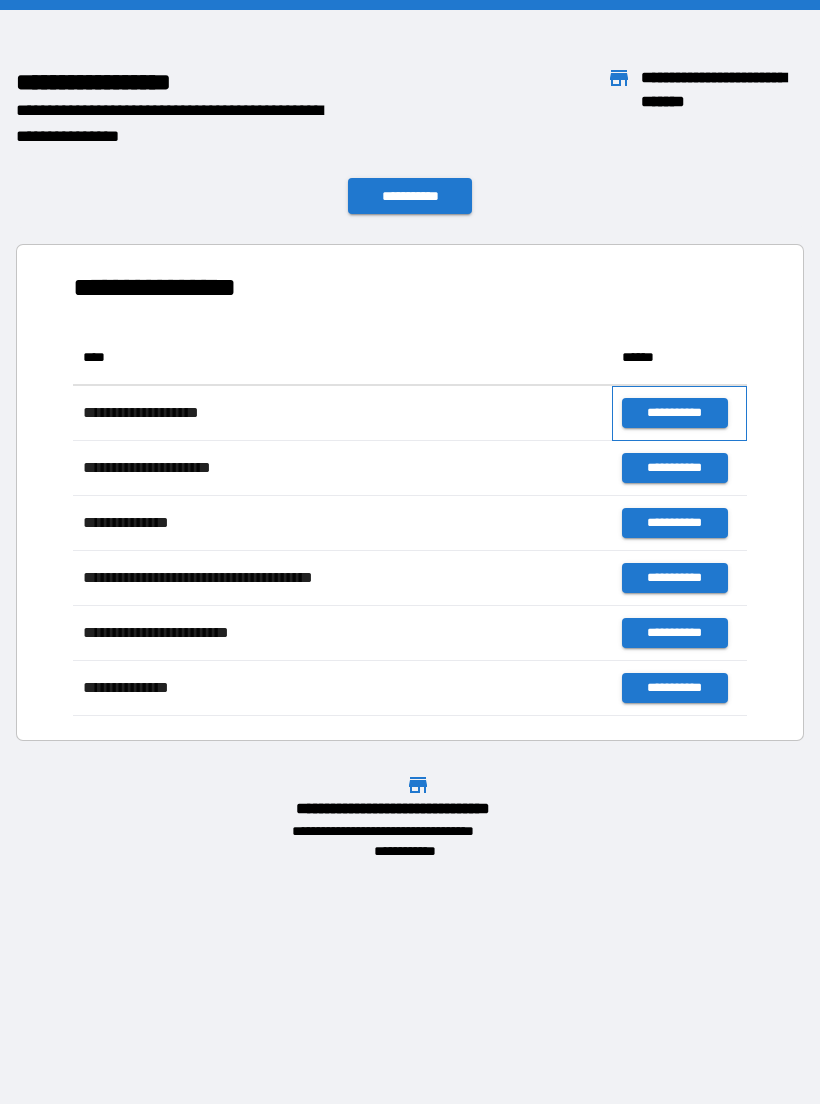 click on "**********" at bounding box center (679, 413) 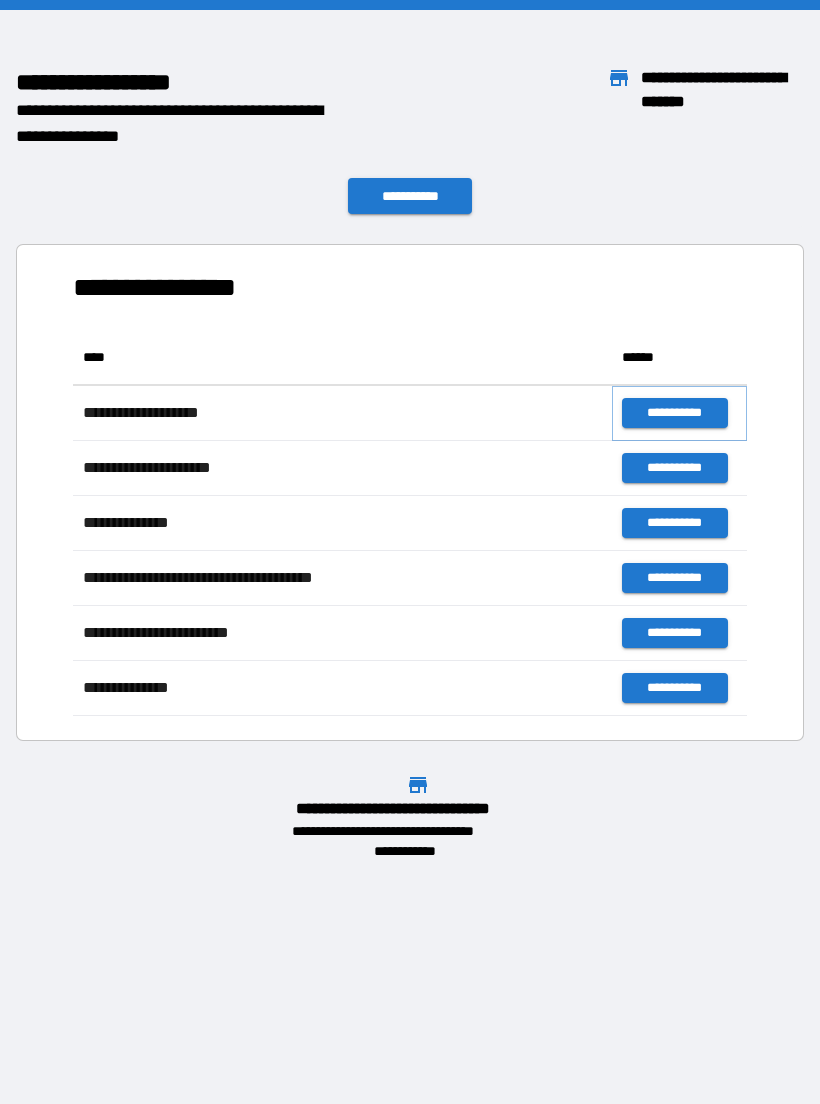 click on "**********" at bounding box center (674, 413) 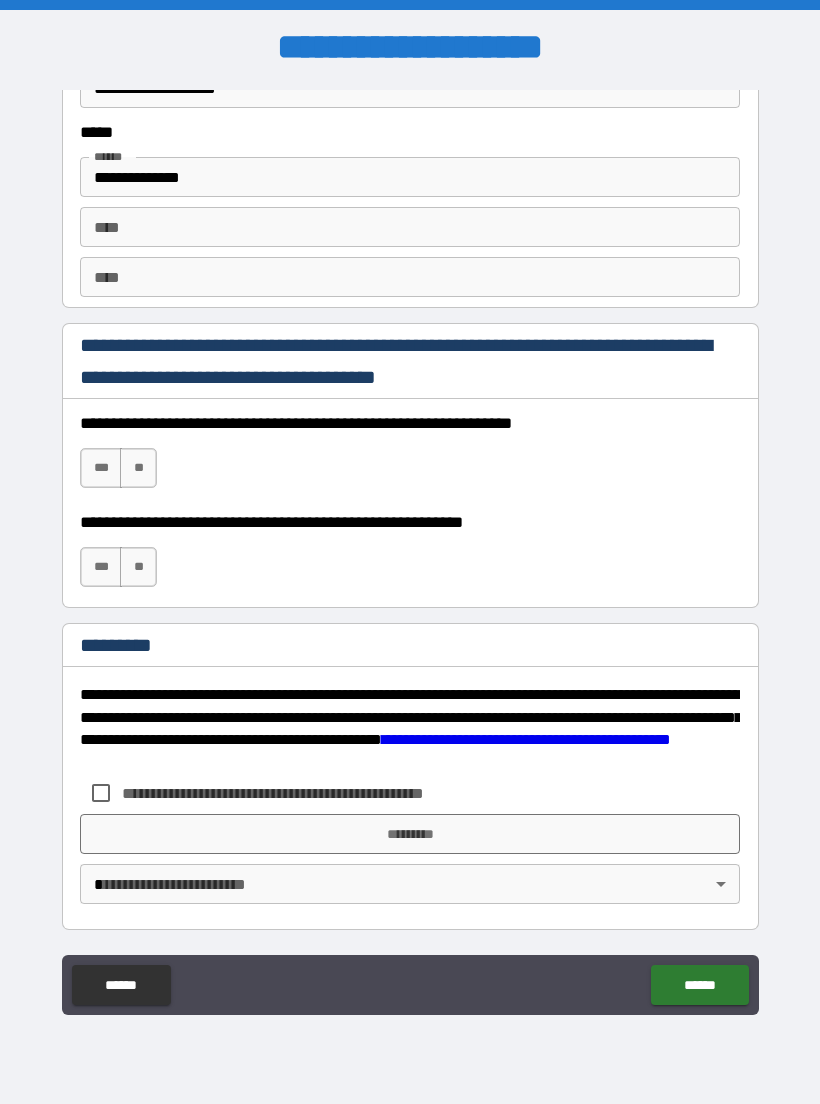 scroll, scrollTop: 2761, scrollLeft: 0, axis: vertical 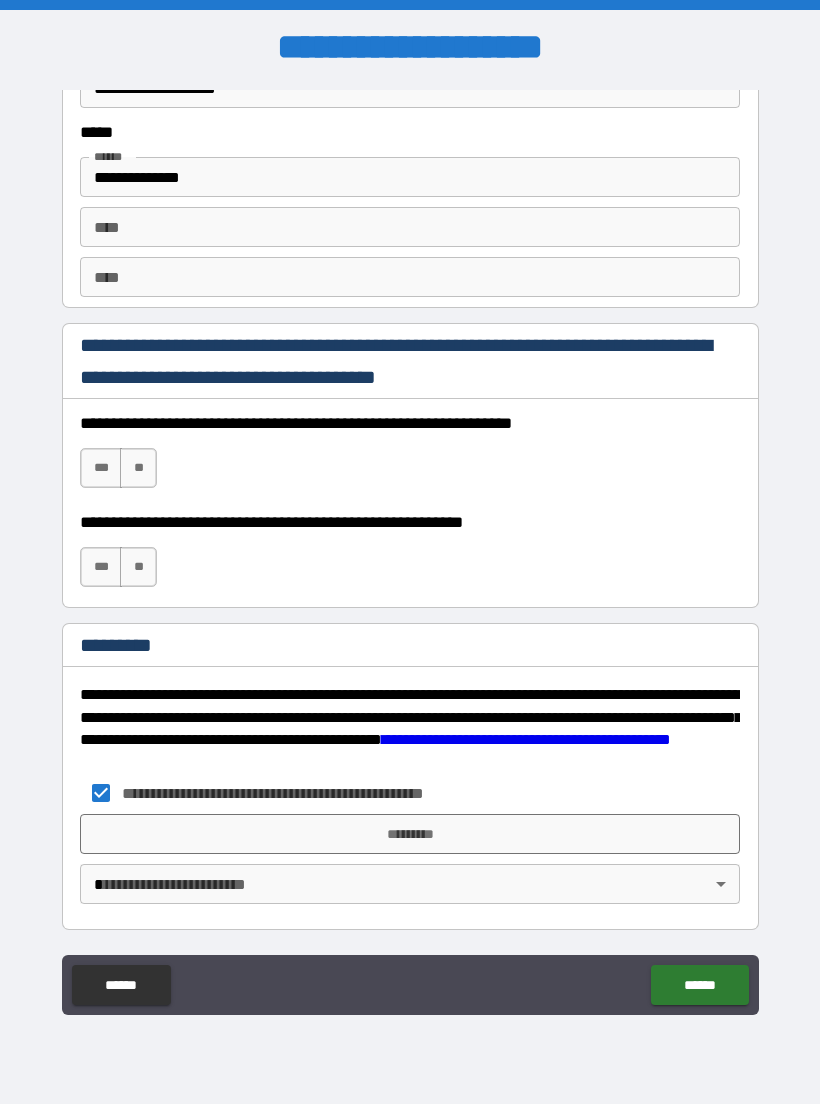 click on "**********" at bounding box center (410, 552) 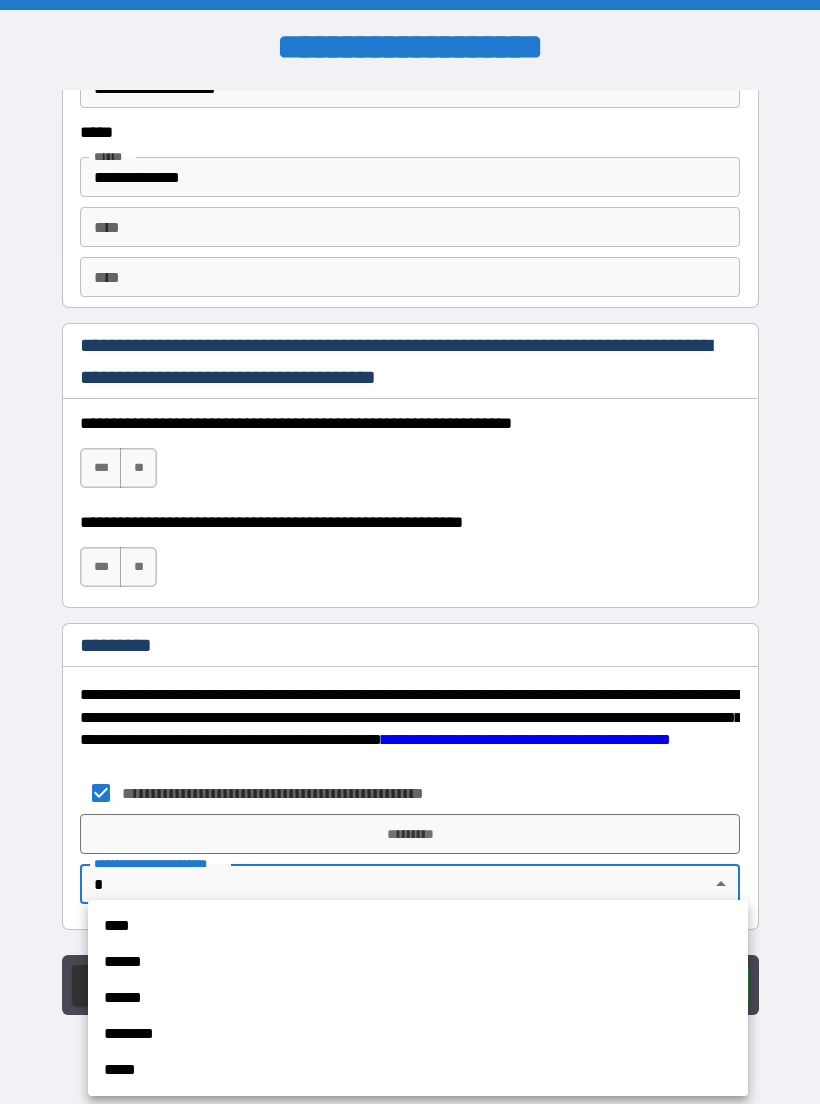 click on "****" at bounding box center (418, 926) 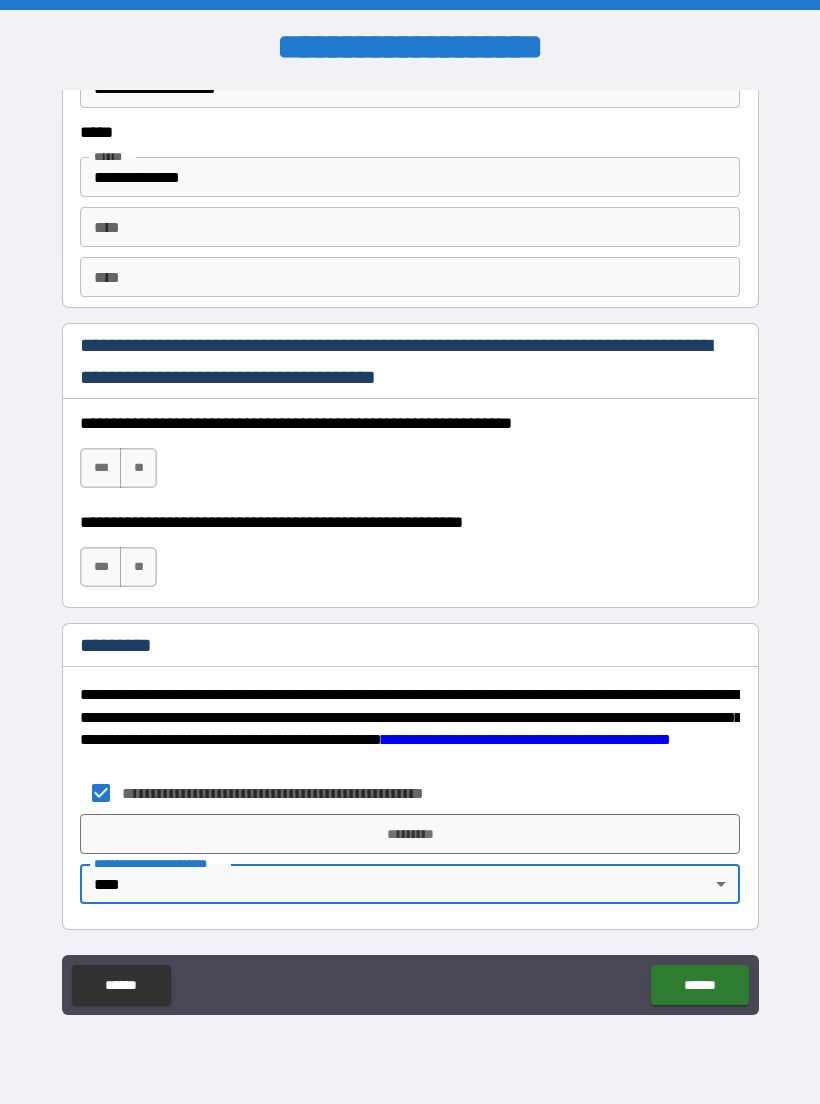 click on "*********" at bounding box center (410, 834) 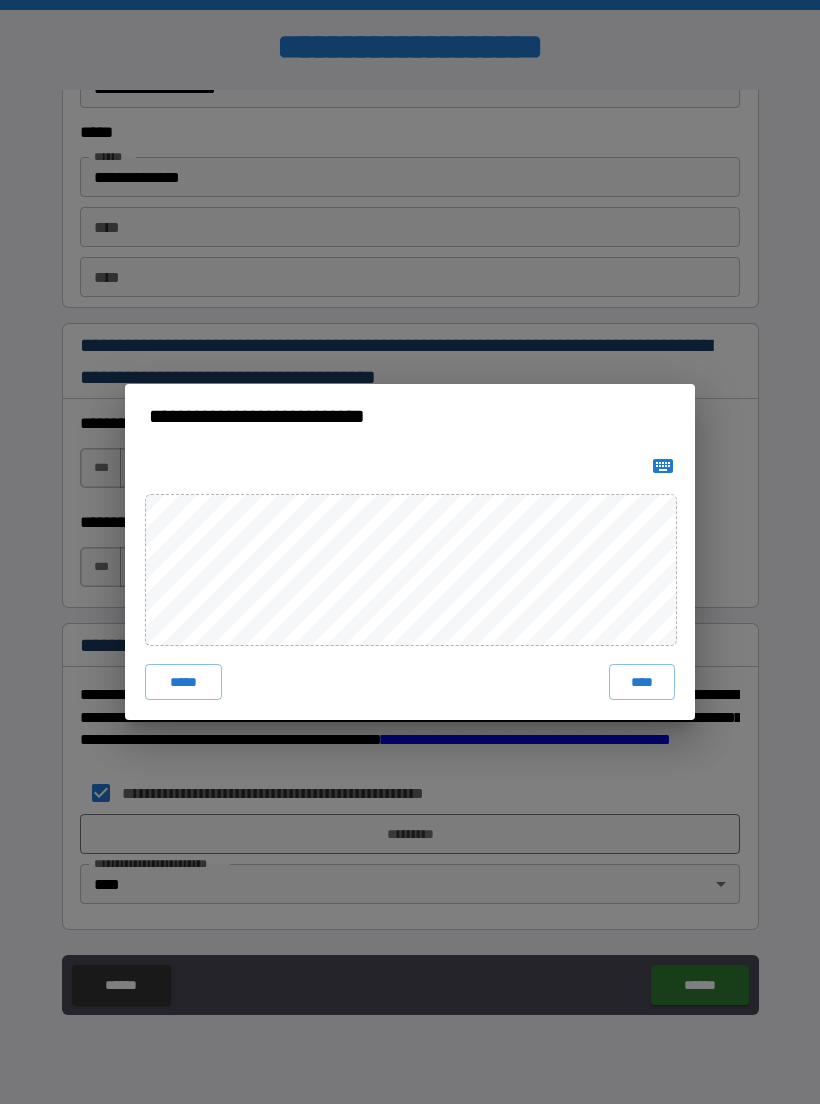 click on "**********" at bounding box center (410, 552) 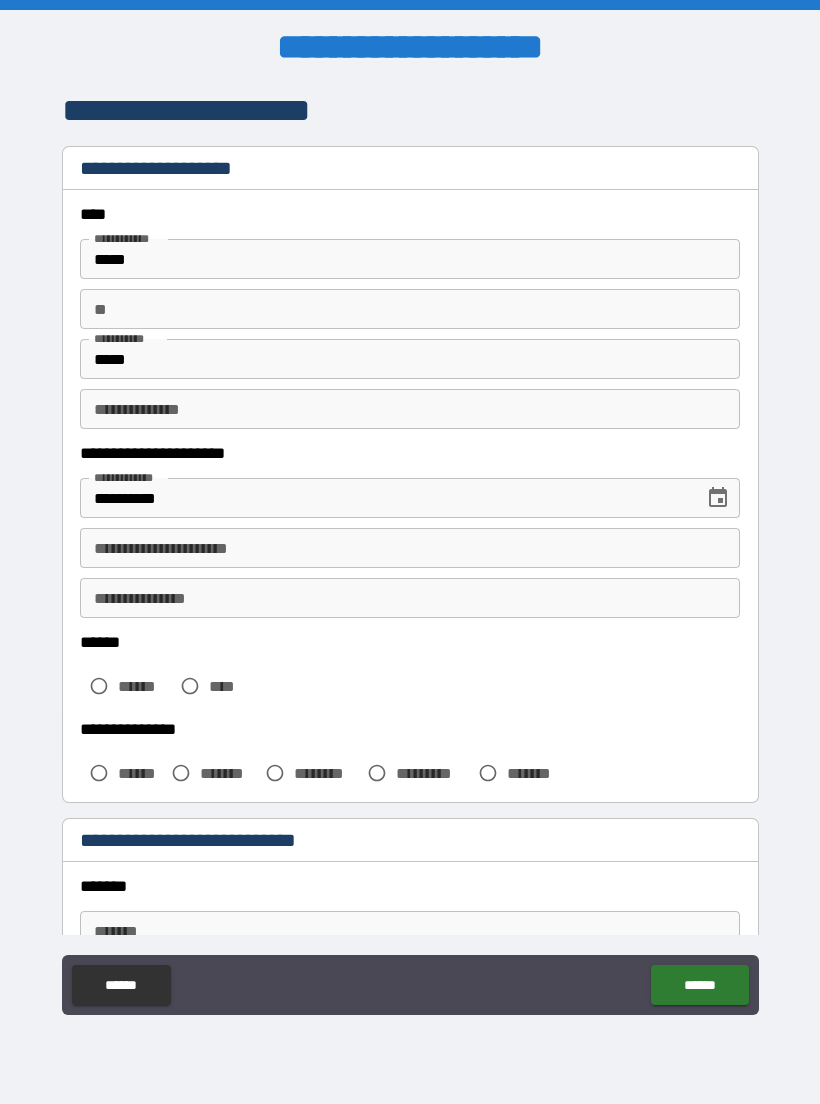 scroll, scrollTop: 0, scrollLeft: 0, axis: both 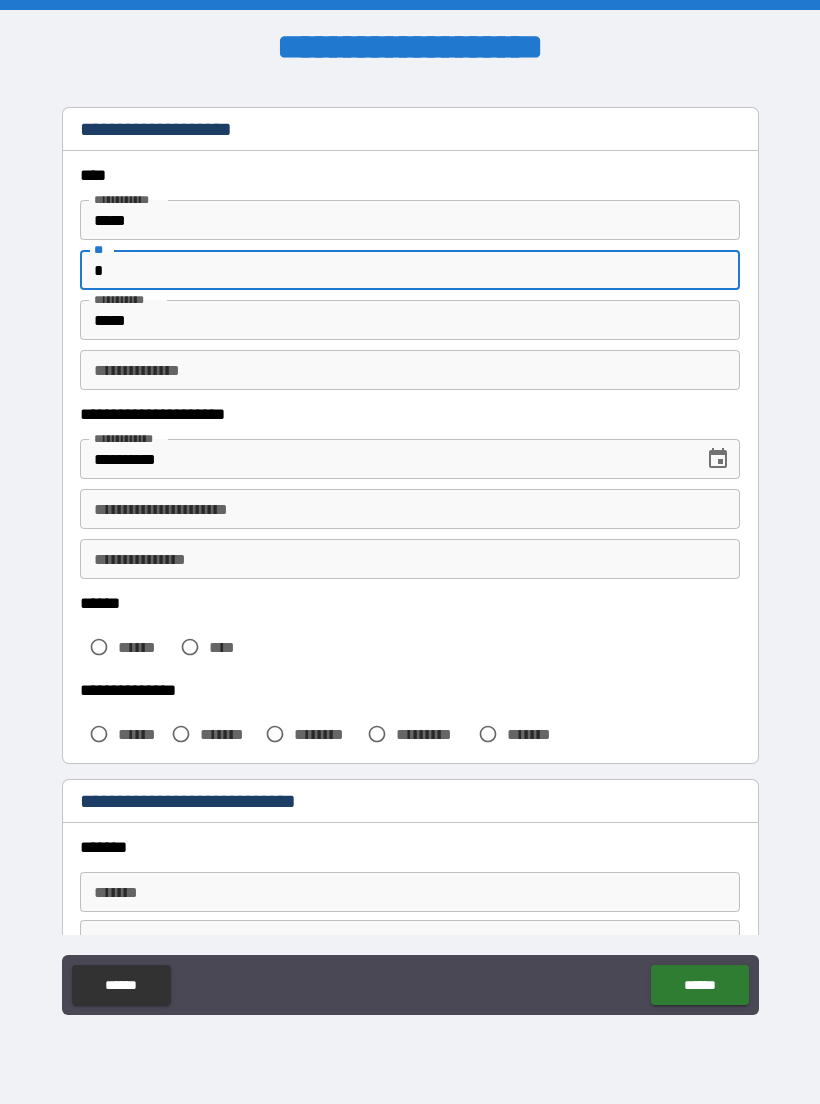 type on "*" 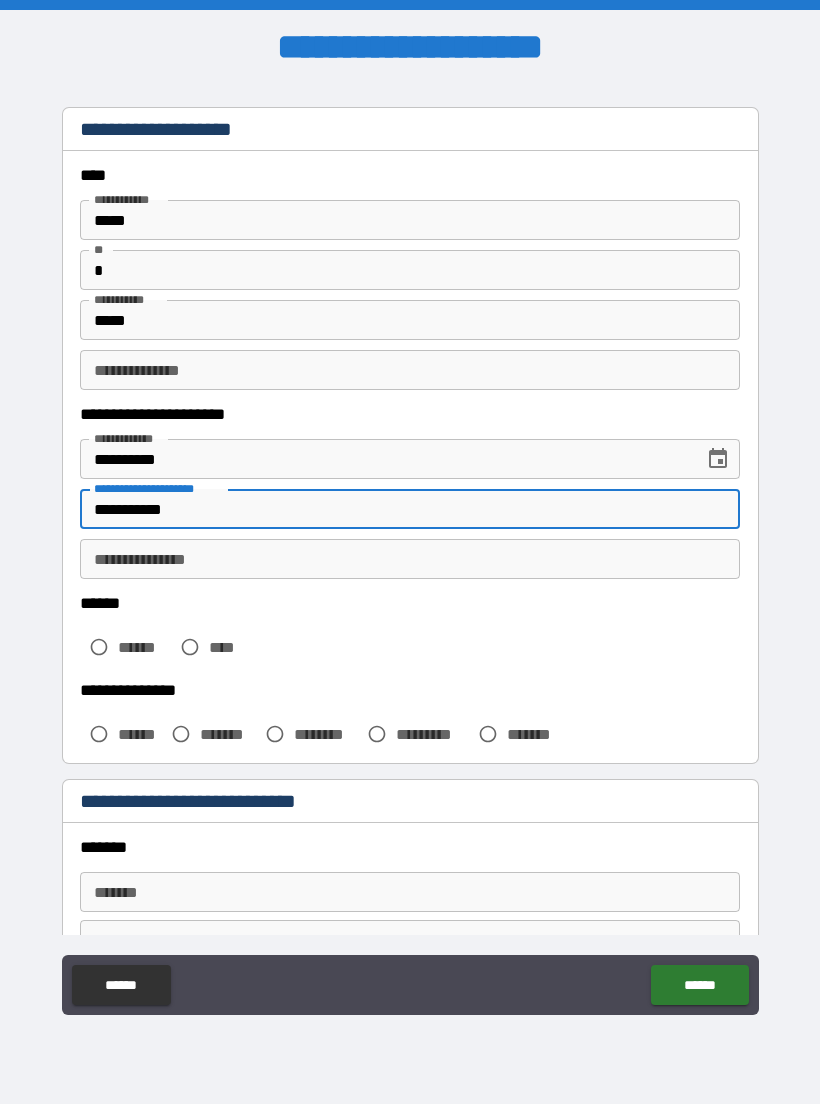 type on "**********" 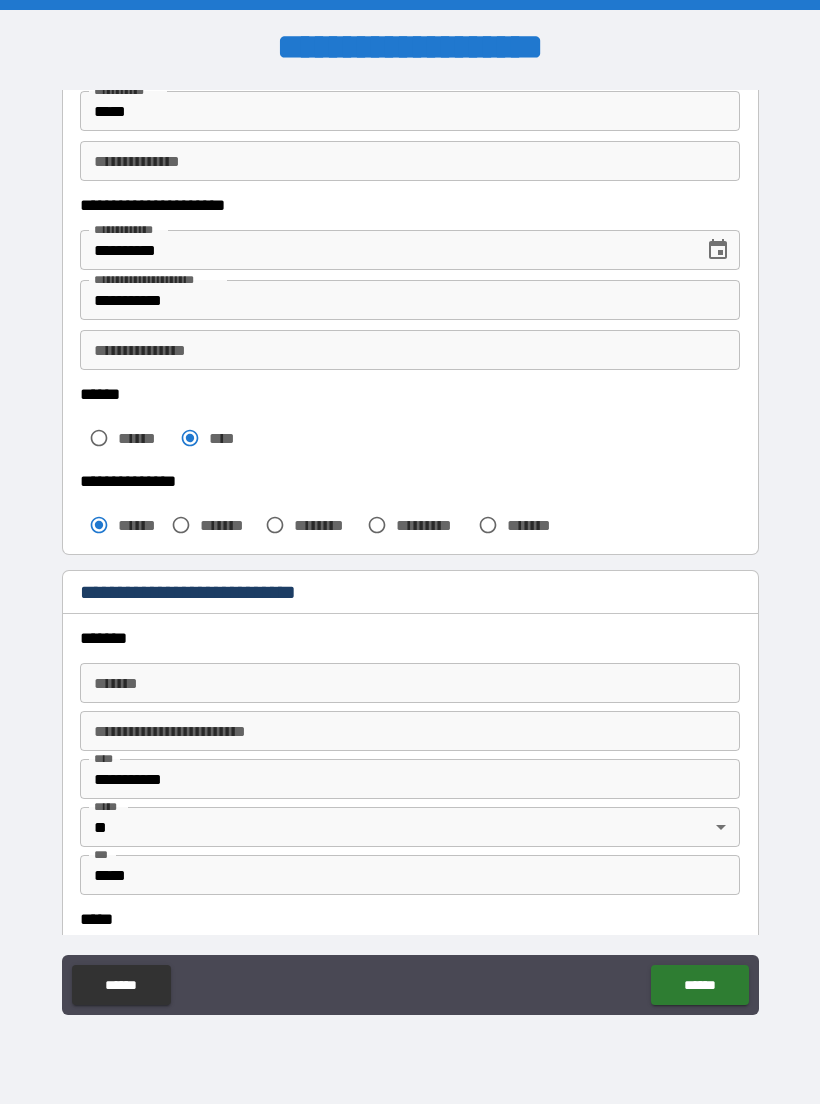 scroll, scrollTop: 249, scrollLeft: 0, axis: vertical 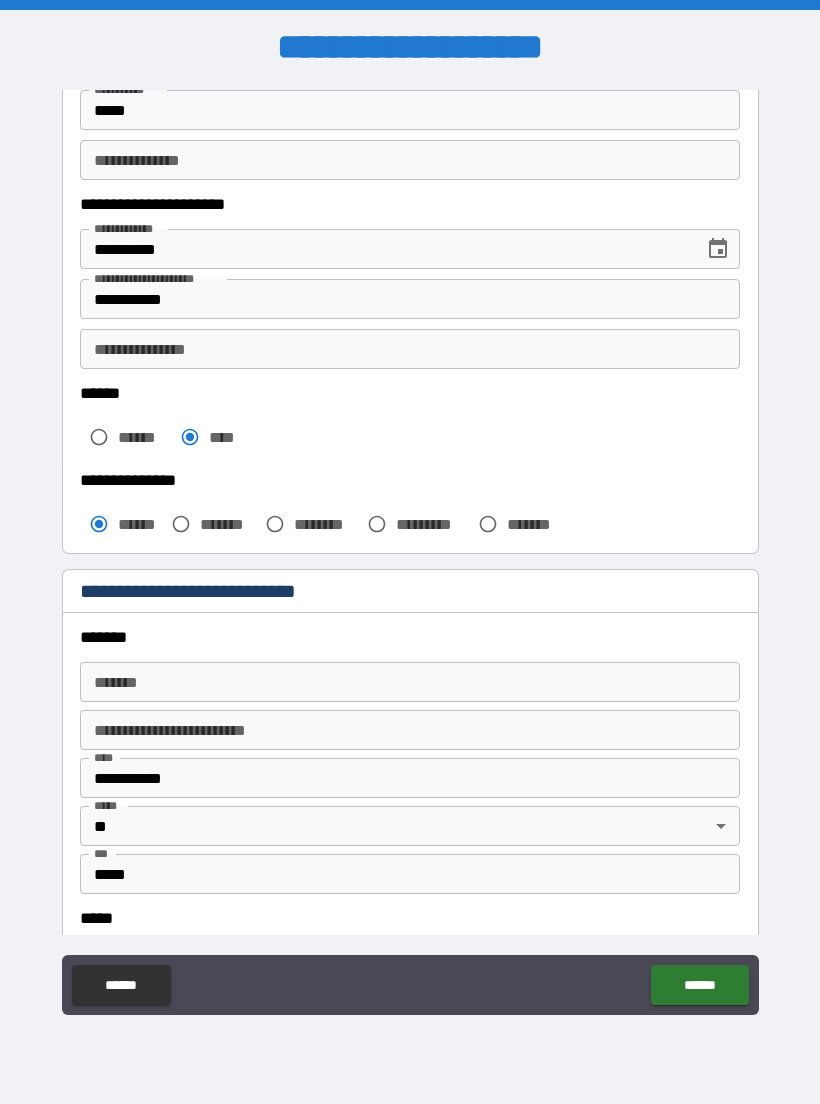click on "*******" at bounding box center [410, 682] 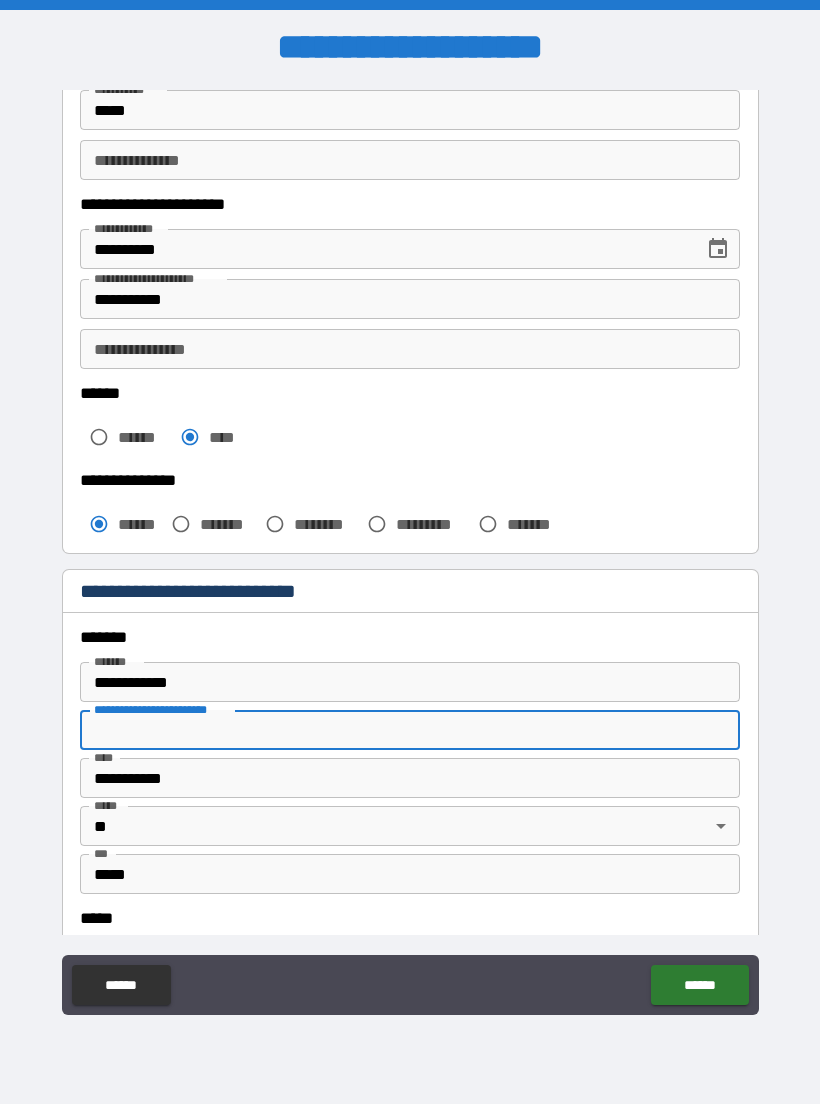 type on "**********" 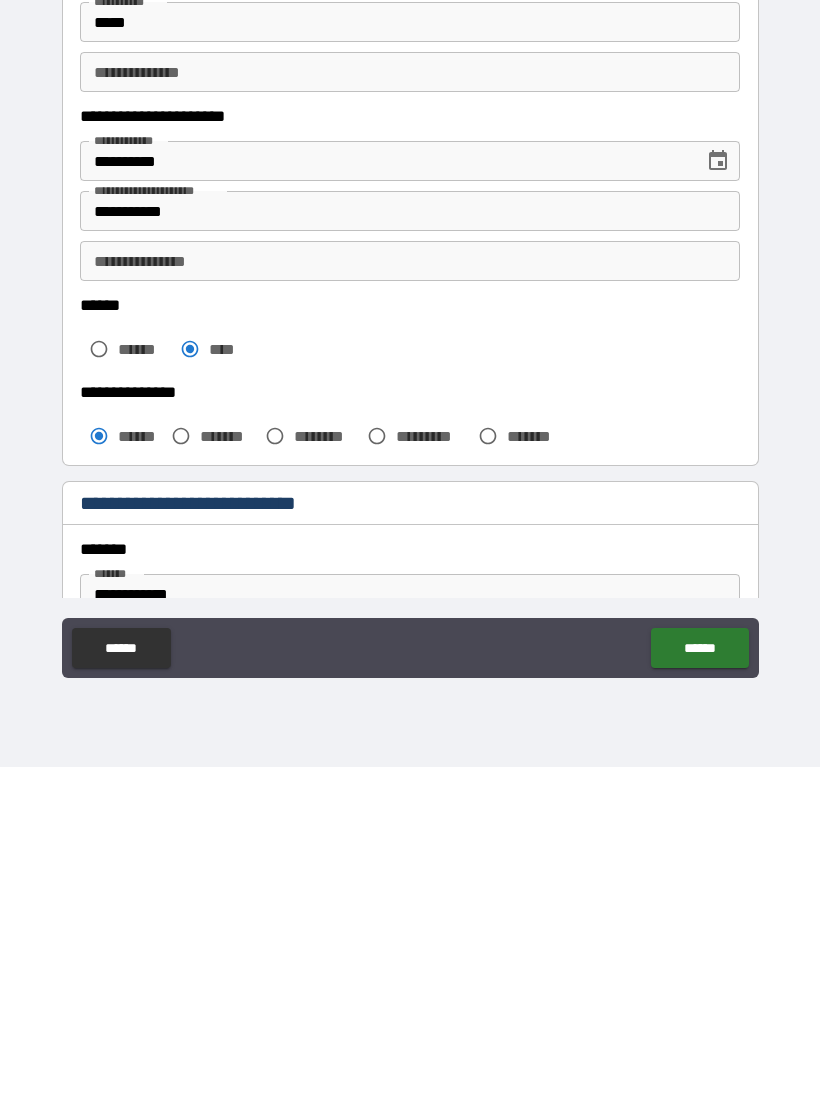 scroll, scrollTop: 0, scrollLeft: 0, axis: both 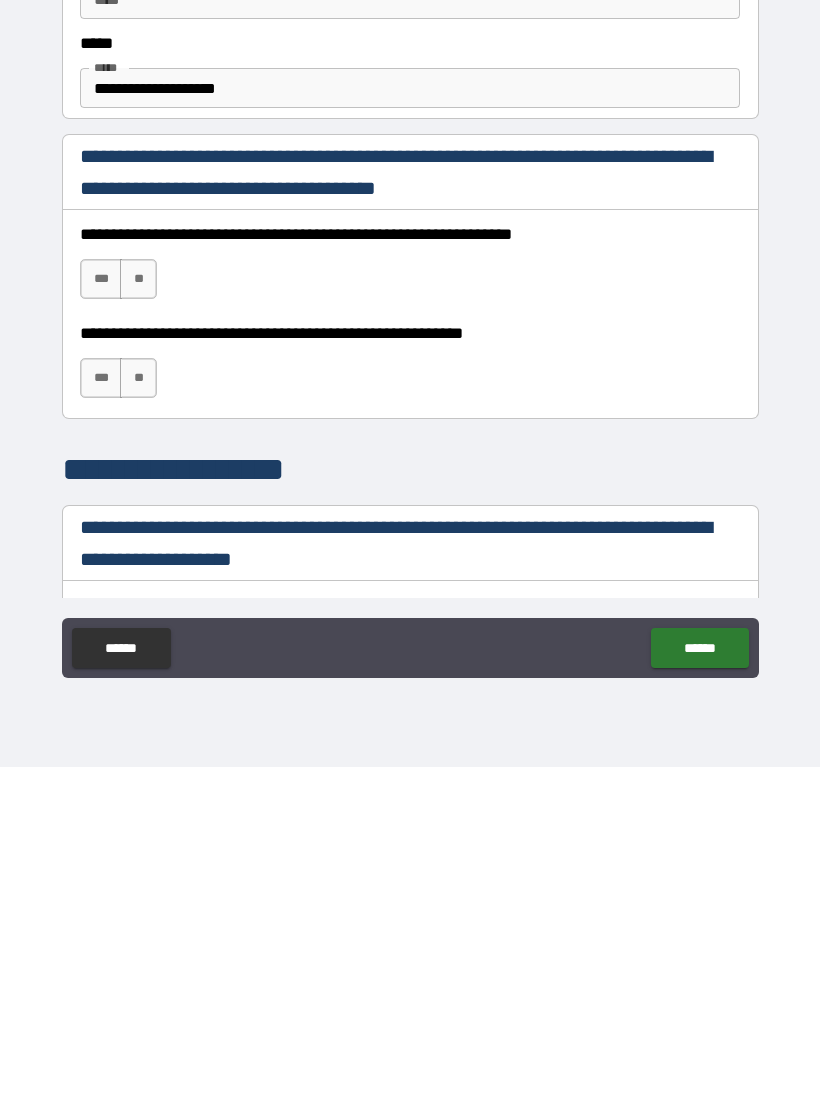 type on "********" 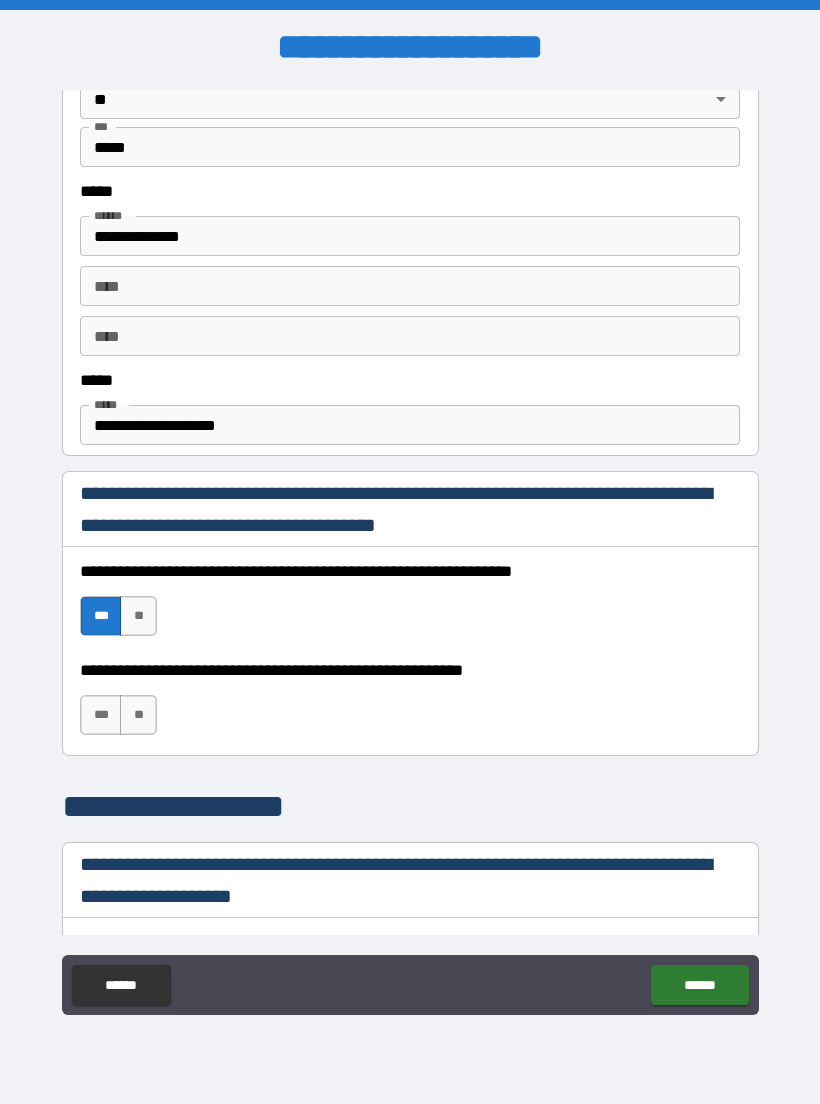 click on "***" at bounding box center [101, 715] 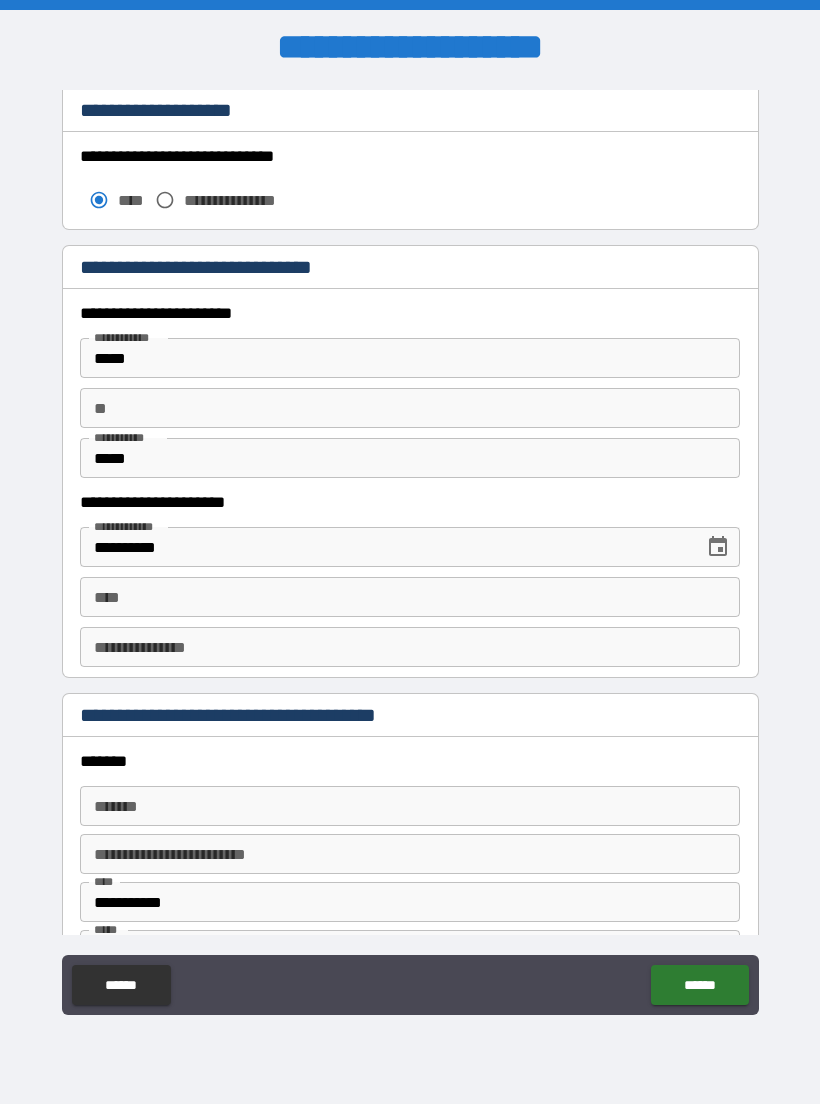 scroll, scrollTop: 1764, scrollLeft: 0, axis: vertical 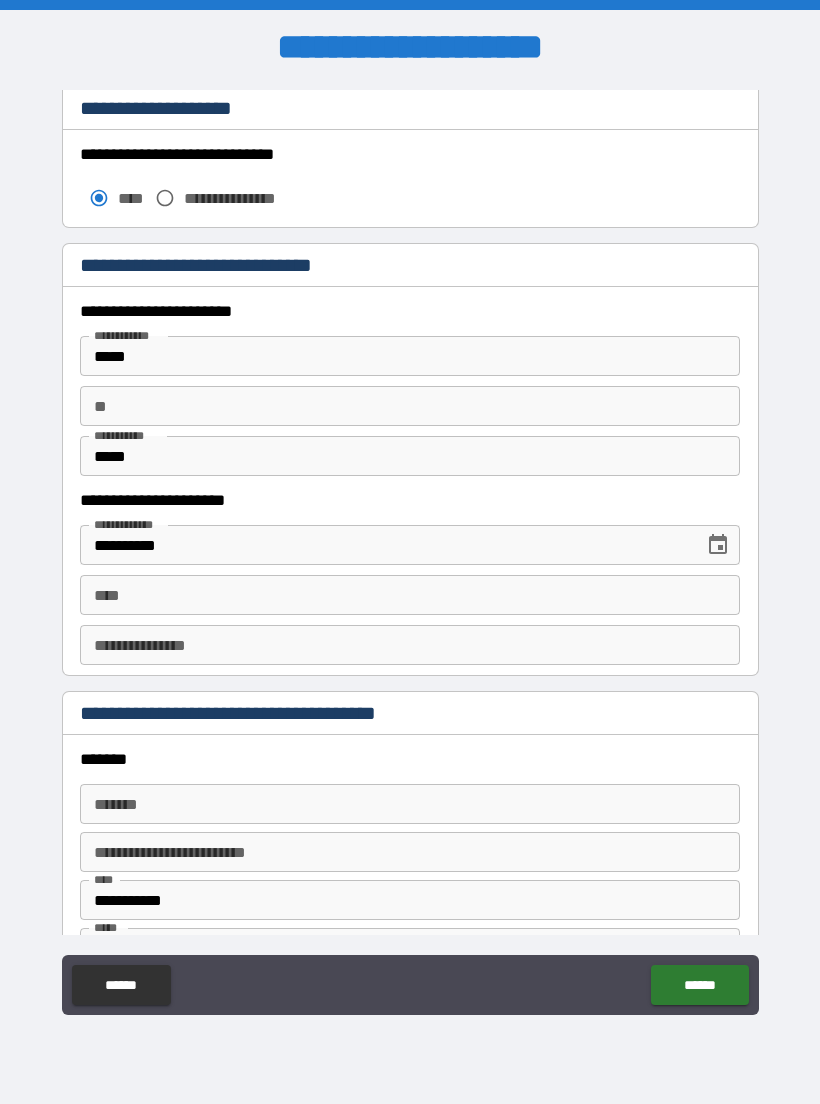 click on "****" at bounding box center (410, 595) 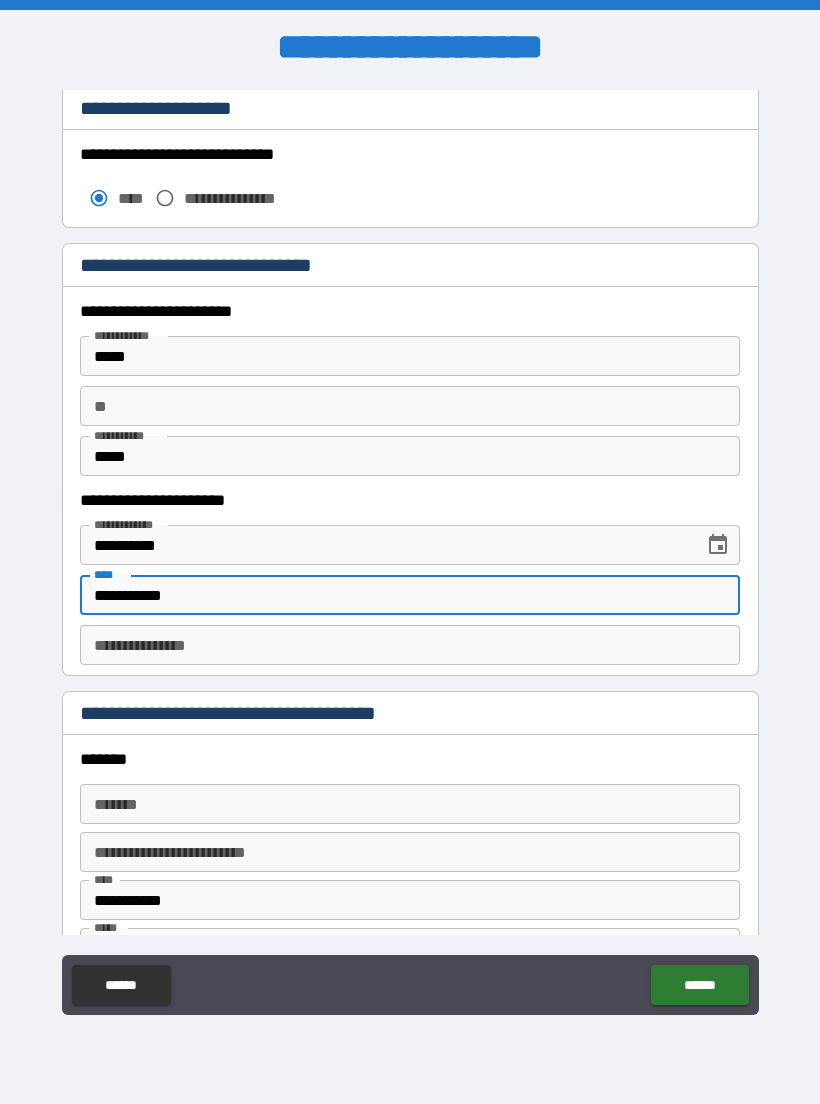 type on "**********" 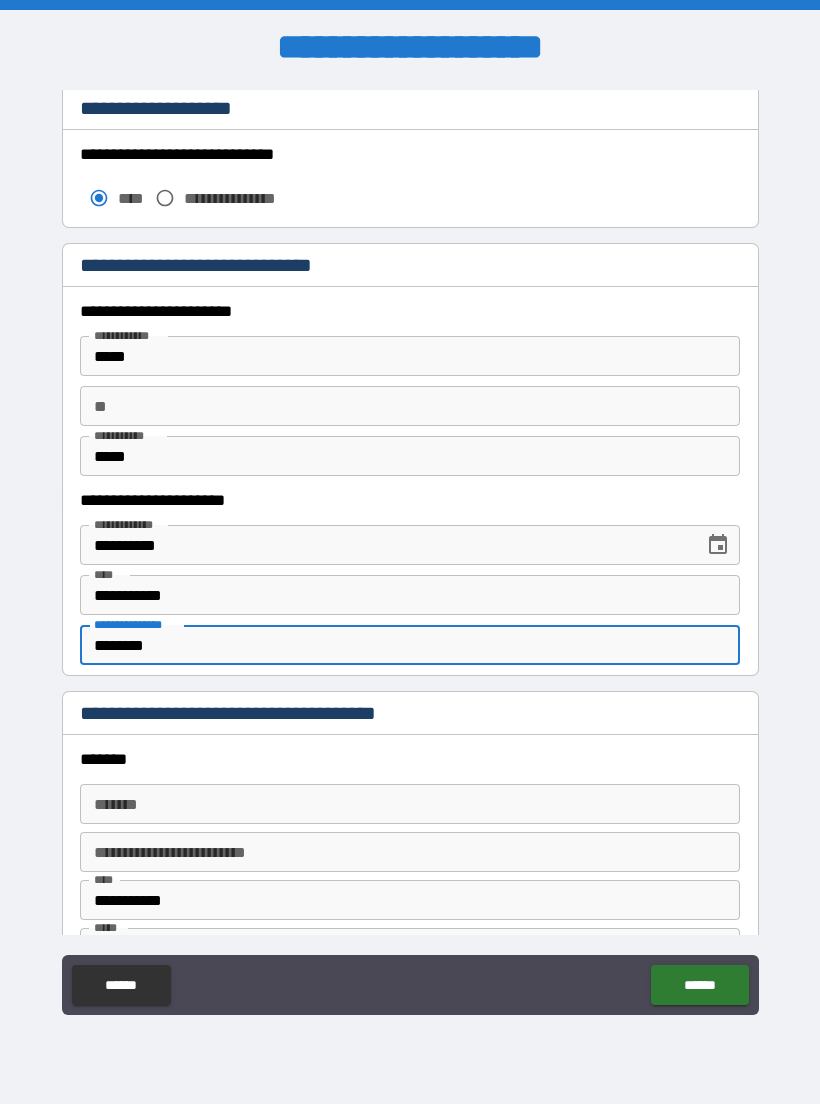 type on "********" 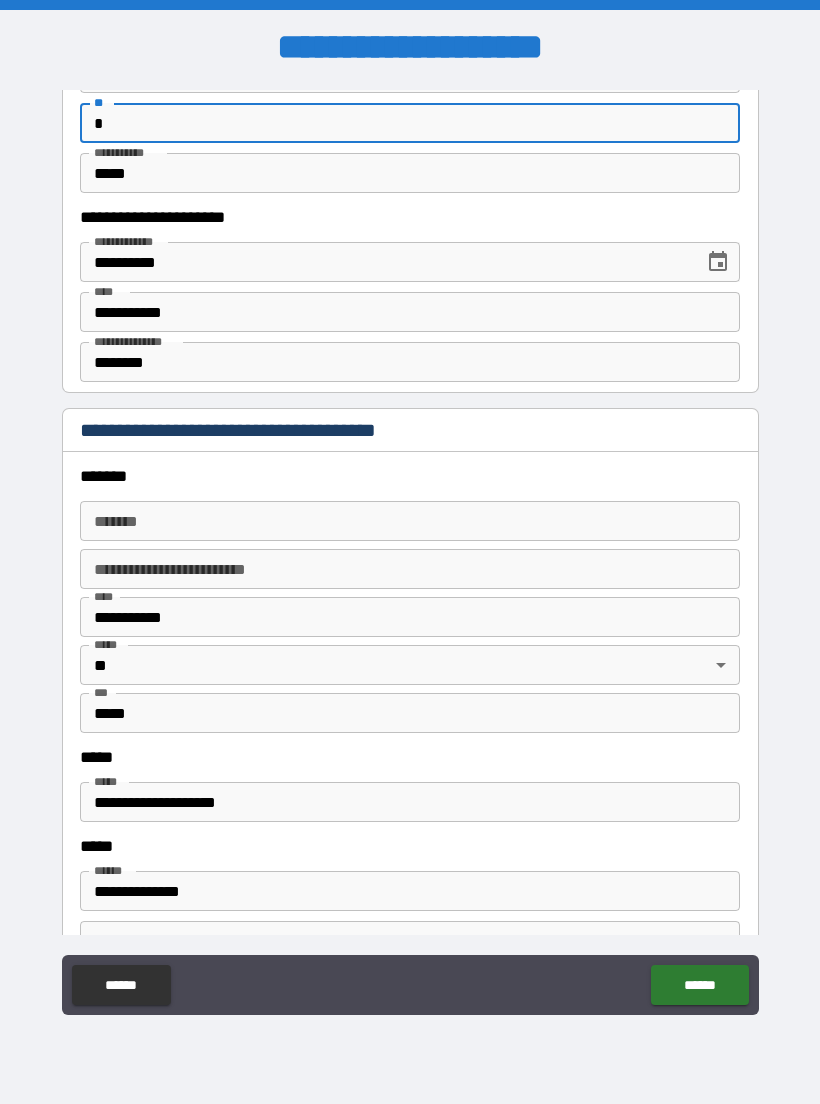 scroll, scrollTop: 2074, scrollLeft: 0, axis: vertical 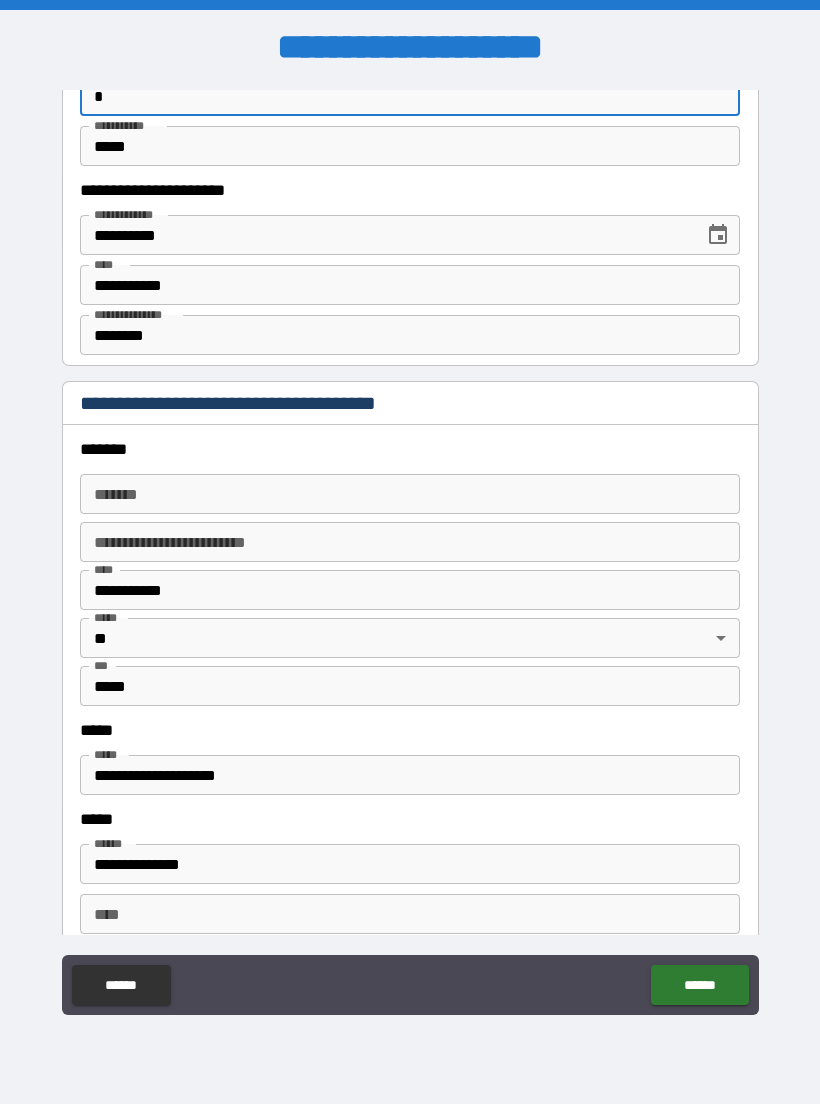 type on "*" 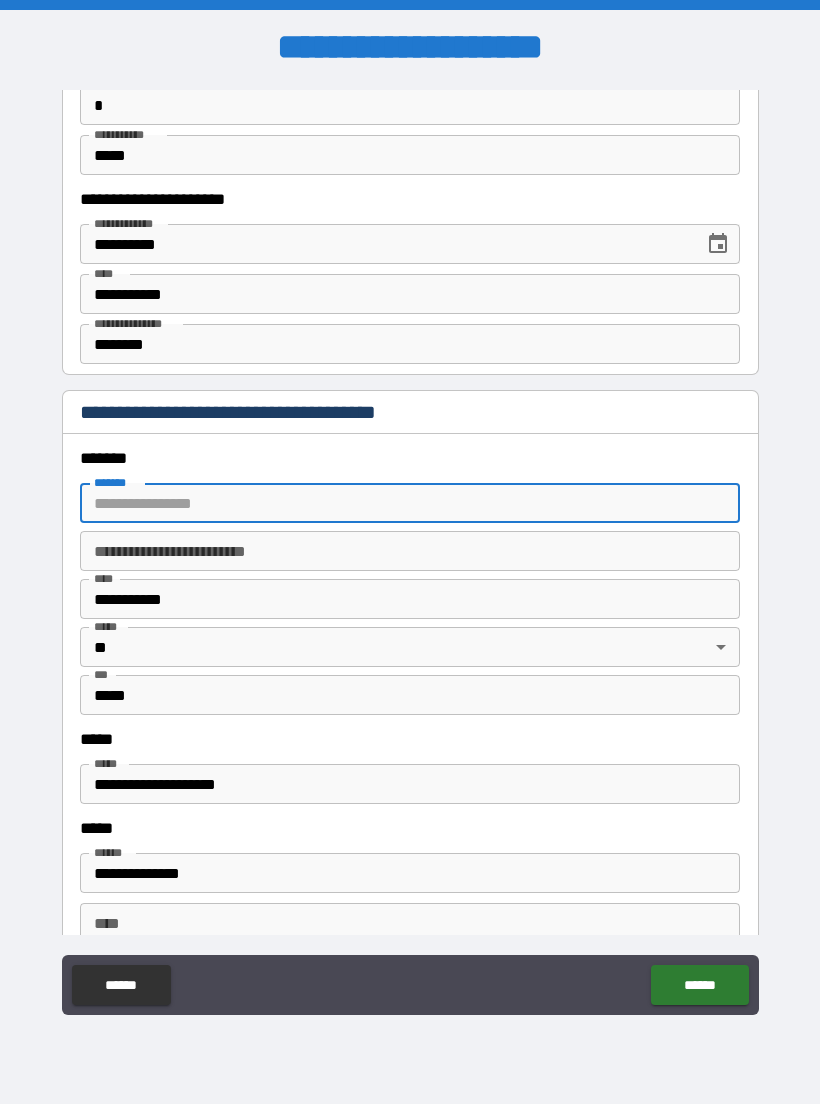scroll, scrollTop: 2068, scrollLeft: 0, axis: vertical 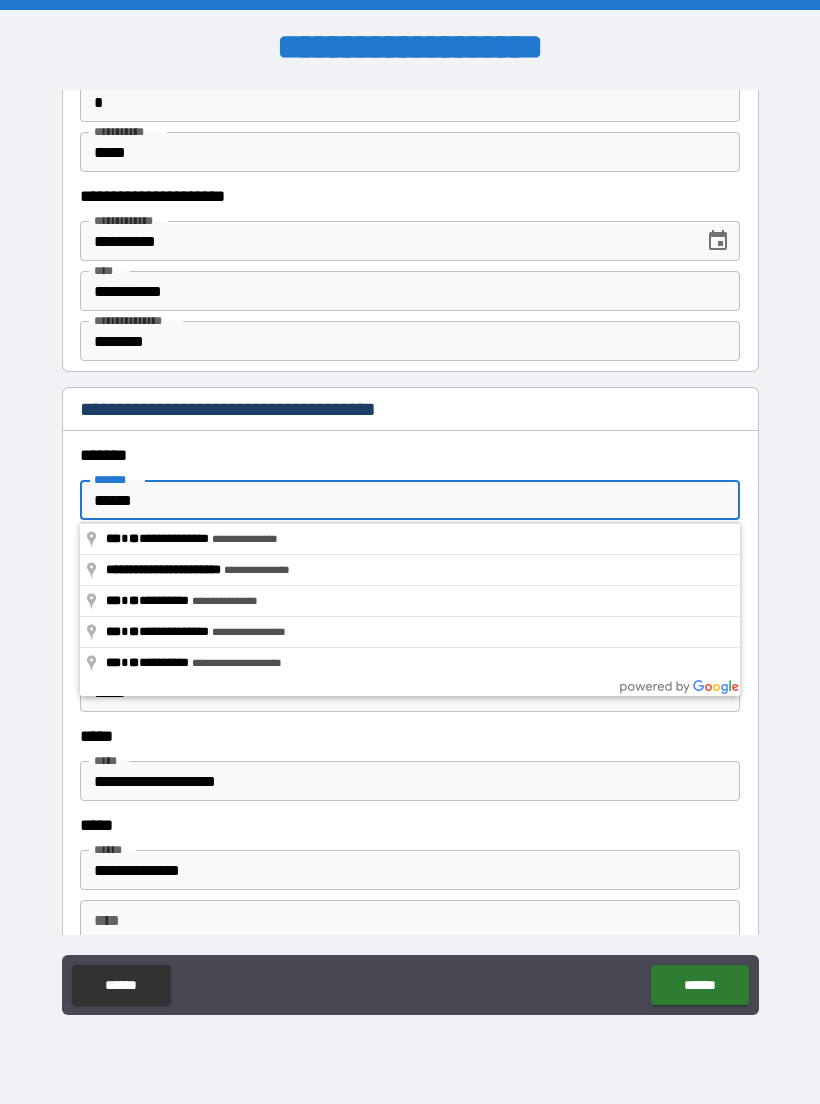 type on "**********" 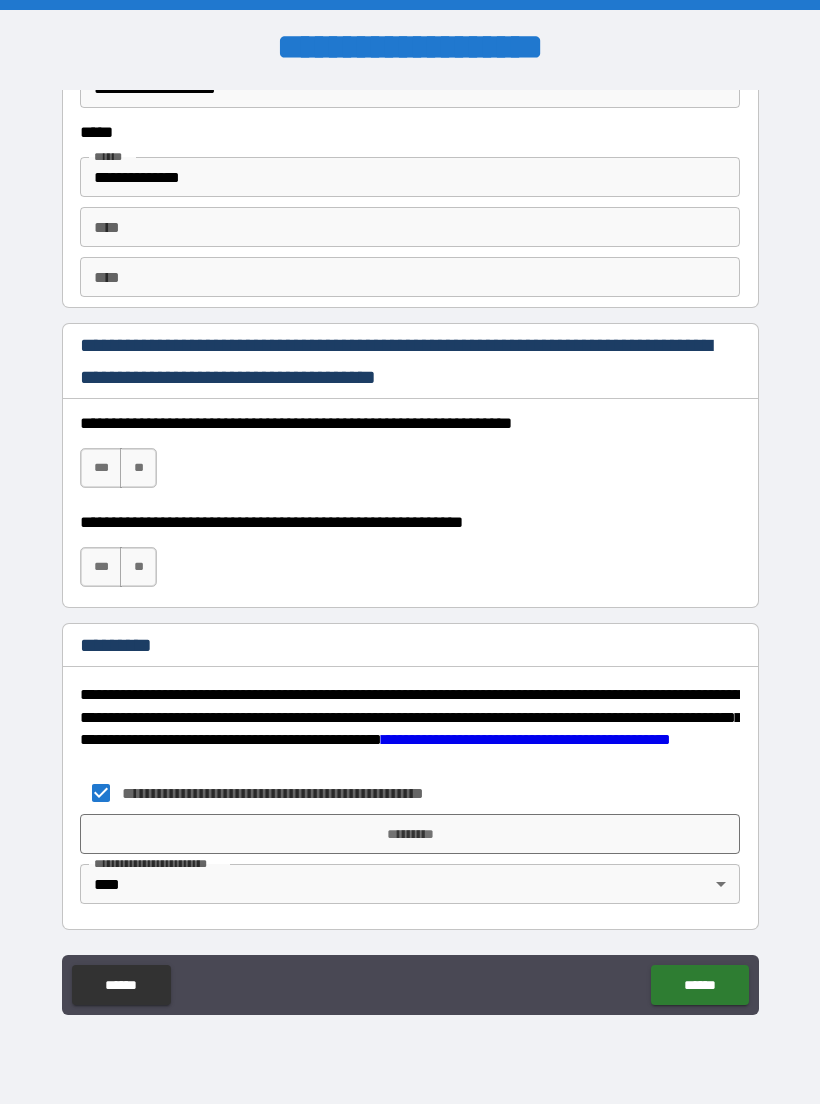 scroll, scrollTop: 2761, scrollLeft: 0, axis: vertical 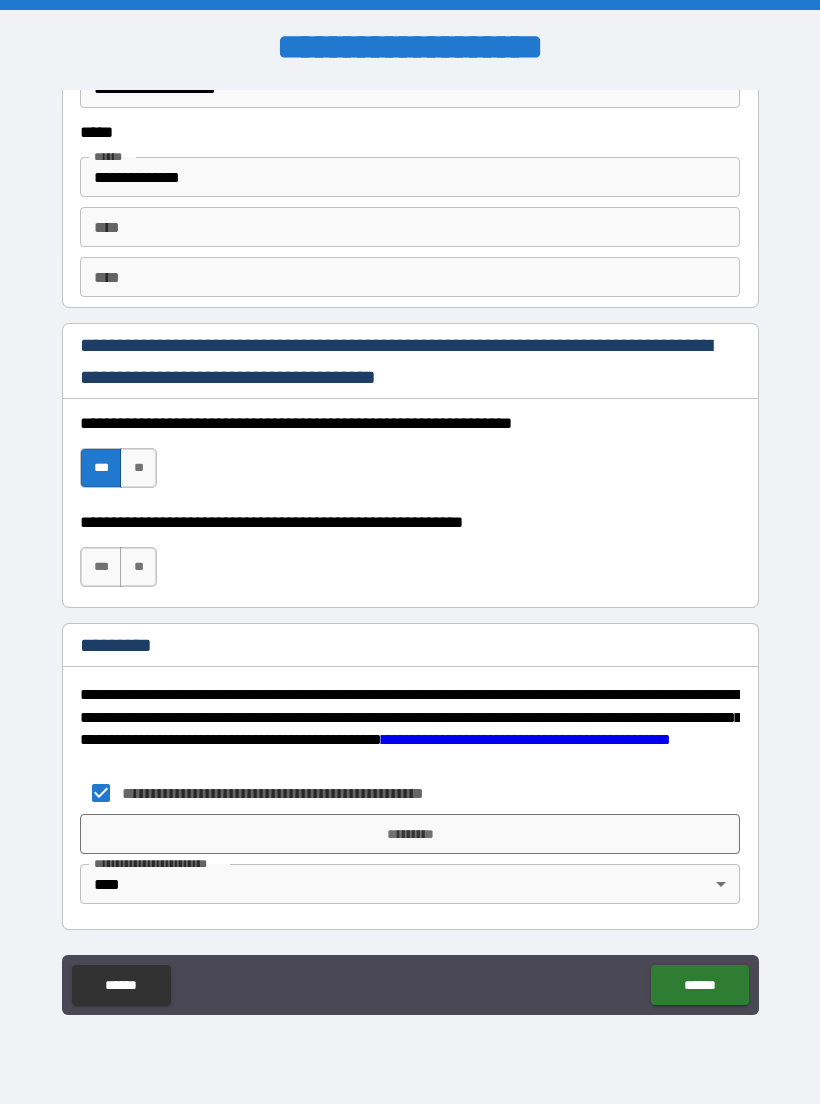 click on "***" at bounding box center [101, 567] 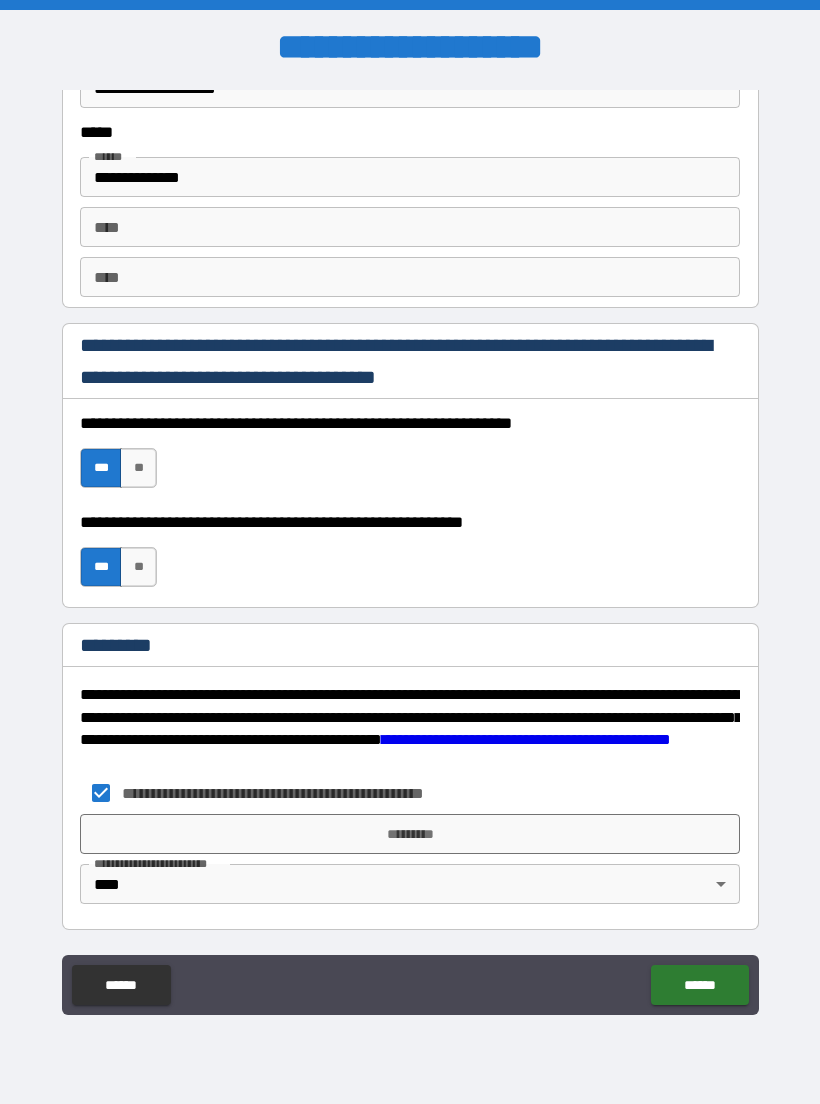 click on "*********" at bounding box center [410, 834] 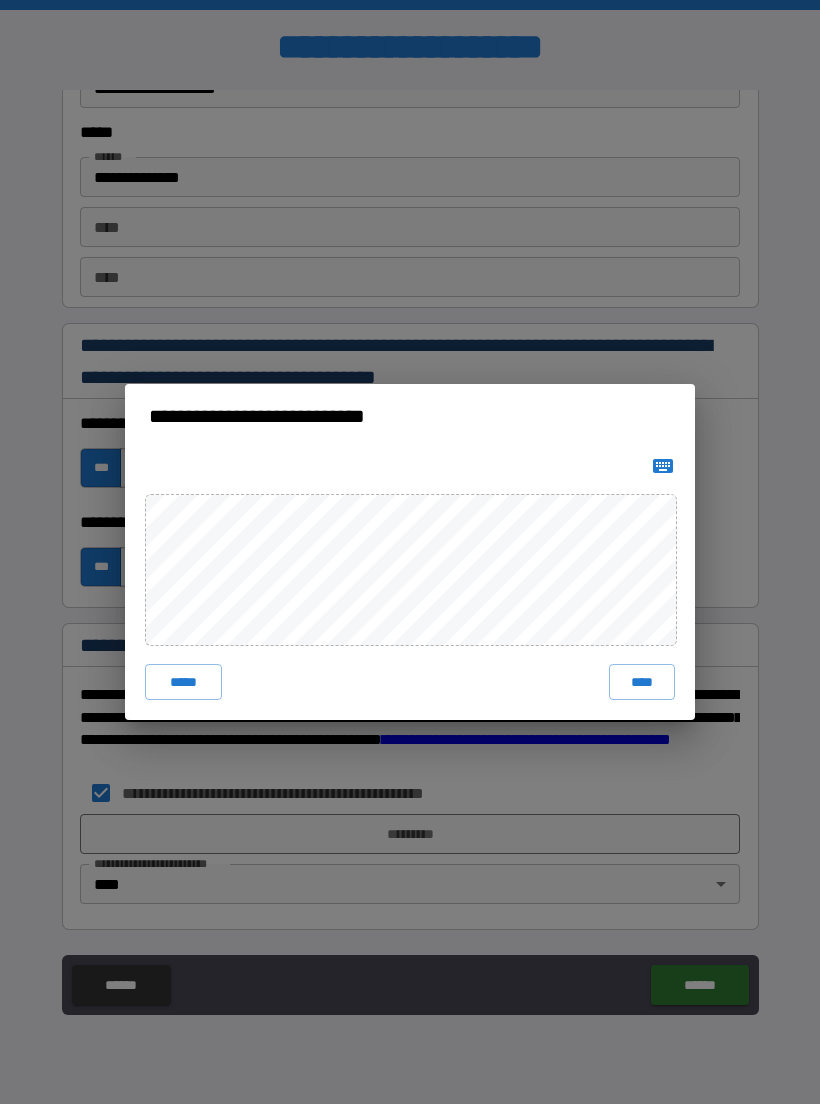 click on "****" at bounding box center (642, 682) 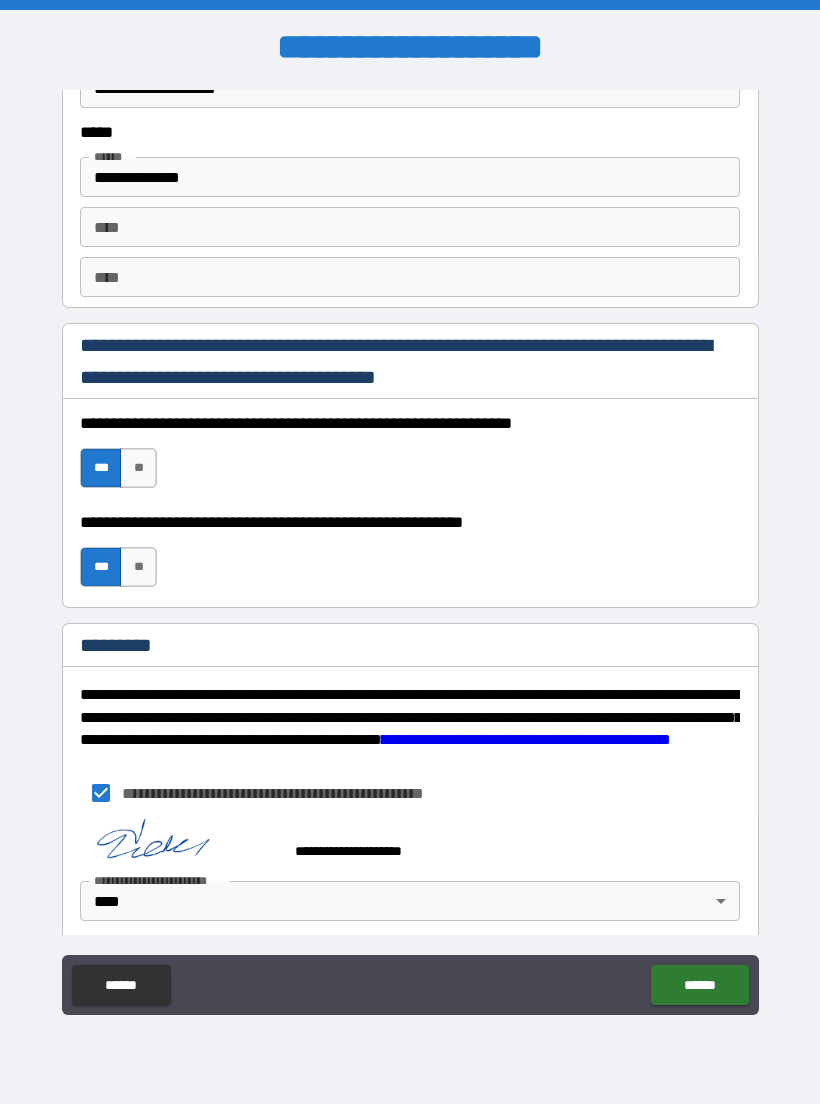scroll, scrollTop: 2751, scrollLeft: 0, axis: vertical 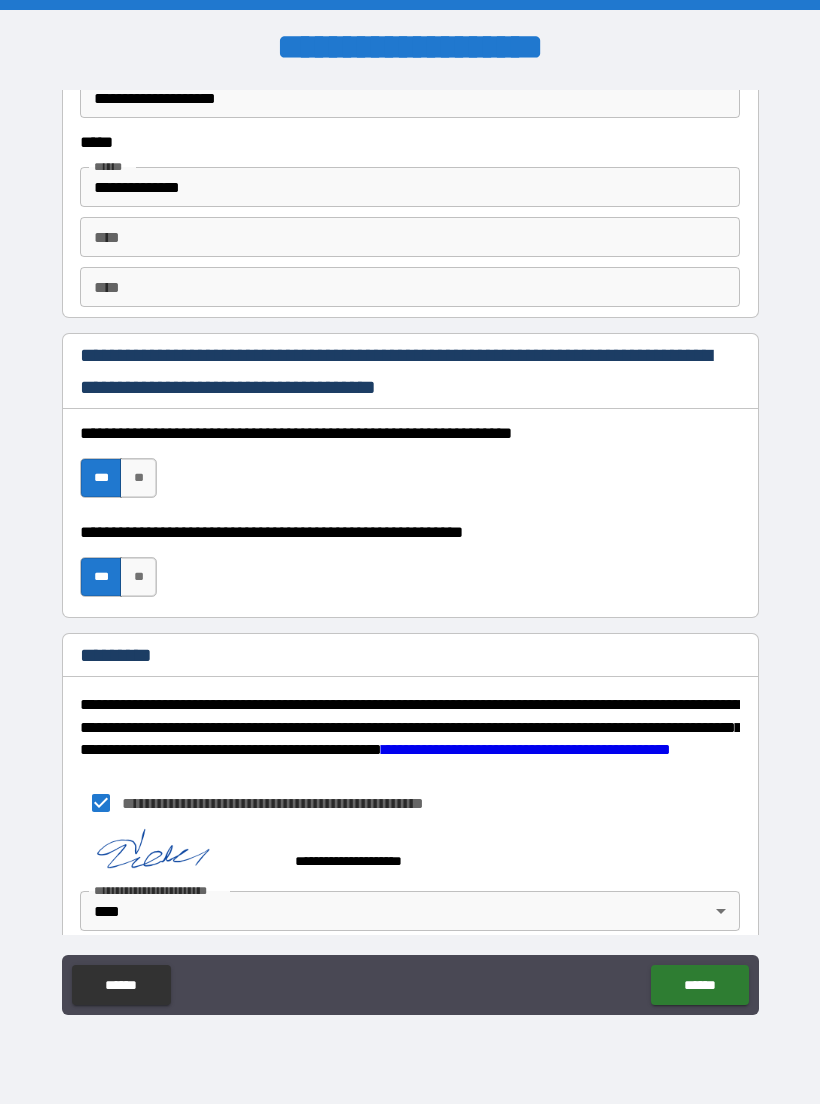 click on "******" at bounding box center [699, 985] 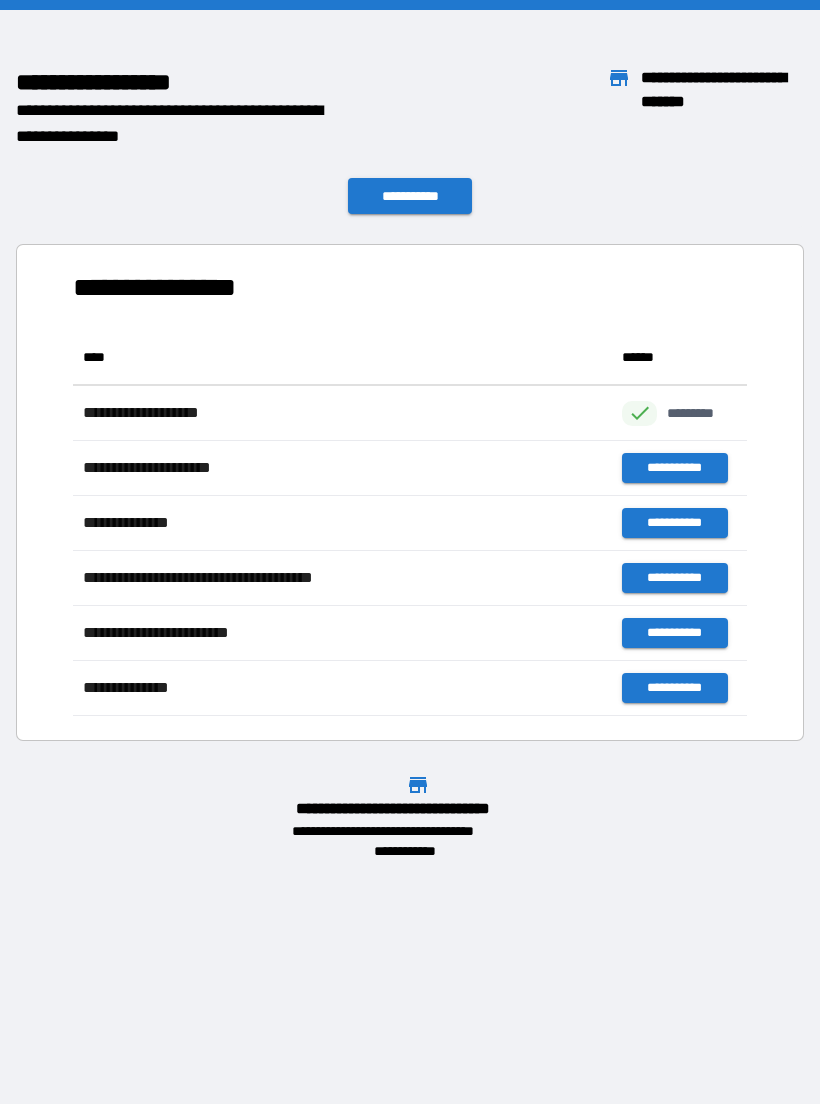 scroll, scrollTop: 386, scrollLeft: 674, axis: both 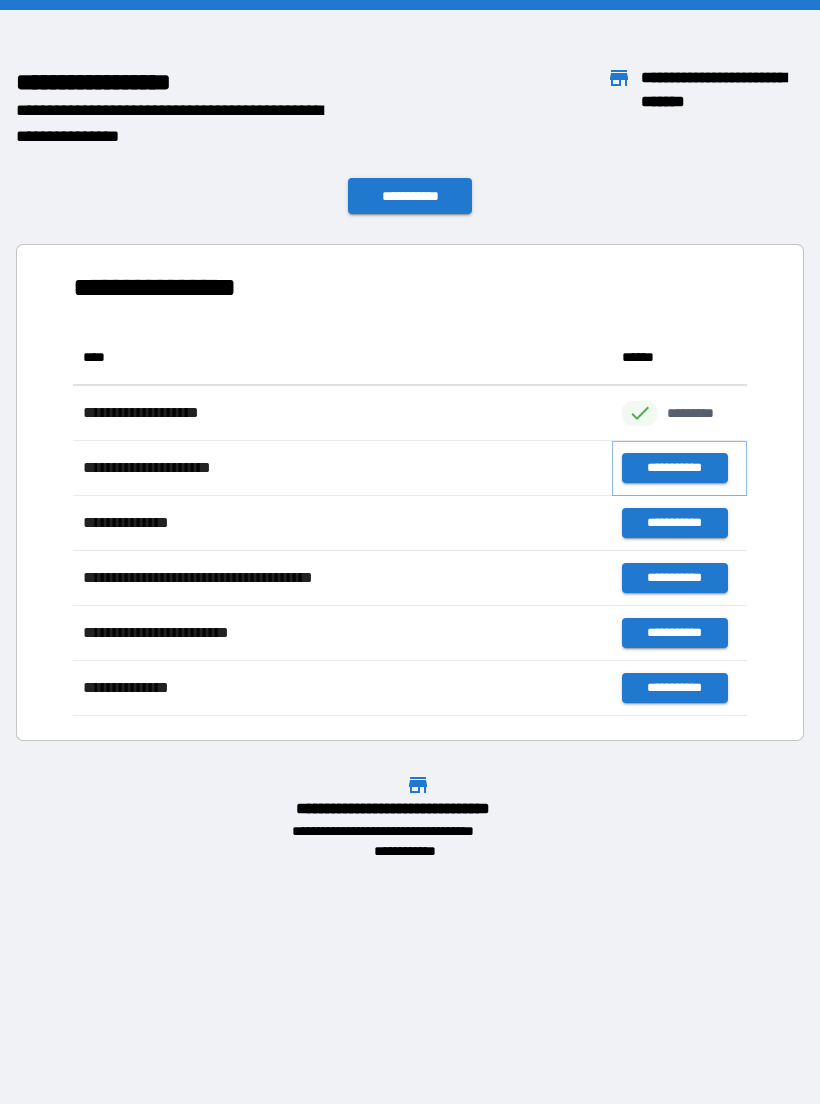 click on "**********" at bounding box center [674, 468] 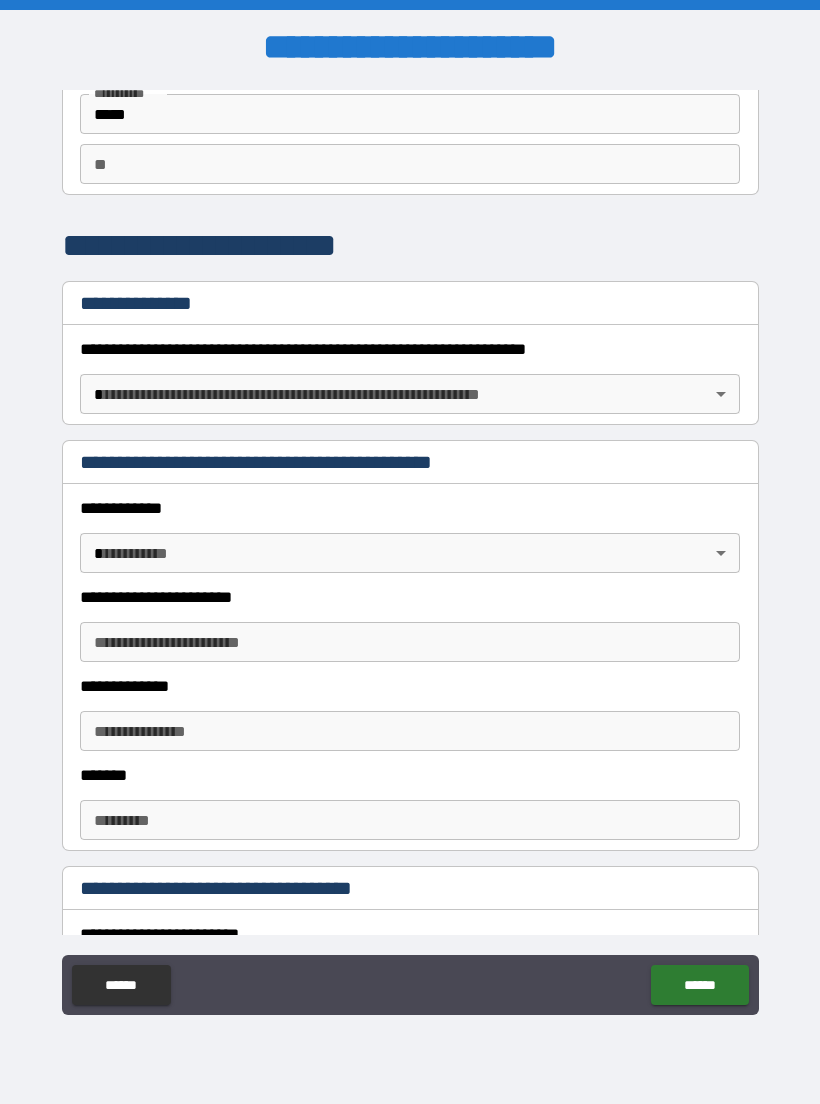 scroll, scrollTop: 143, scrollLeft: 0, axis: vertical 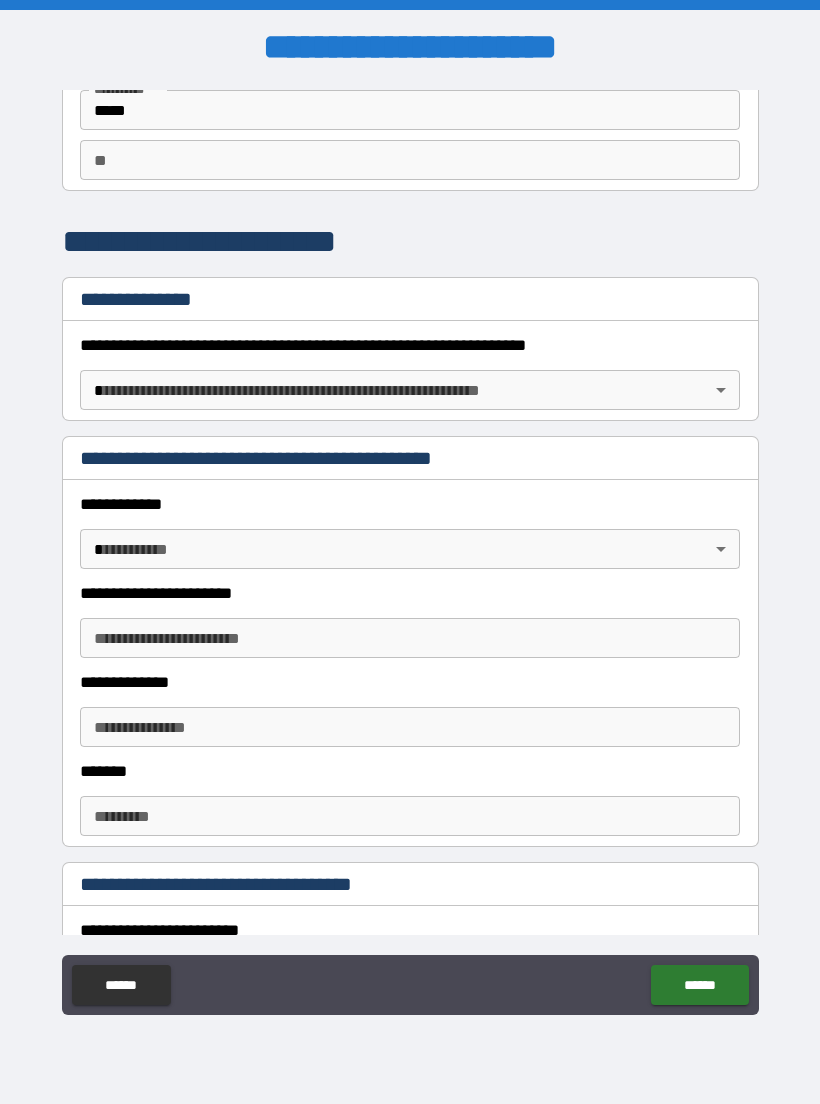 click on "**********" at bounding box center (410, 552) 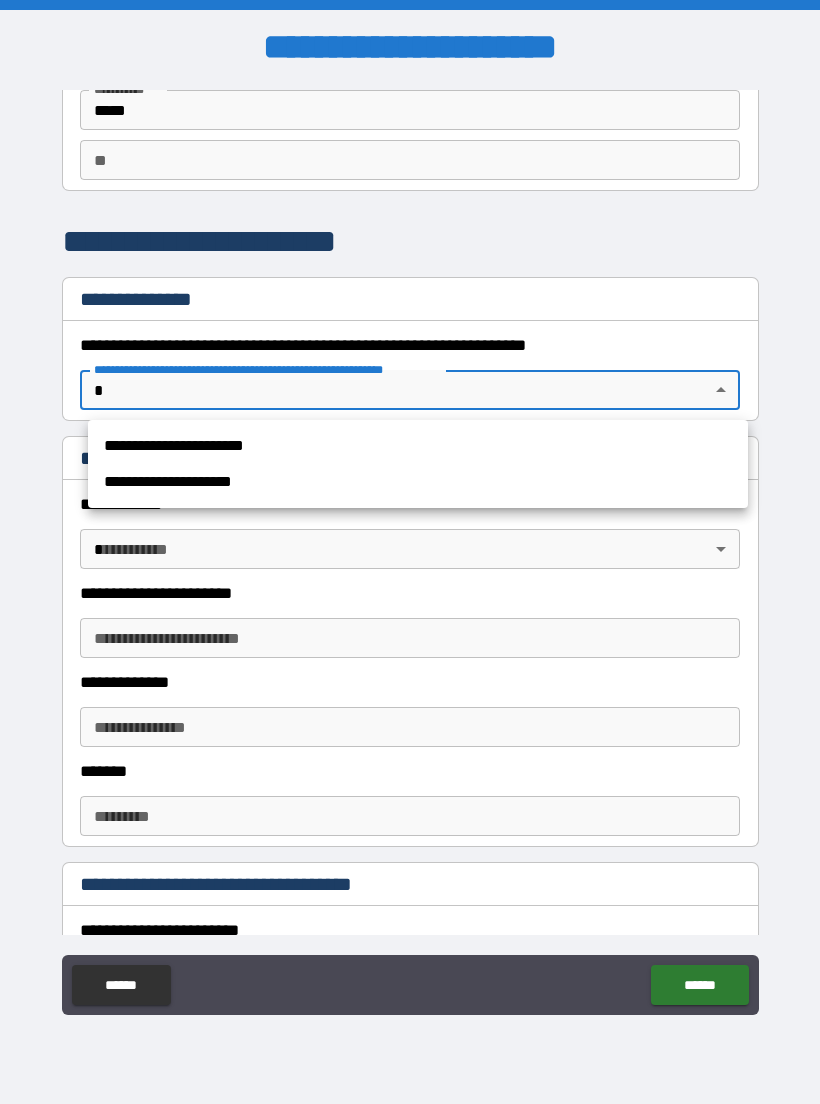 click on "**********" at bounding box center (418, 446) 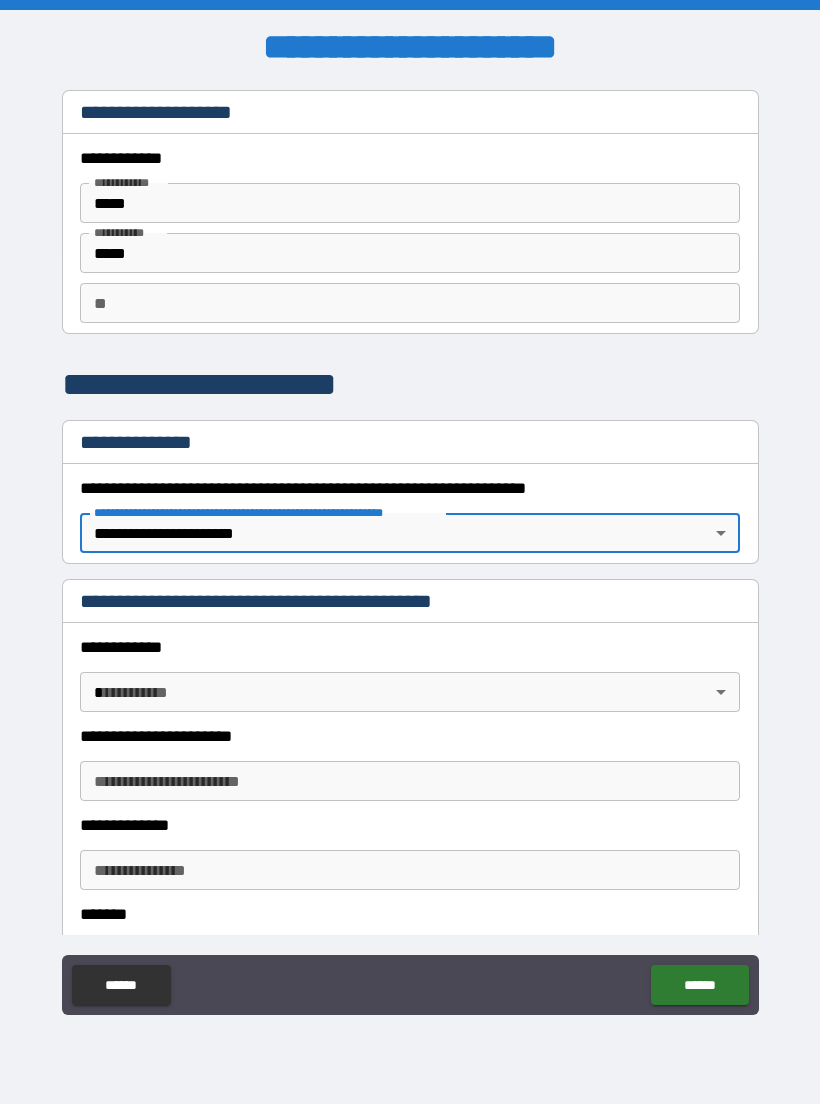 scroll, scrollTop: 0, scrollLeft: 0, axis: both 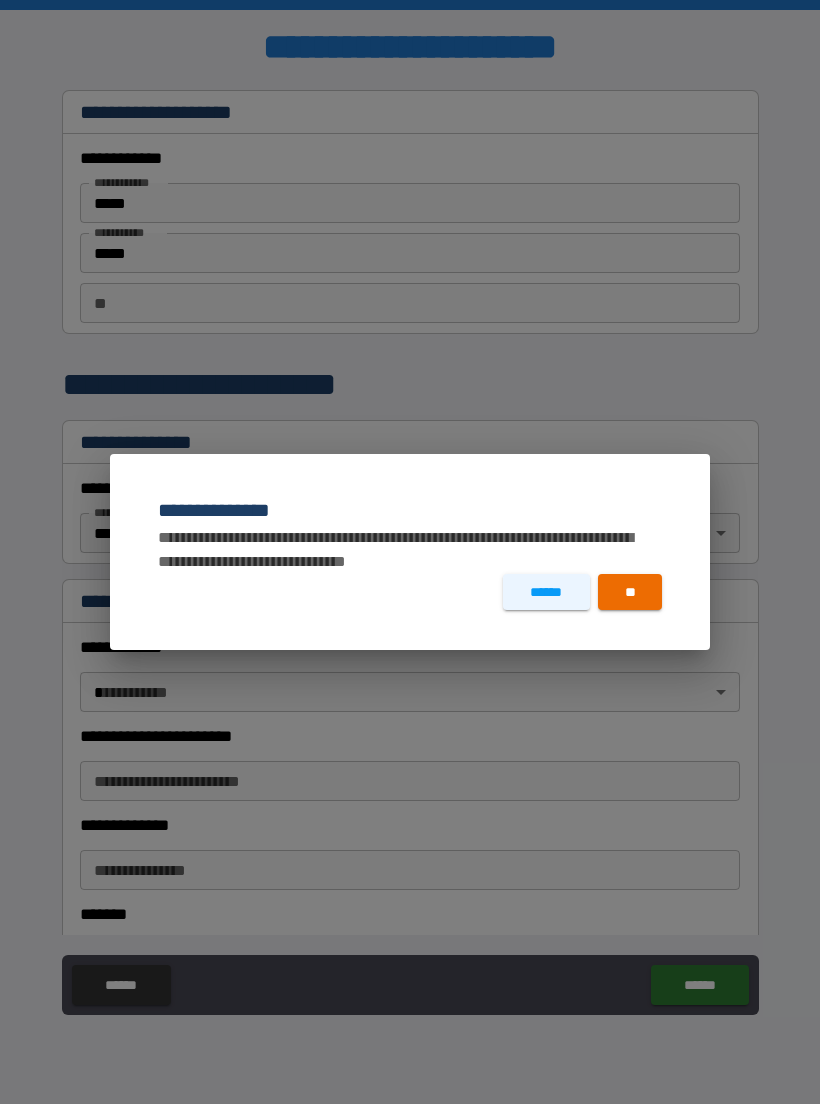 click on "**" at bounding box center (630, 592) 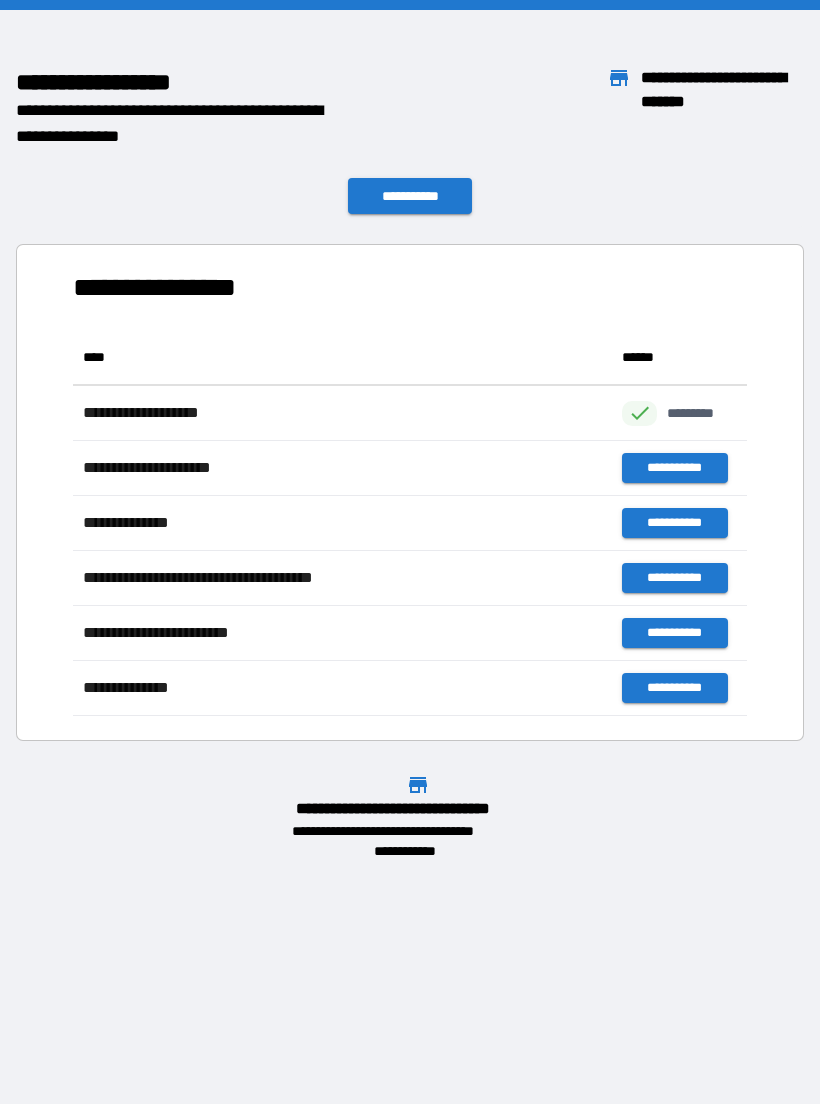 scroll, scrollTop: 386, scrollLeft: 674, axis: both 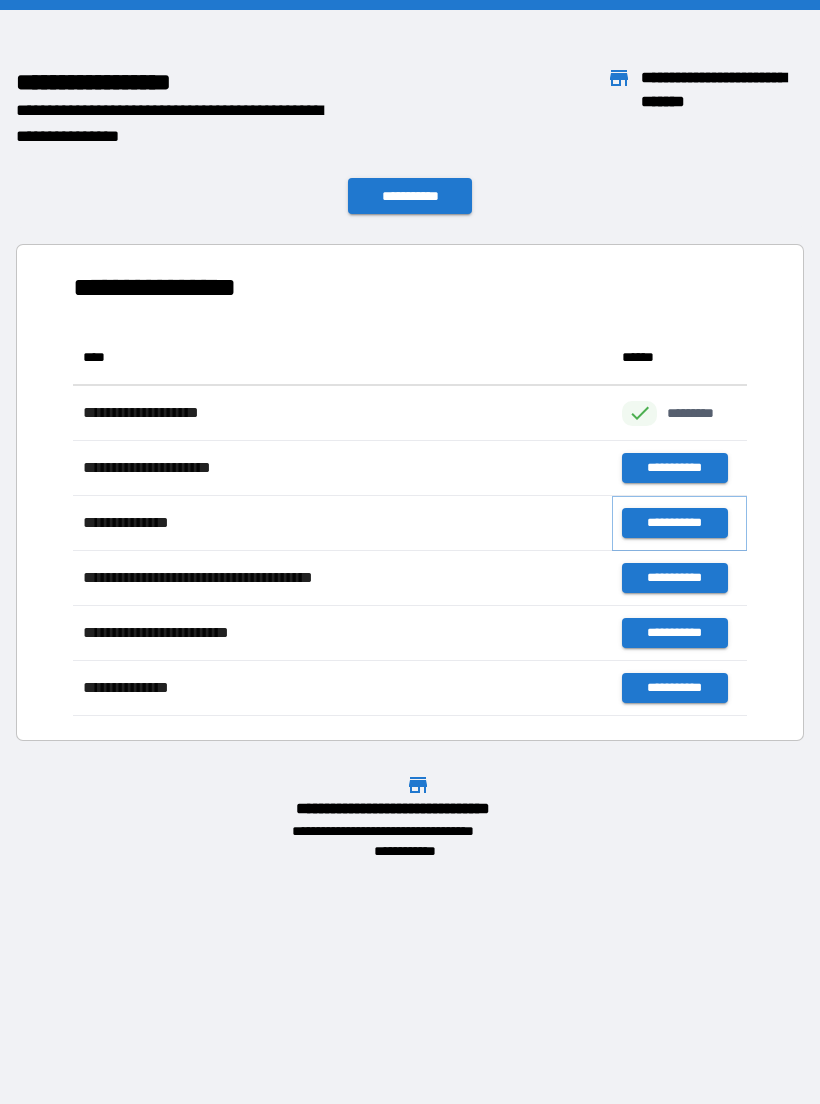 click on "**********" at bounding box center [674, 523] 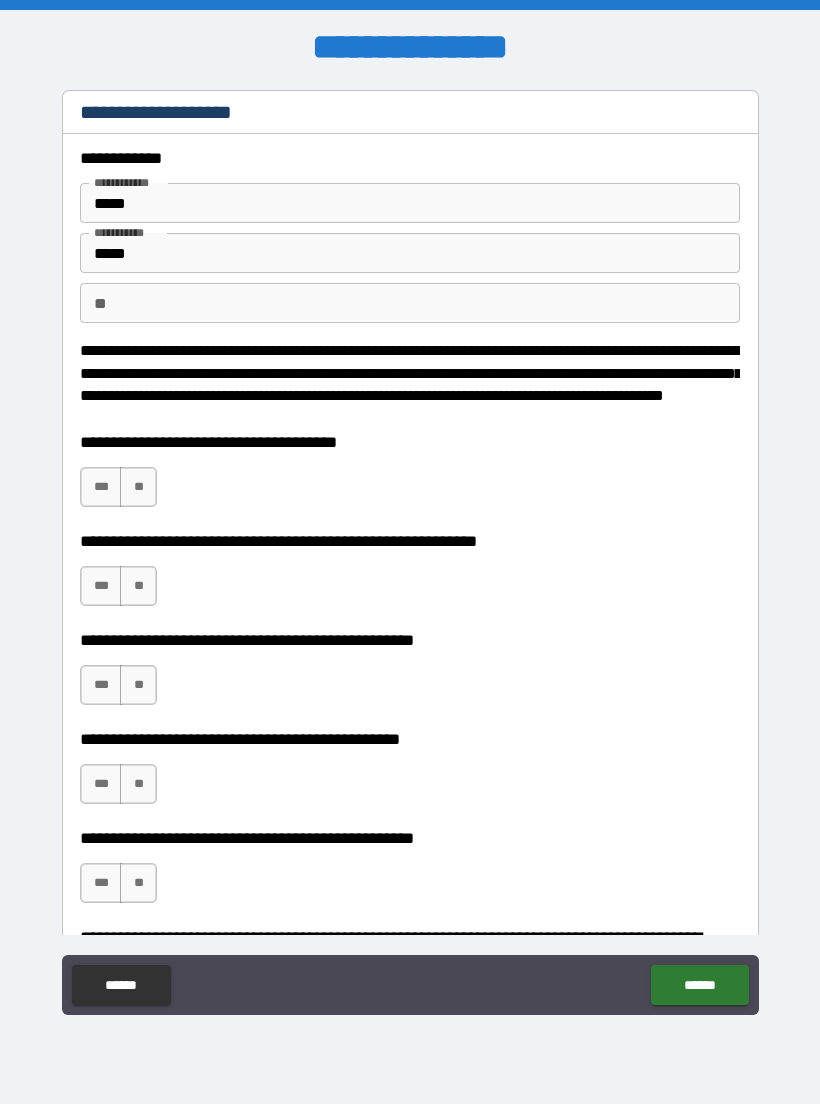 click on "**" at bounding box center [410, 303] 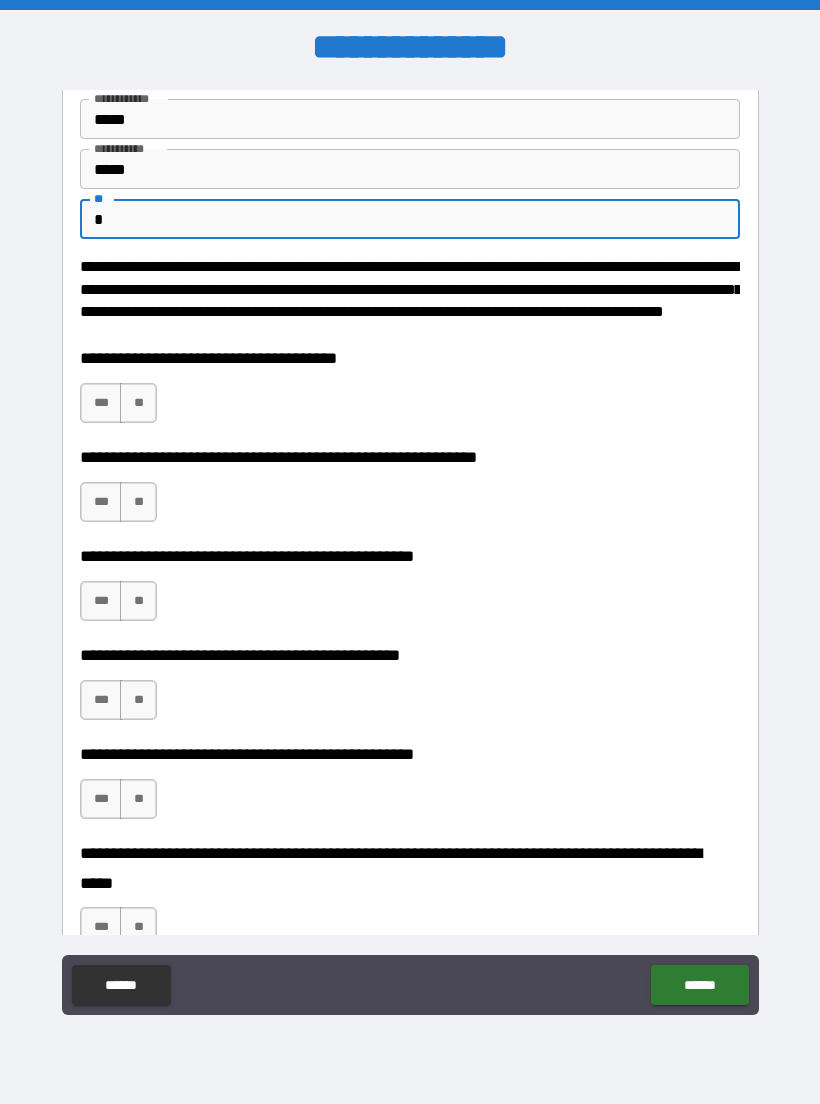 scroll, scrollTop: 95, scrollLeft: 0, axis: vertical 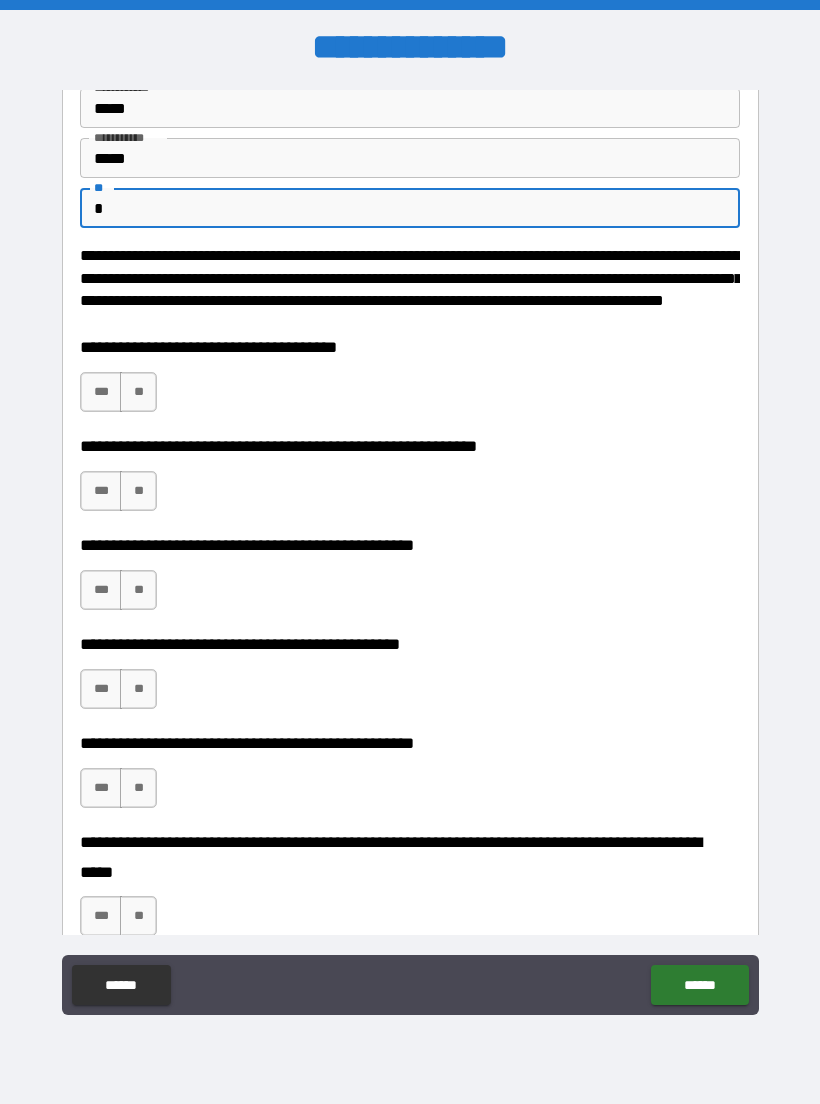 type on "*" 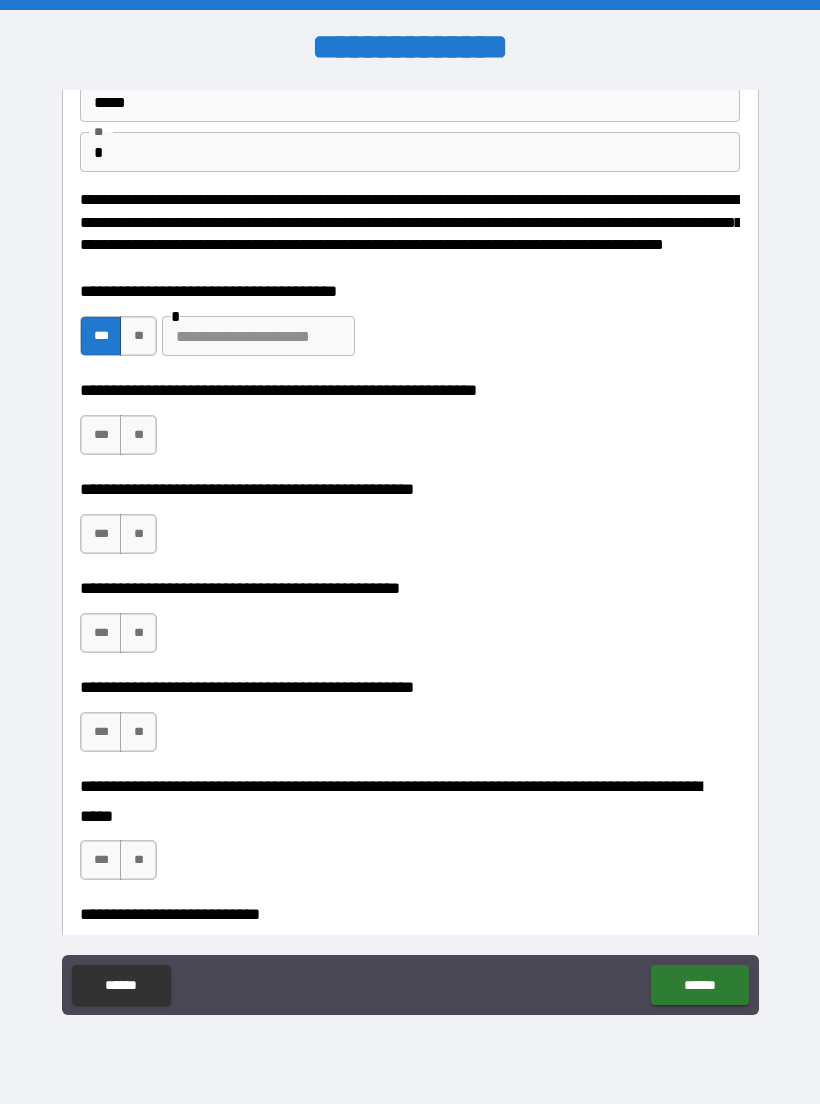 scroll, scrollTop: 159, scrollLeft: 0, axis: vertical 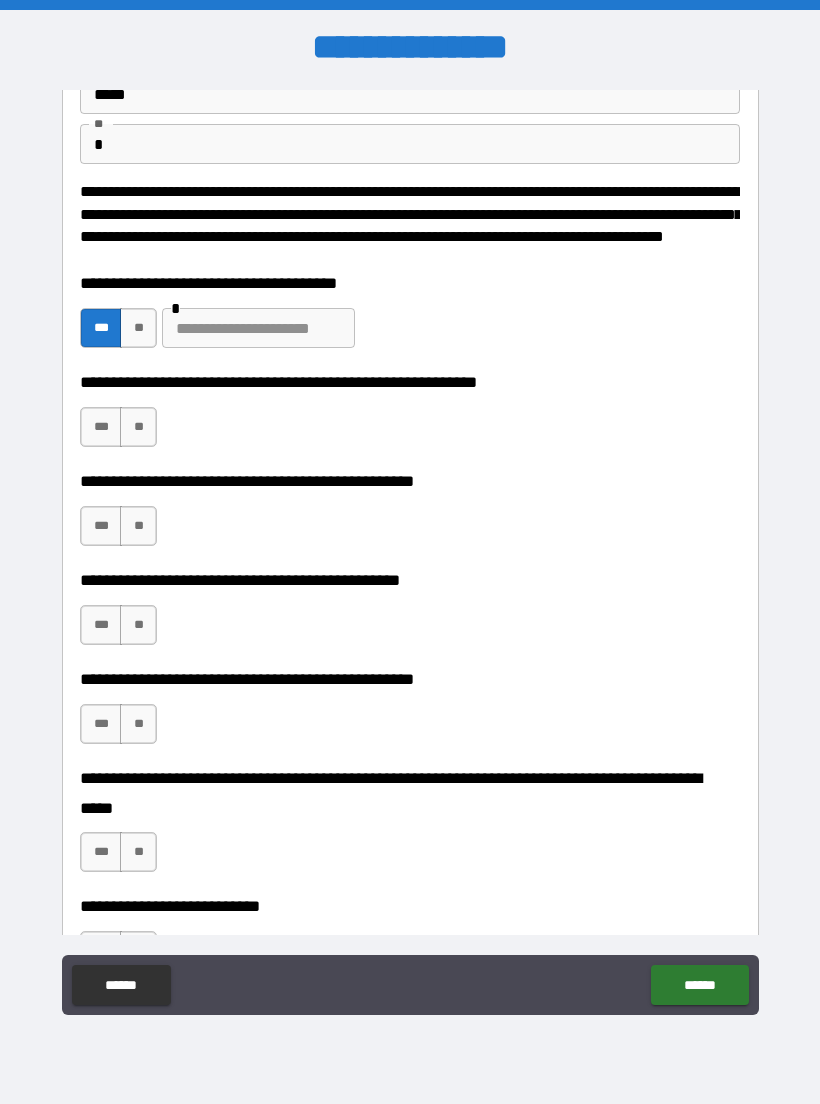 click on "***" at bounding box center (101, 427) 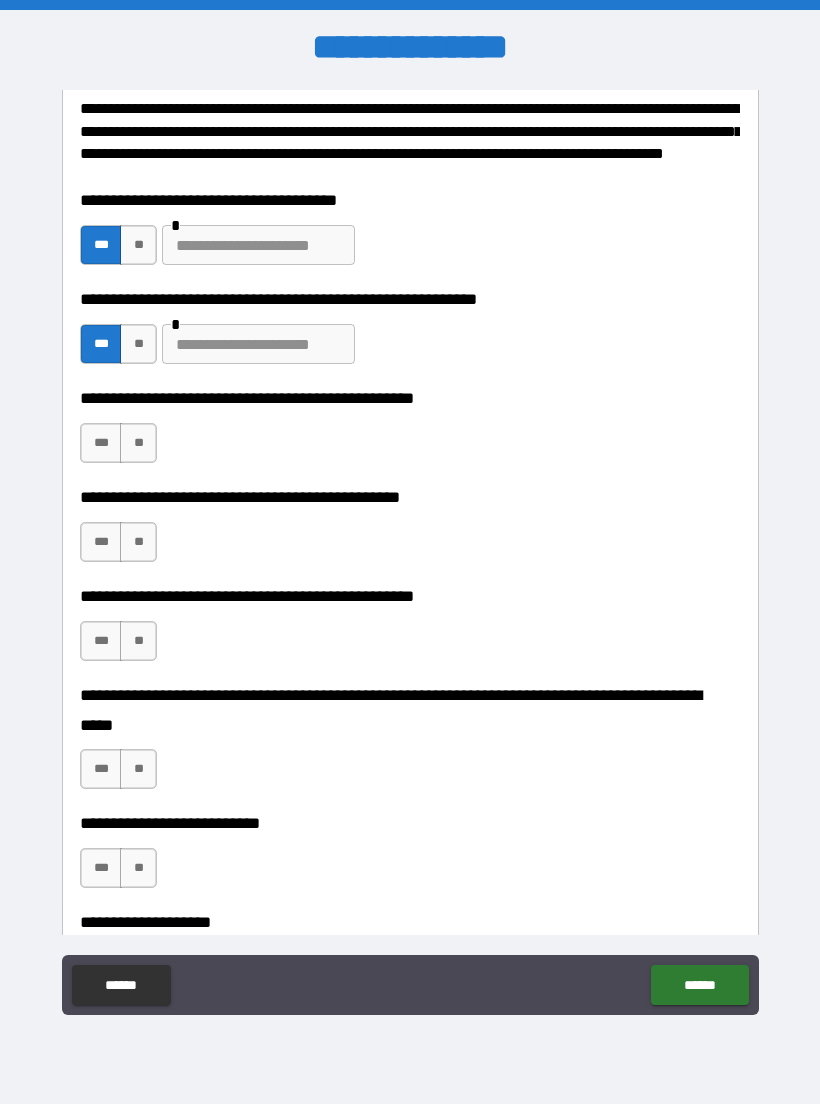 scroll, scrollTop: 251, scrollLeft: 0, axis: vertical 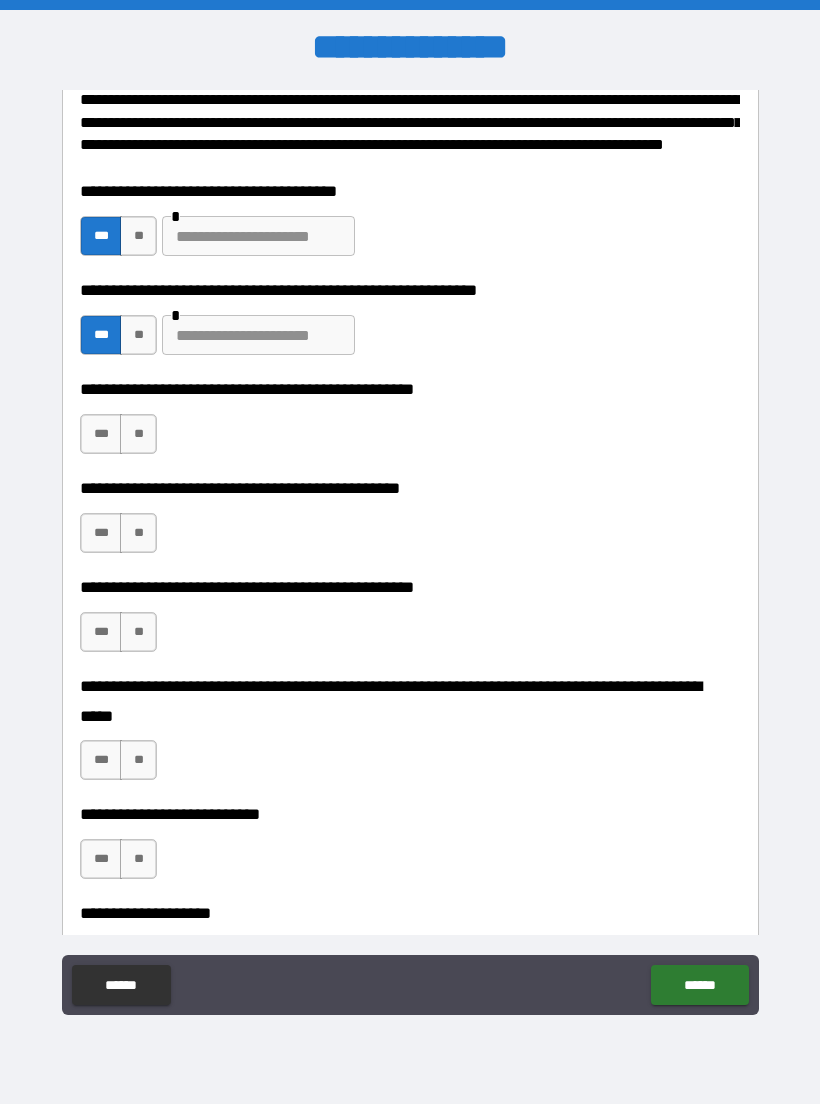 click on "**" at bounding box center [138, 434] 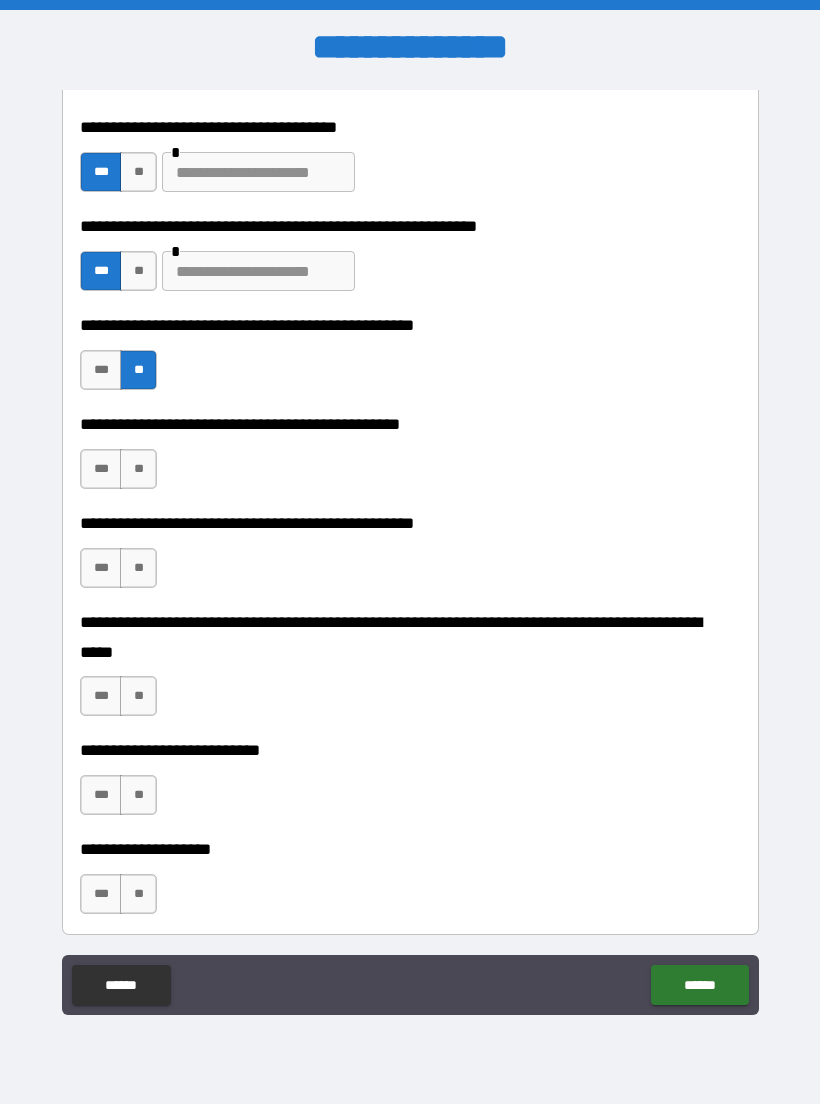 scroll, scrollTop: 319, scrollLeft: 0, axis: vertical 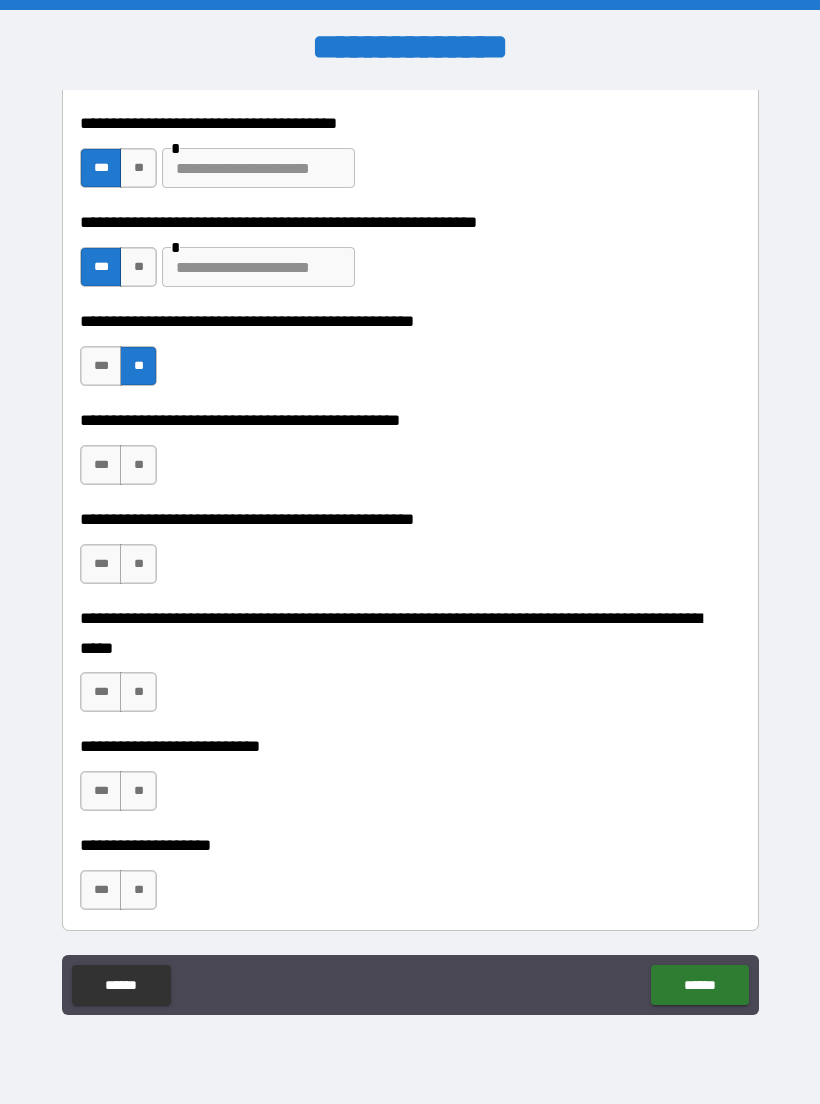 click on "**" at bounding box center (138, 465) 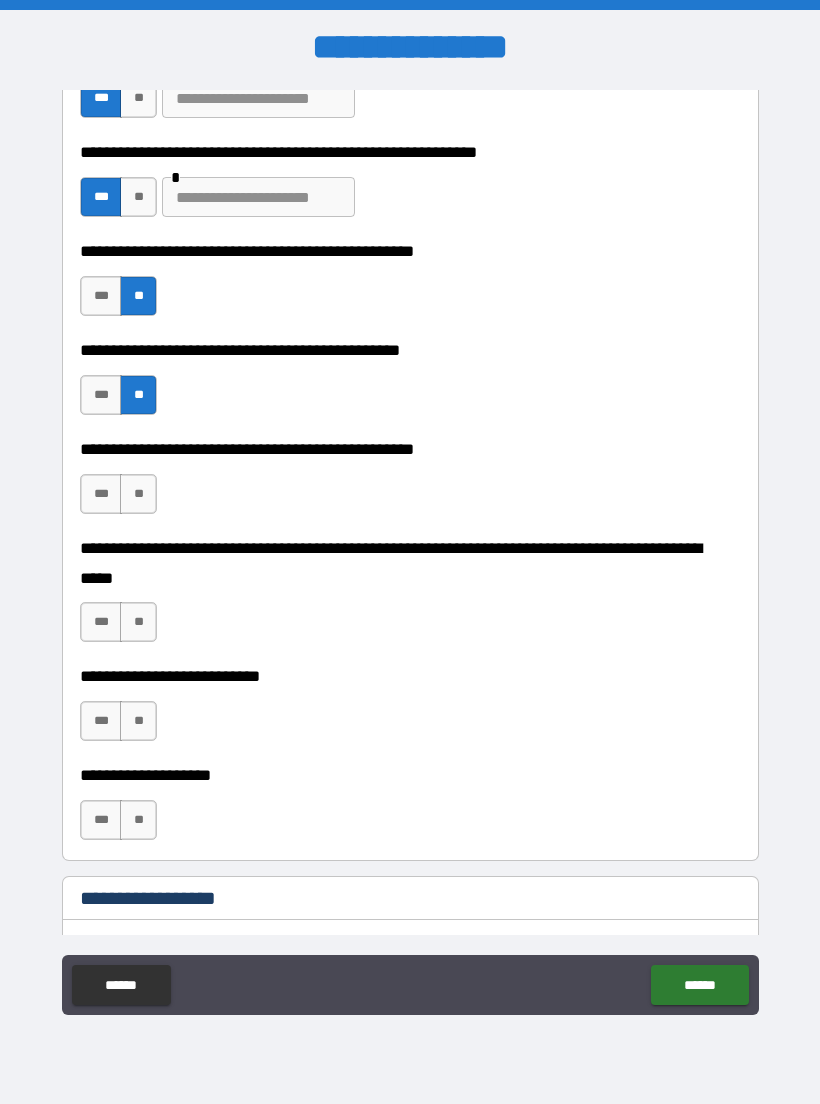 scroll, scrollTop: 390, scrollLeft: 0, axis: vertical 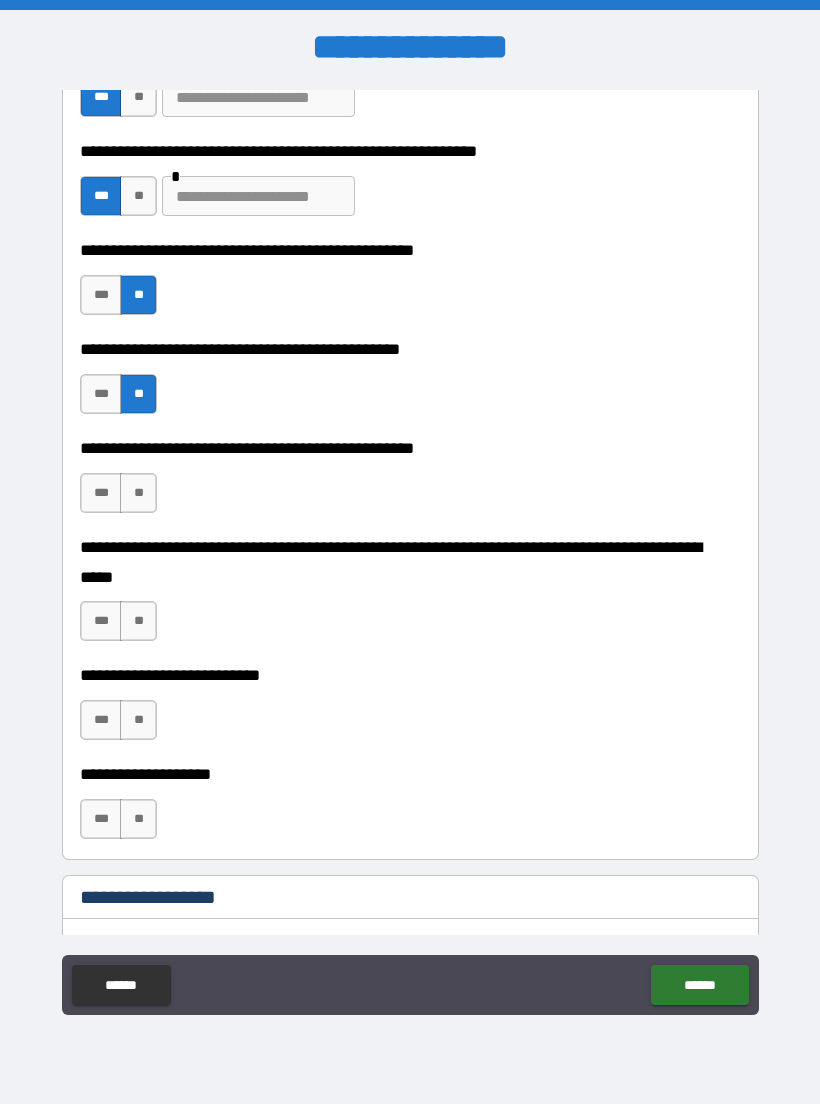 click on "**" at bounding box center (138, 493) 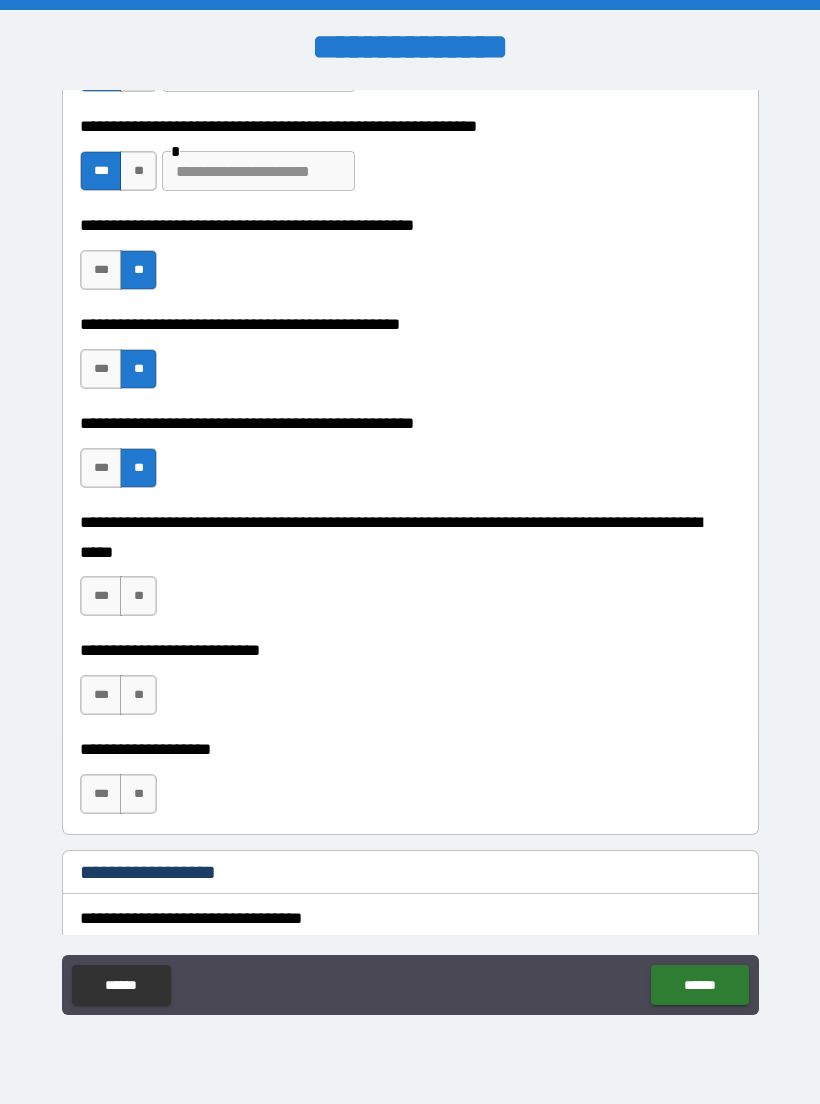 scroll, scrollTop: 431, scrollLeft: 0, axis: vertical 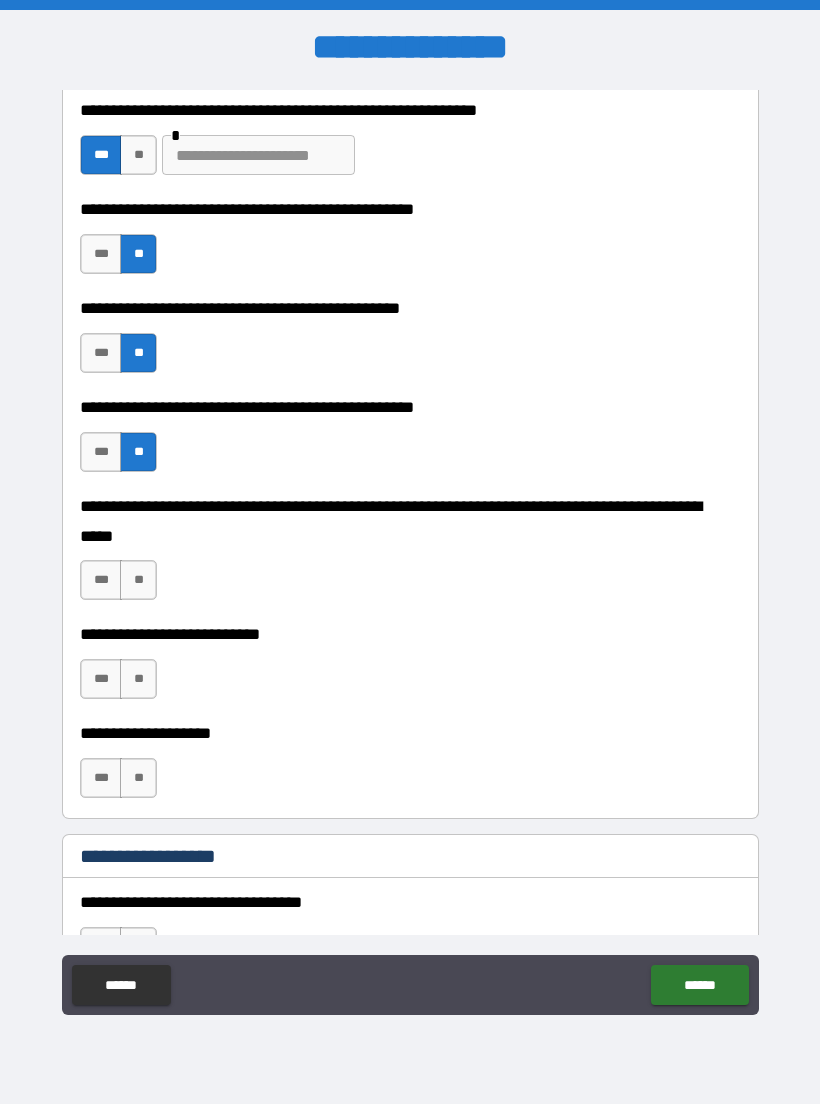 click on "**" at bounding box center [138, 580] 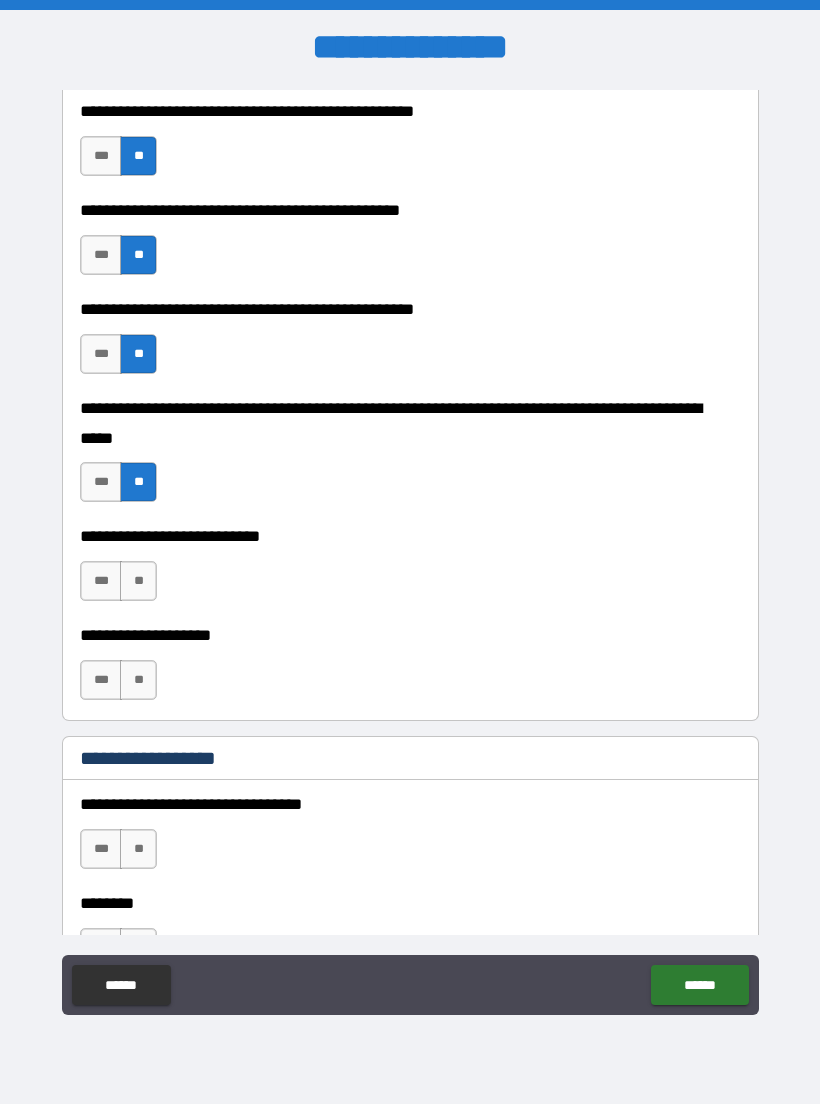 scroll, scrollTop: 530, scrollLeft: 0, axis: vertical 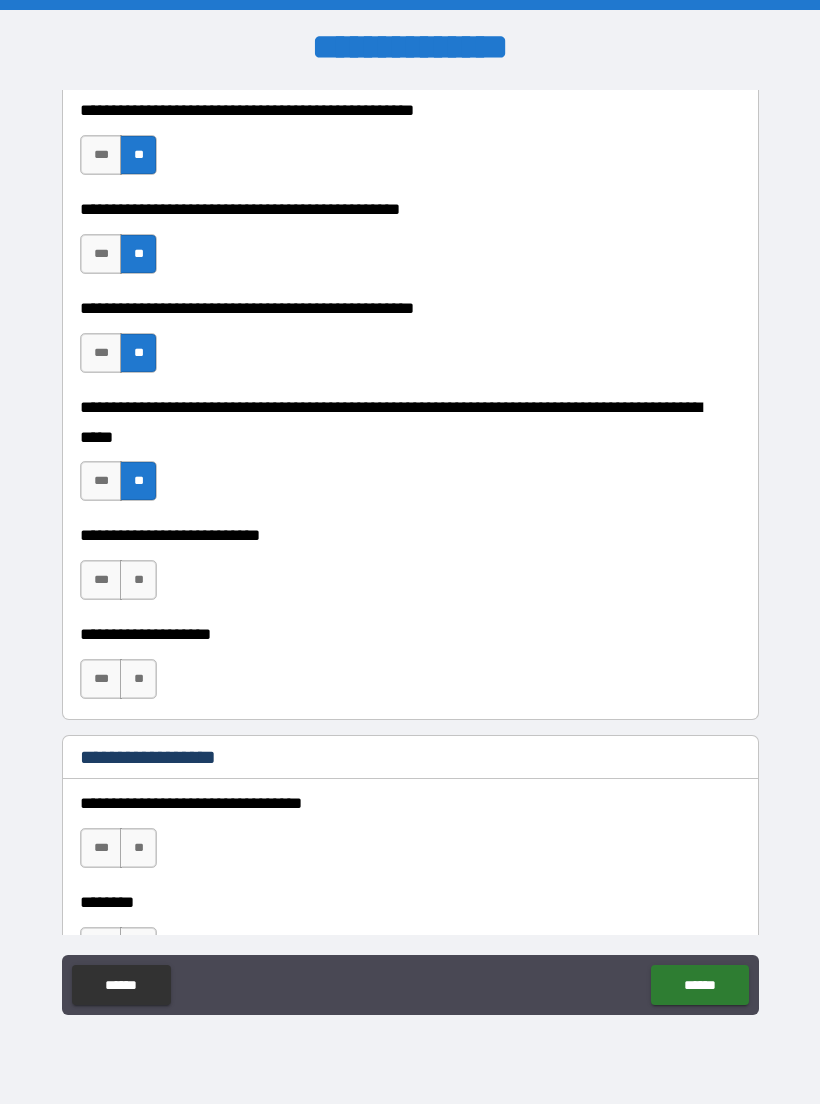 click on "**" at bounding box center [138, 580] 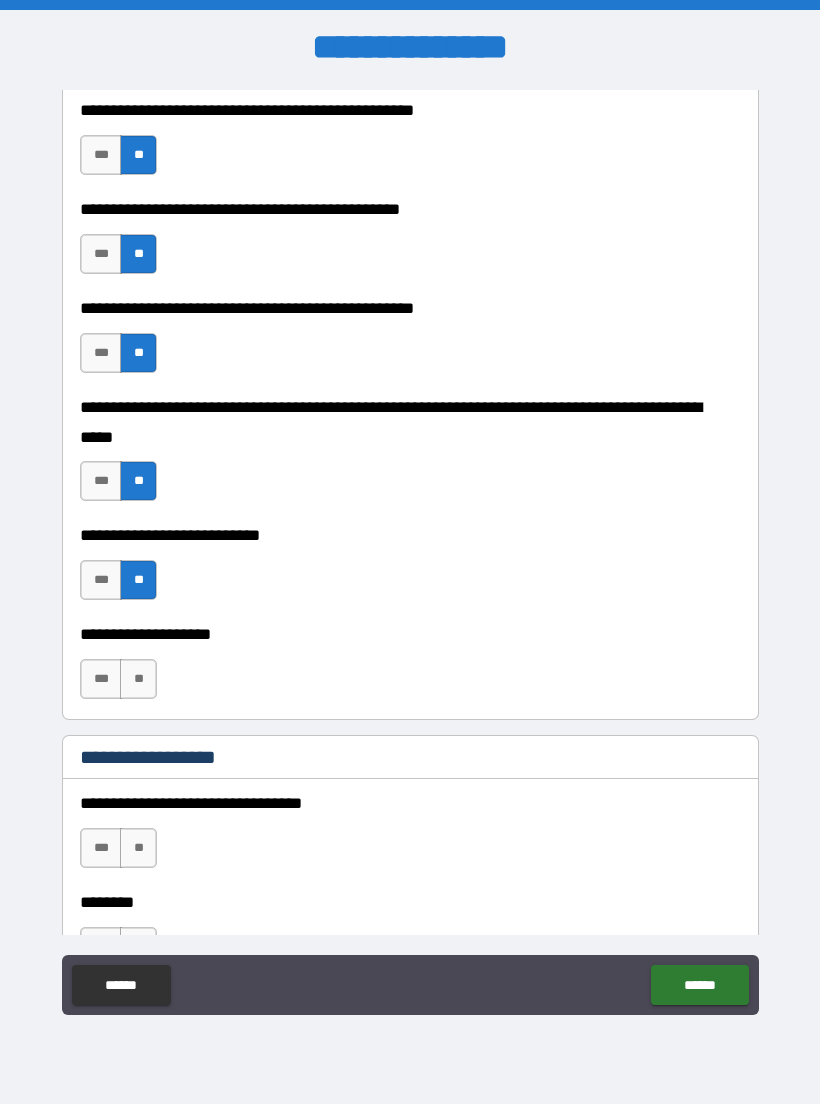 click on "***" at bounding box center [101, 679] 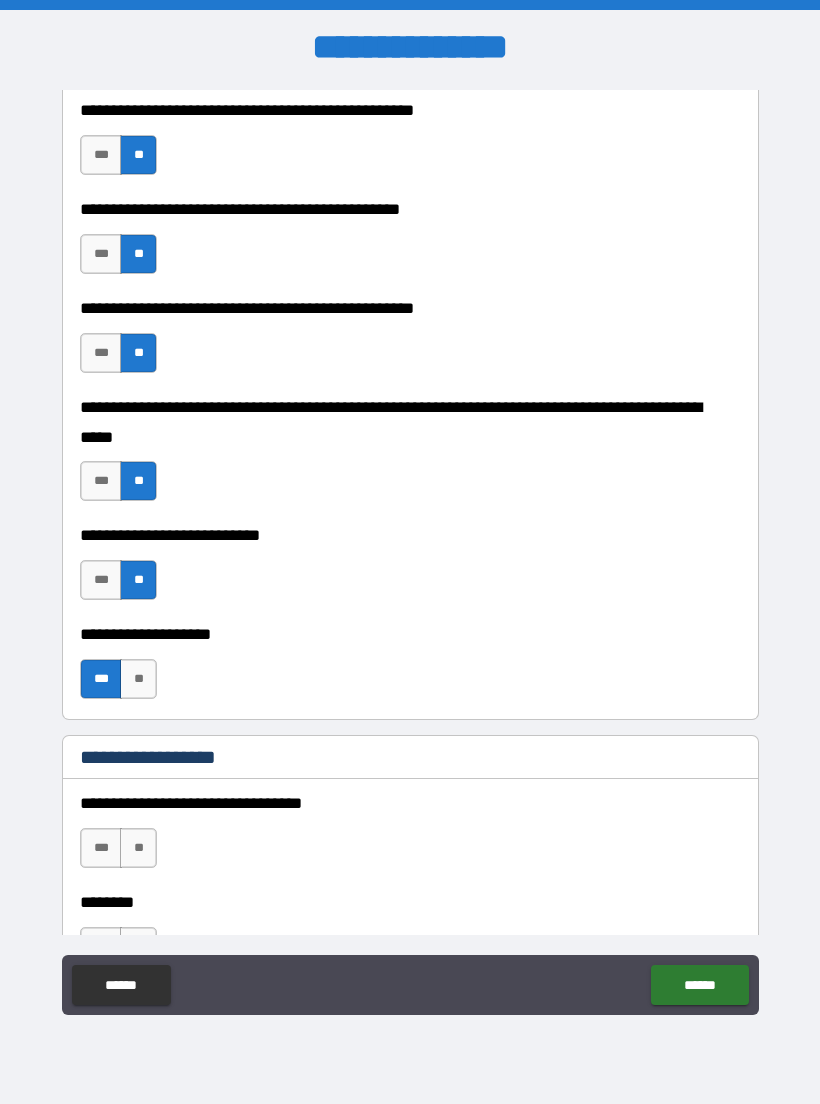 scroll, scrollTop: 629, scrollLeft: 0, axis: vertical 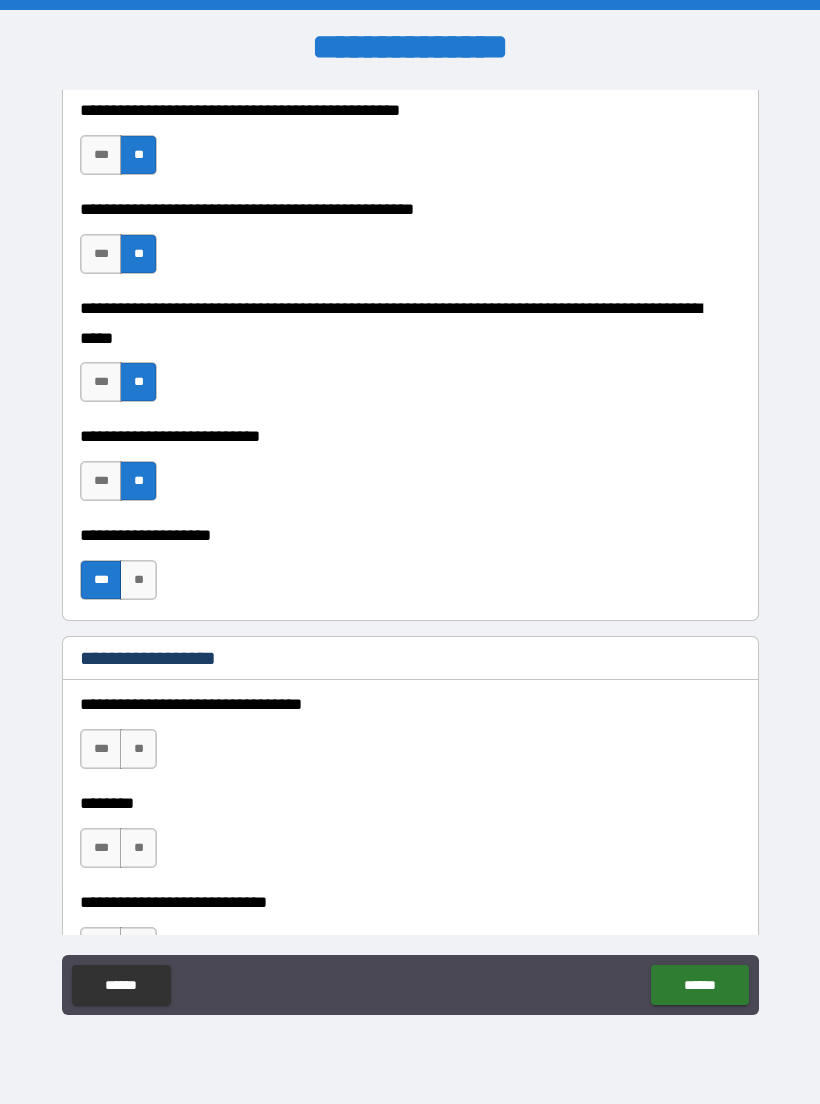 click on "**" at bounding box center (138, 580) 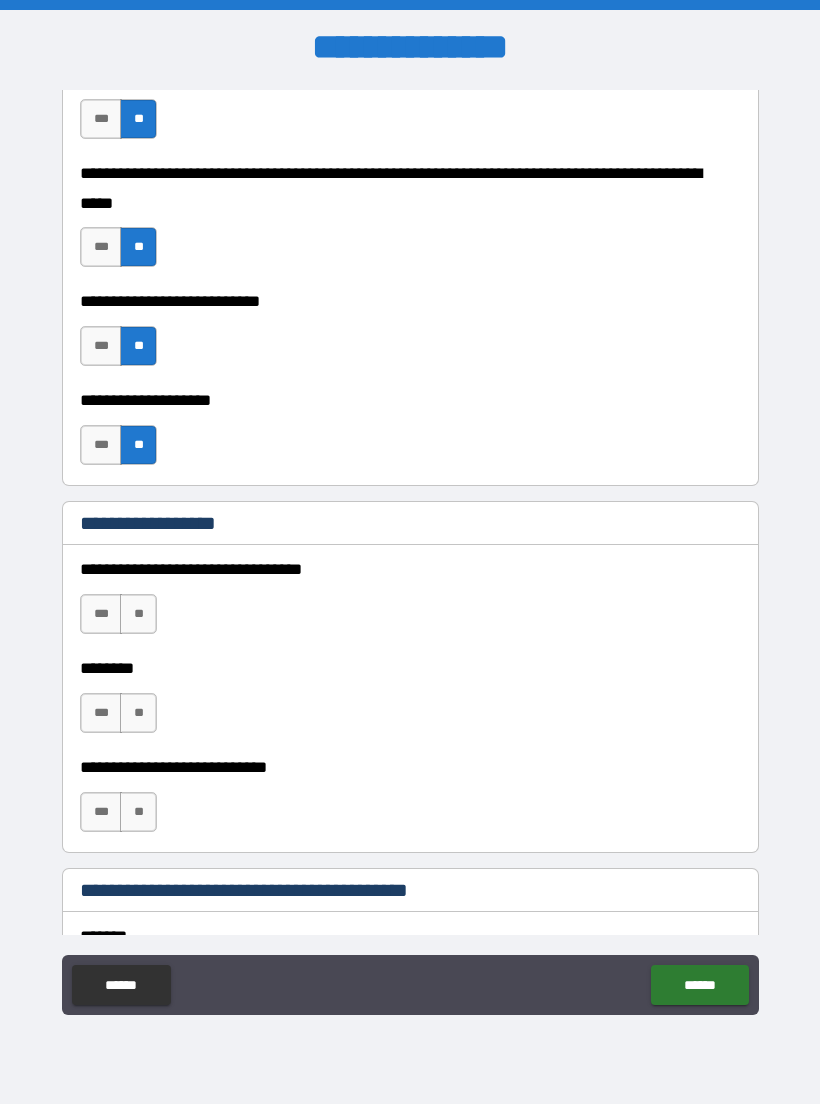 scroll, scrollTop: 765, scrollLeft: 0, axis: vertical 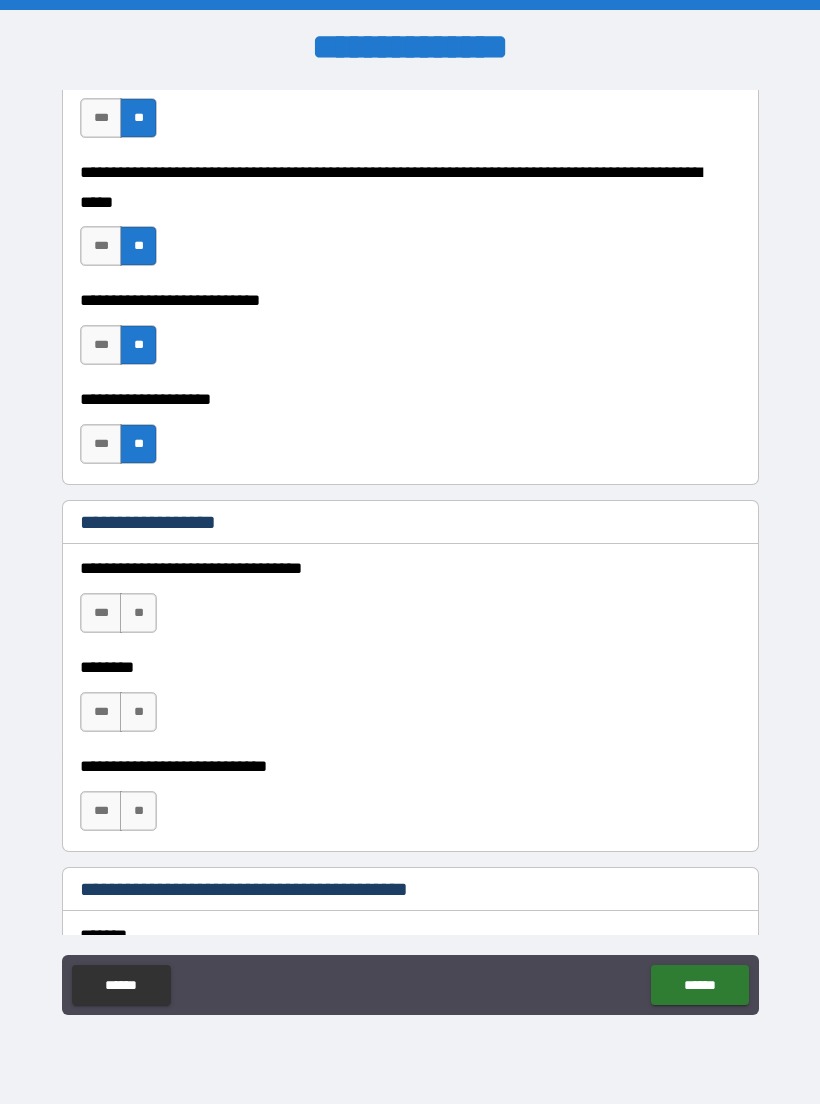 click on "**" at bounding box center [138, 613] 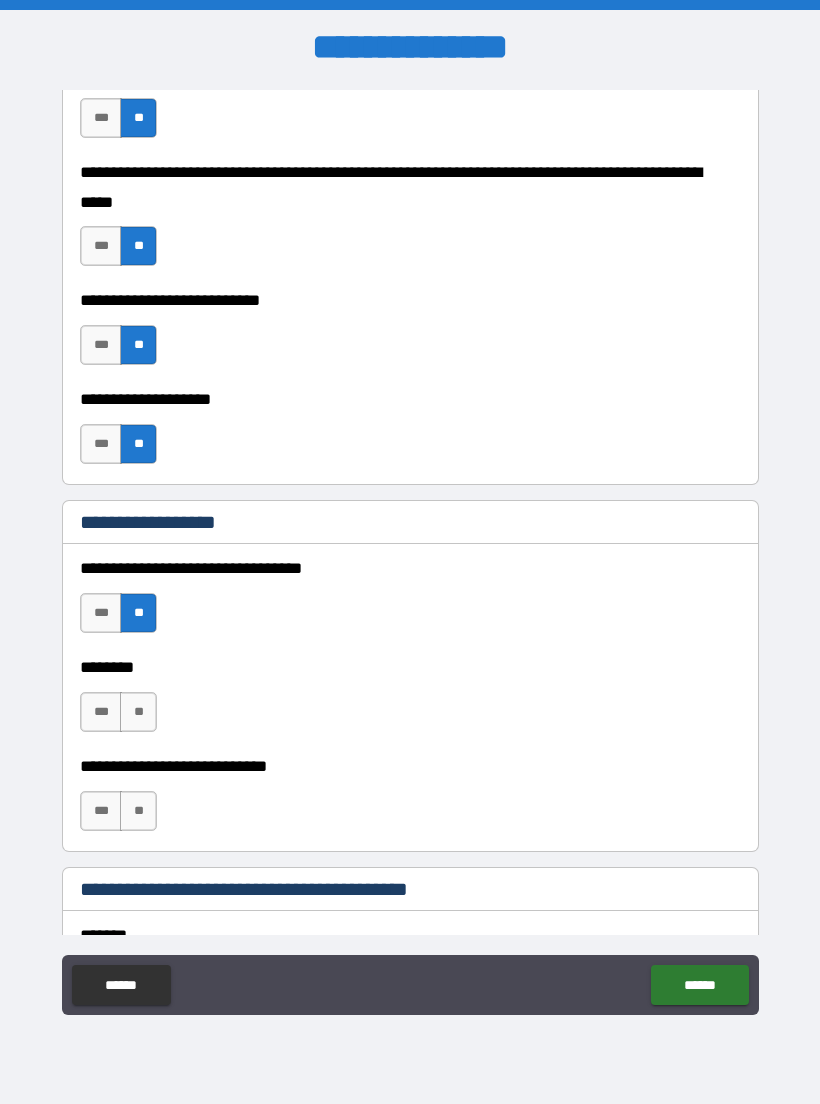 click on "**" at bounding box center (138, 712) 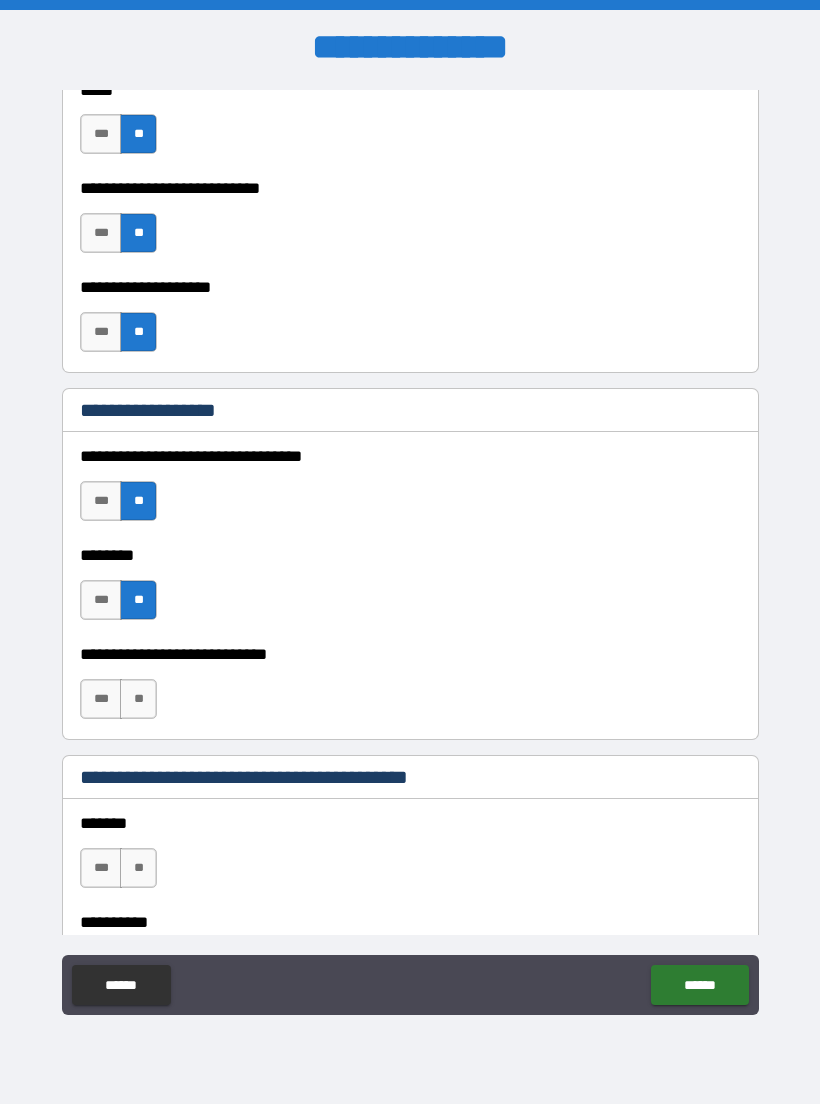 scroll, scrollTop: 889, scrollLeft: 0, axis: vertical 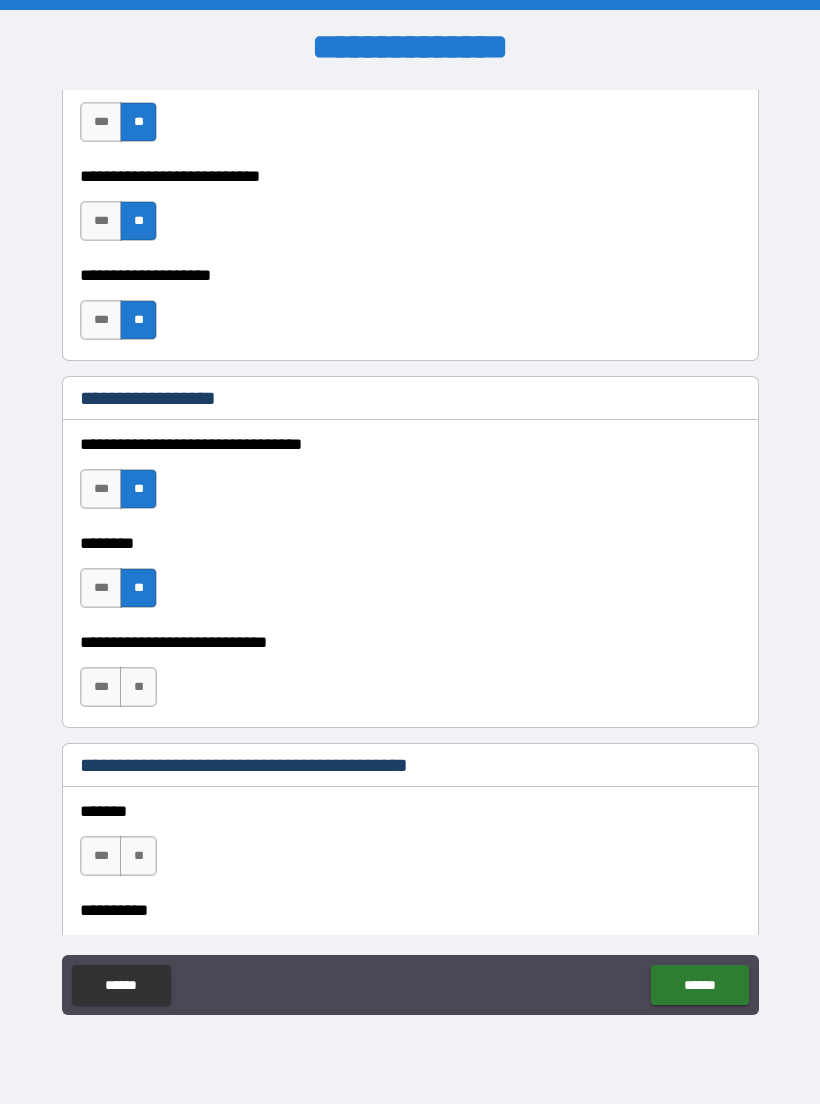 click on "**********" at bounding box center (410, 444) 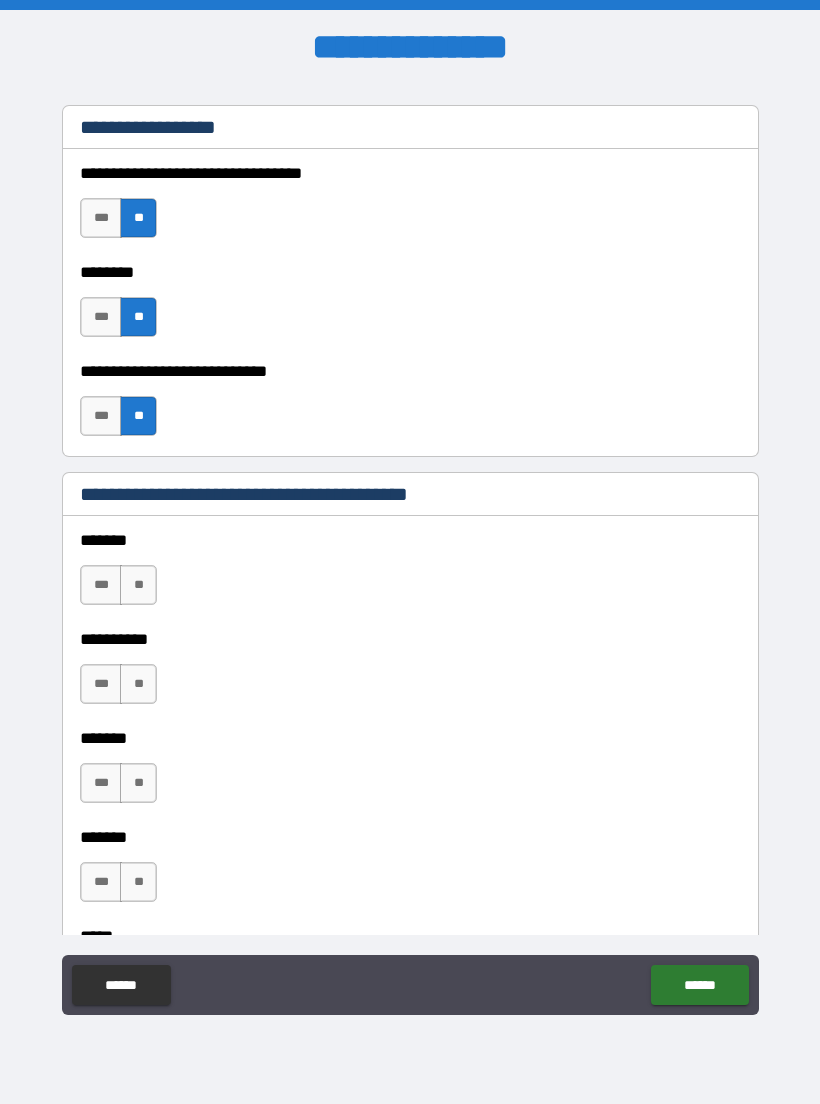 scroll, scrollTop: 1163, scrollLeft: 0, axis: vertical 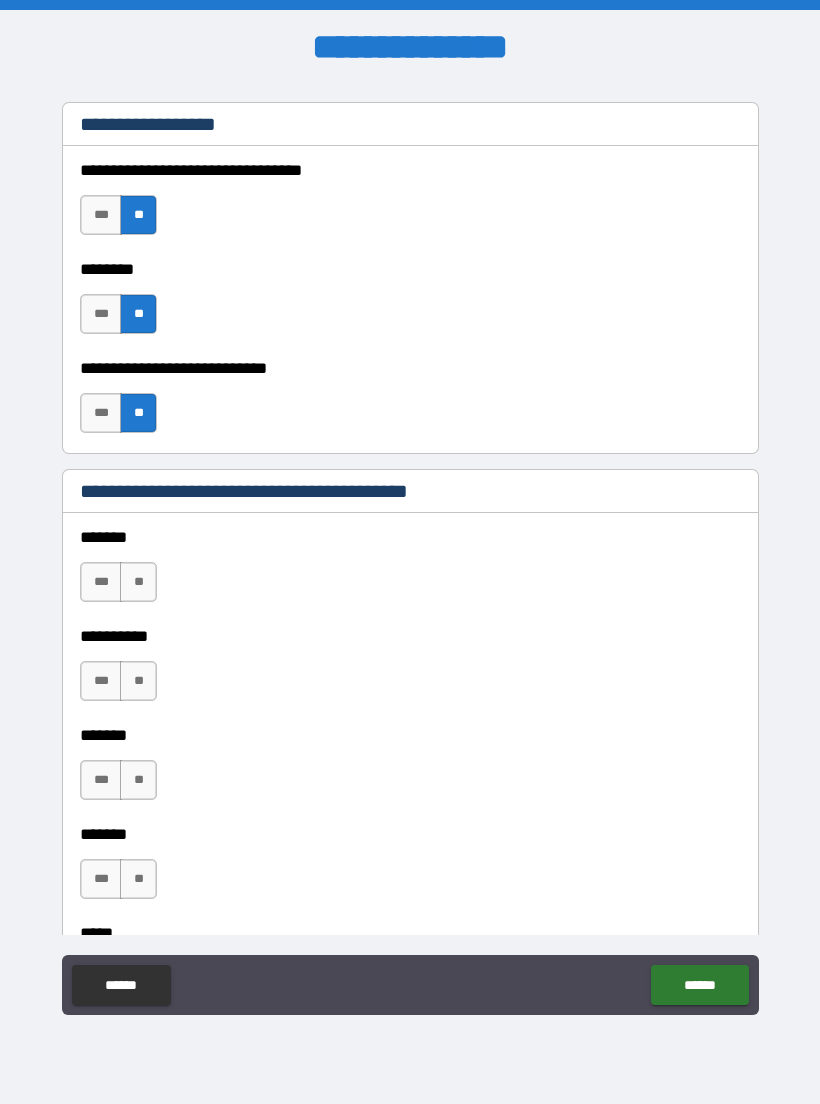 click on "**" at bounding box center [138, 582] 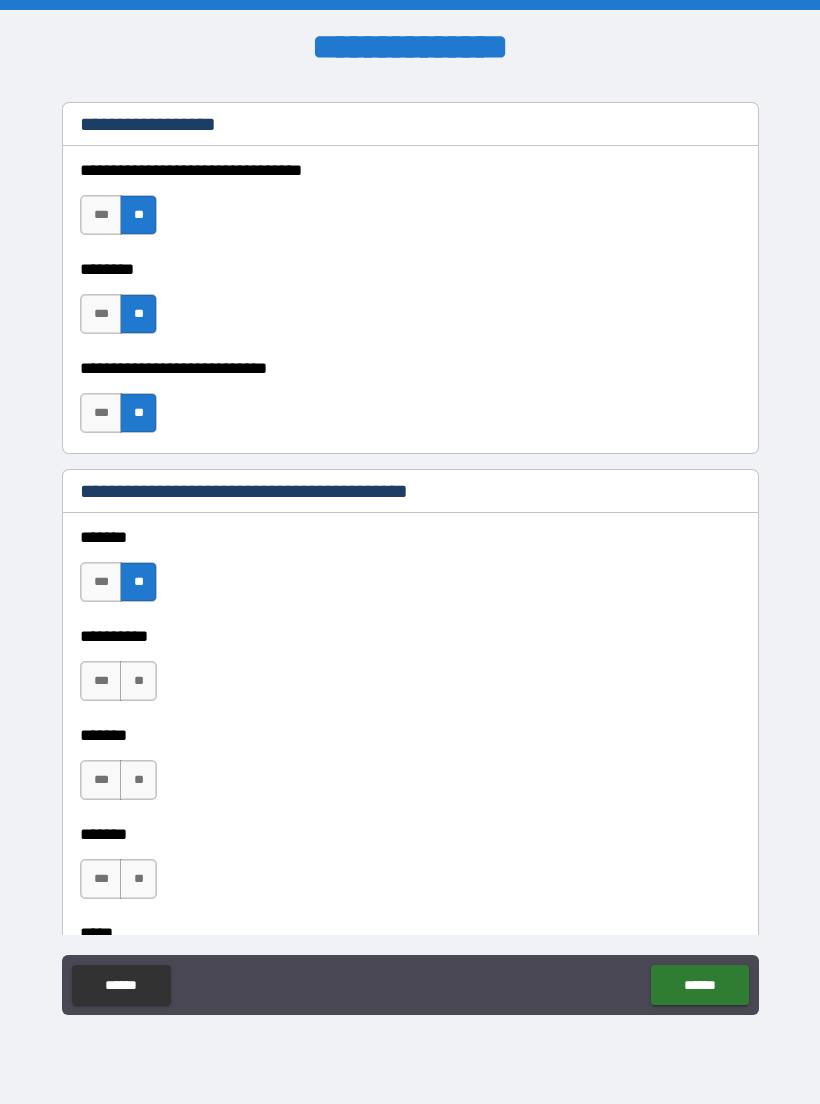 click on "**" at bounding box center (138, 681) 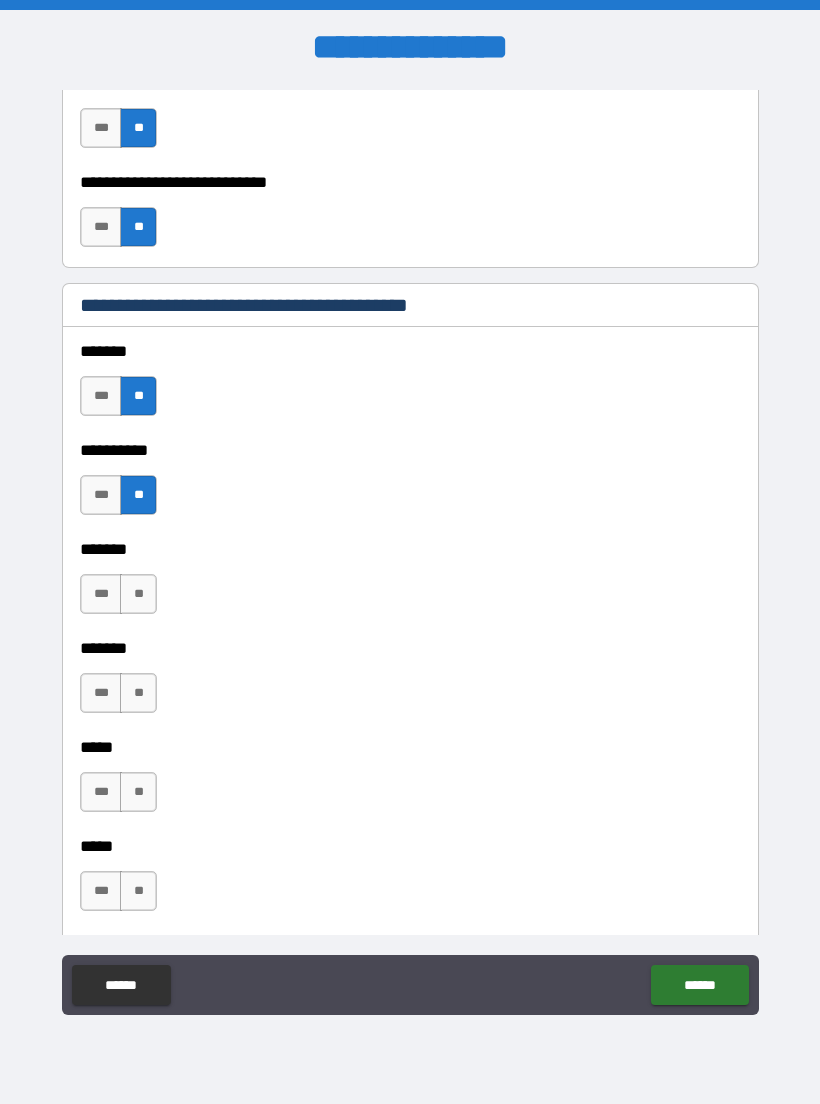 scroll, scrollTop: 1350, scrollLeft: 0, axis: vertical 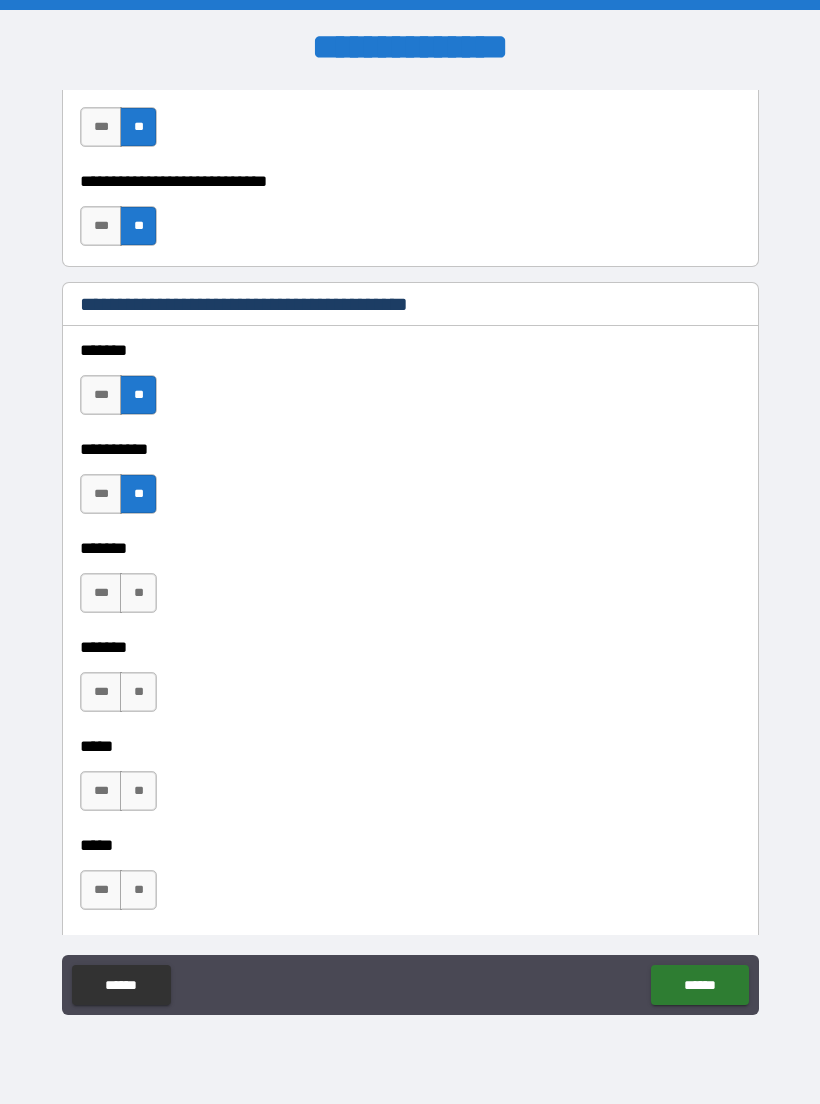 click on "**" at bounding box center [138, 593] 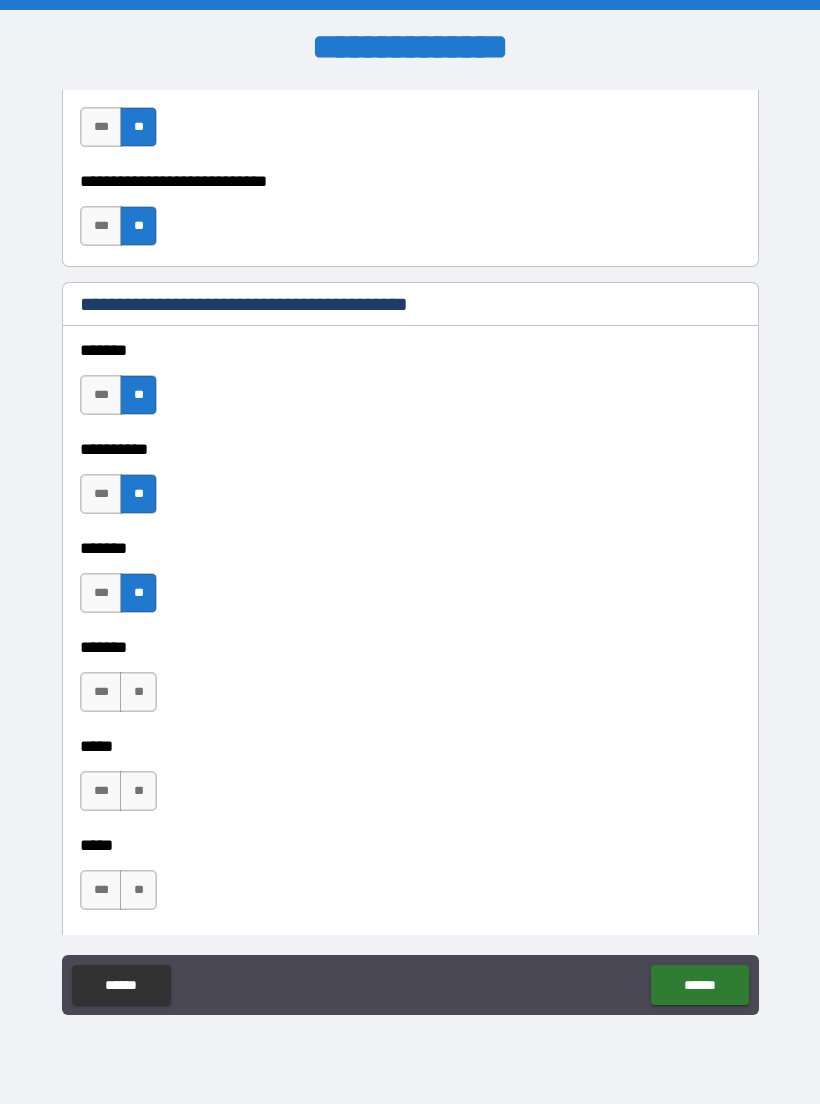 click on "**" at bounding box center (138, 692) 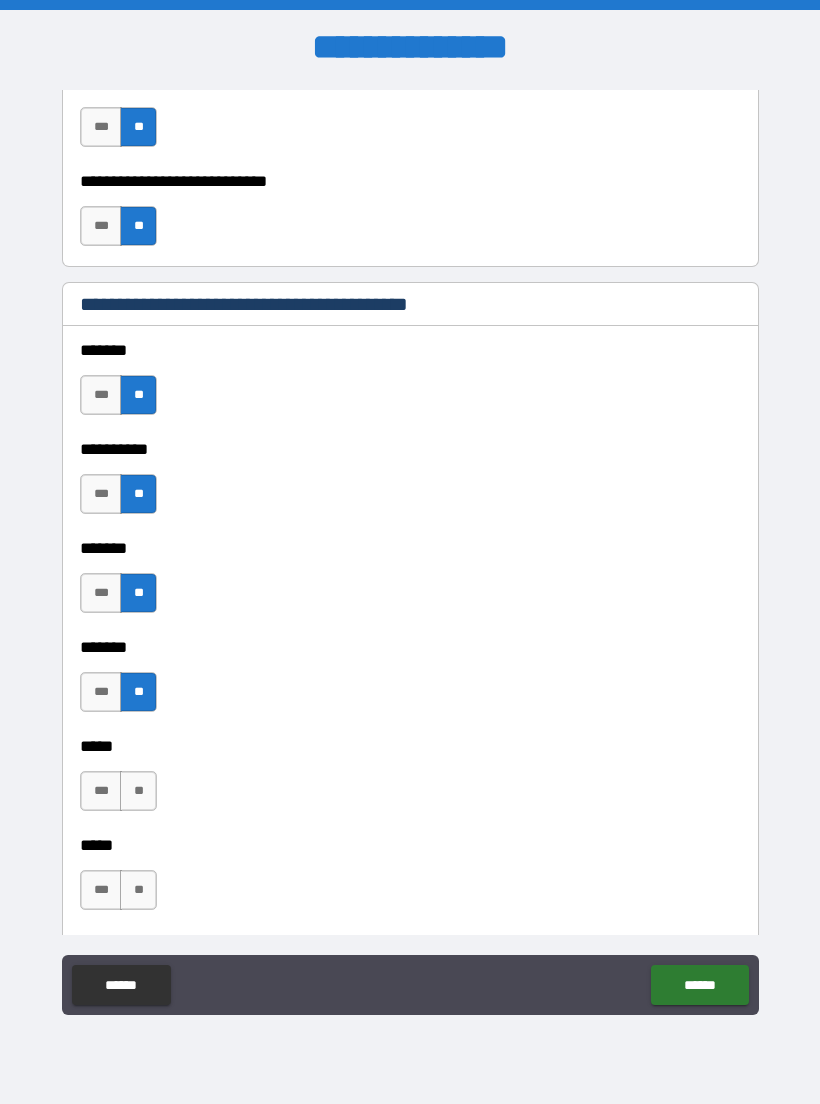 click on "**" at bounding box center (138, 791) 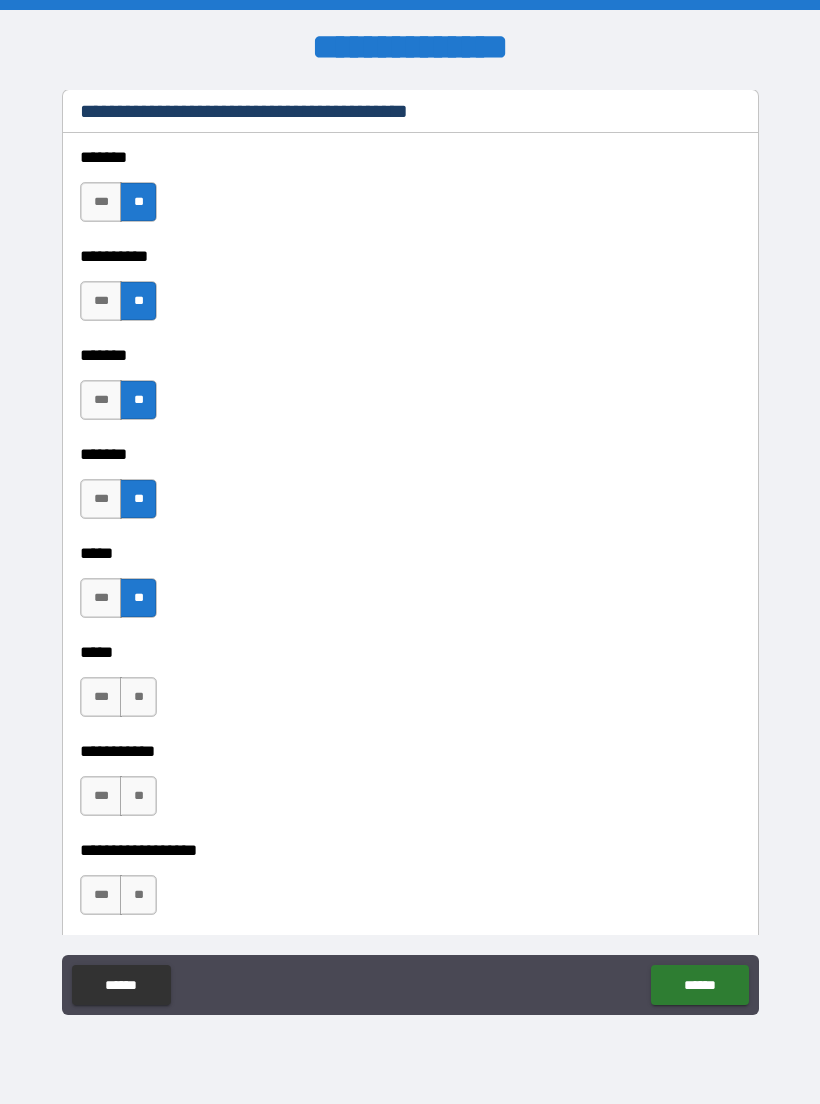 scroll, scrollTop: 1549, scrollLeft: 0, axis: vertical 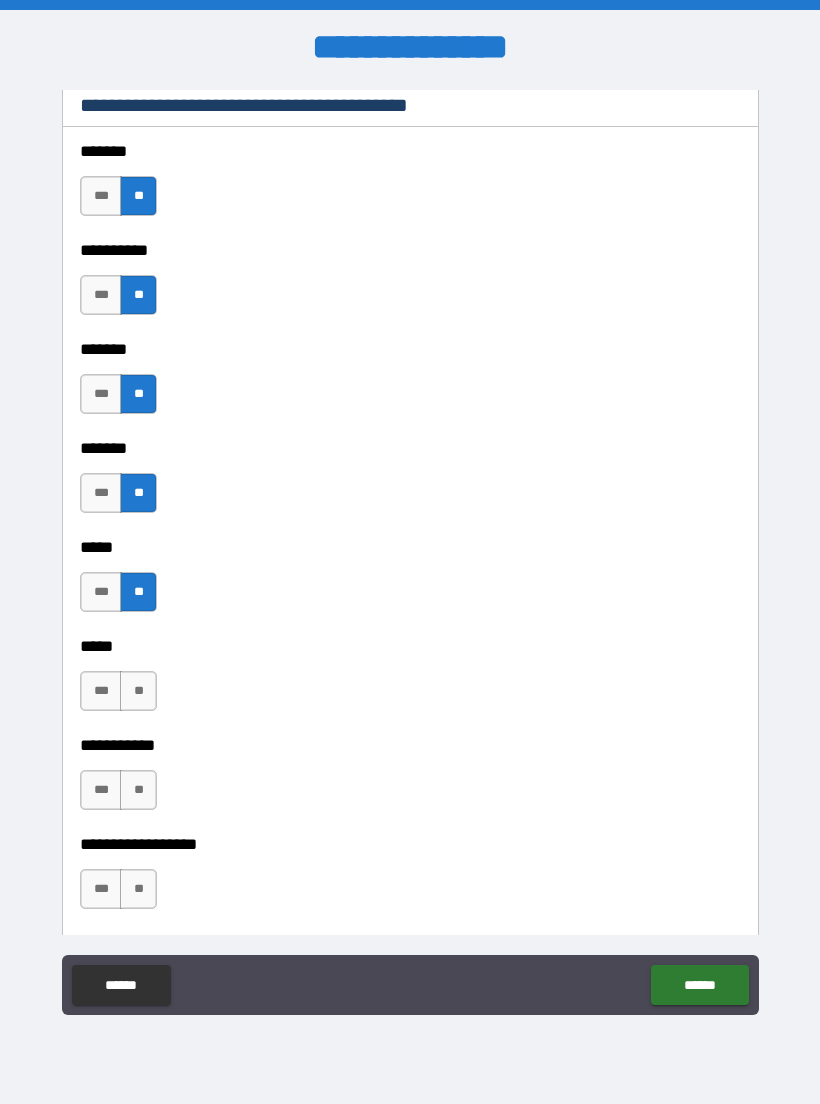 click on "**" at bounding box center (138, 691) 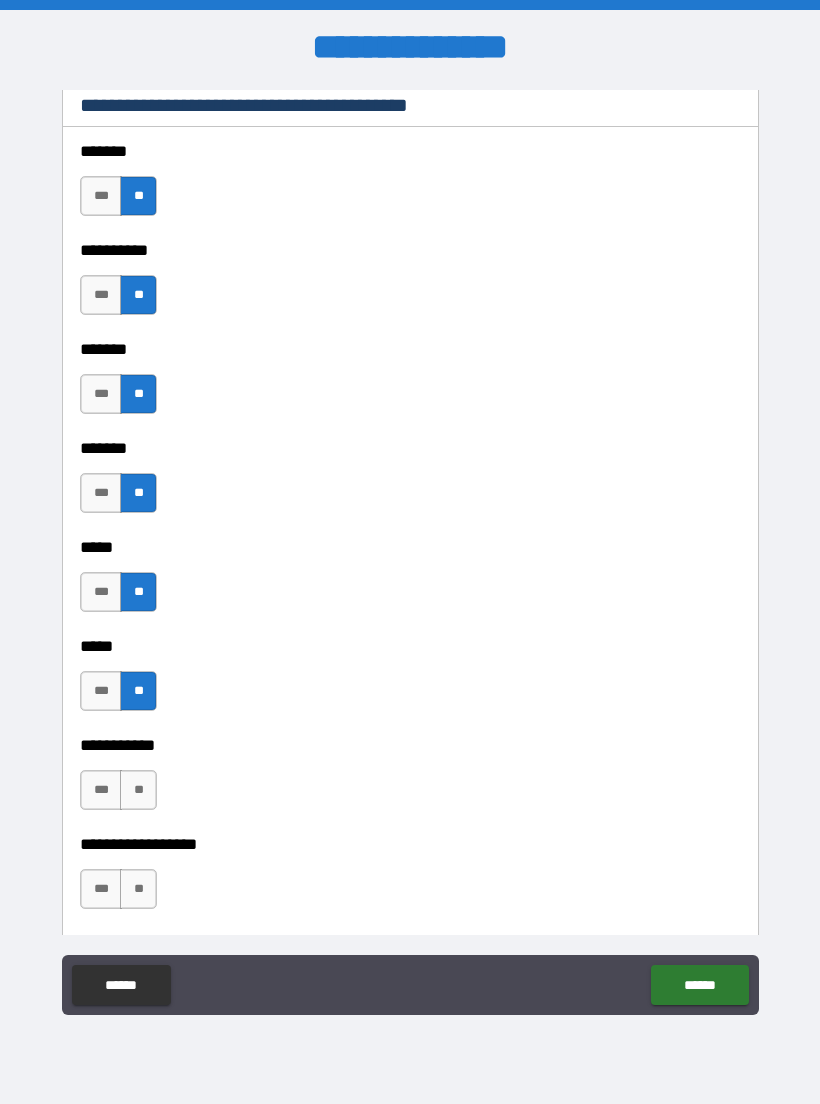 click on "**" at bounding box center [138, 790] 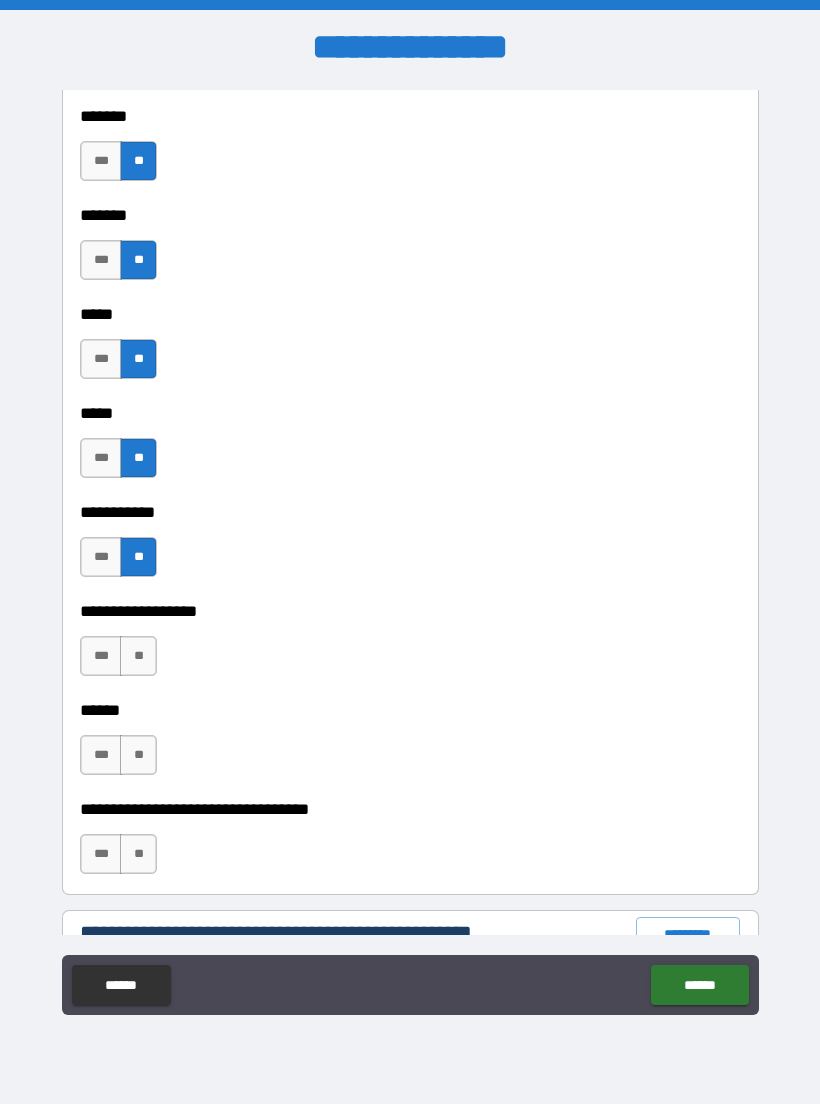 scroll, scrollTop: 1802, scrollLeft: 0, axis: vertical 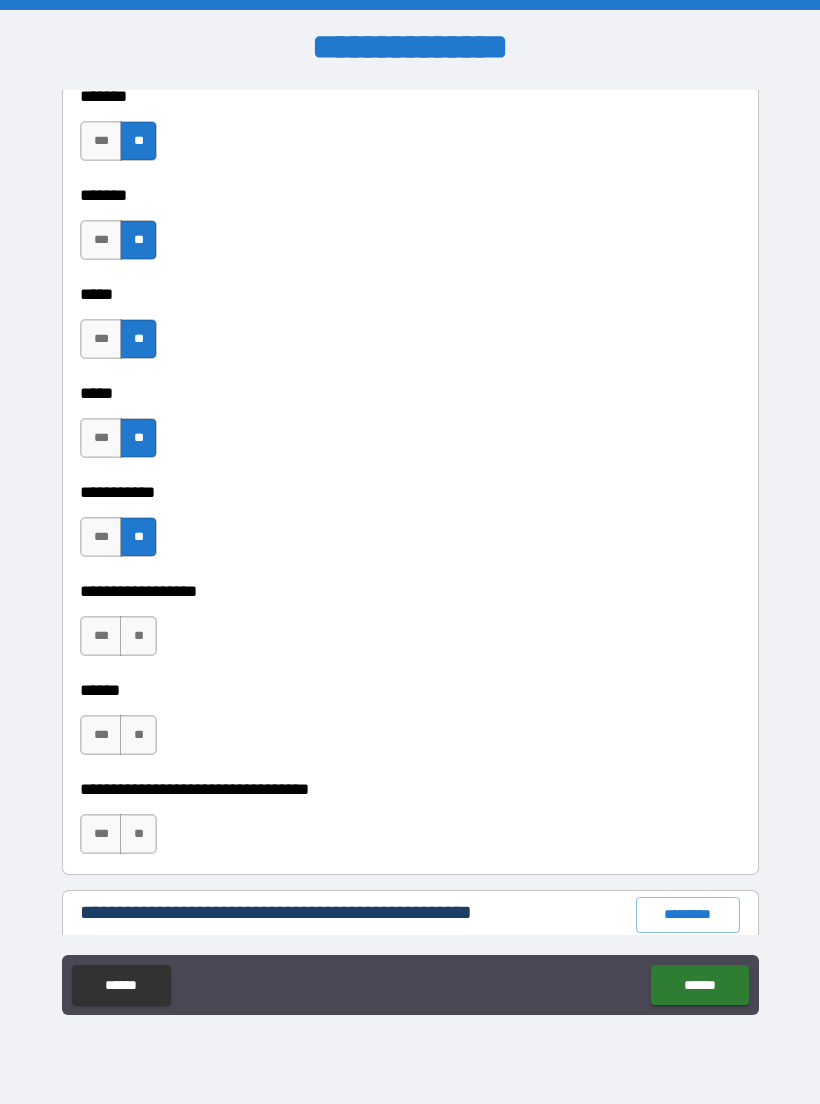 click on "**" at bounding box center [138, 636] 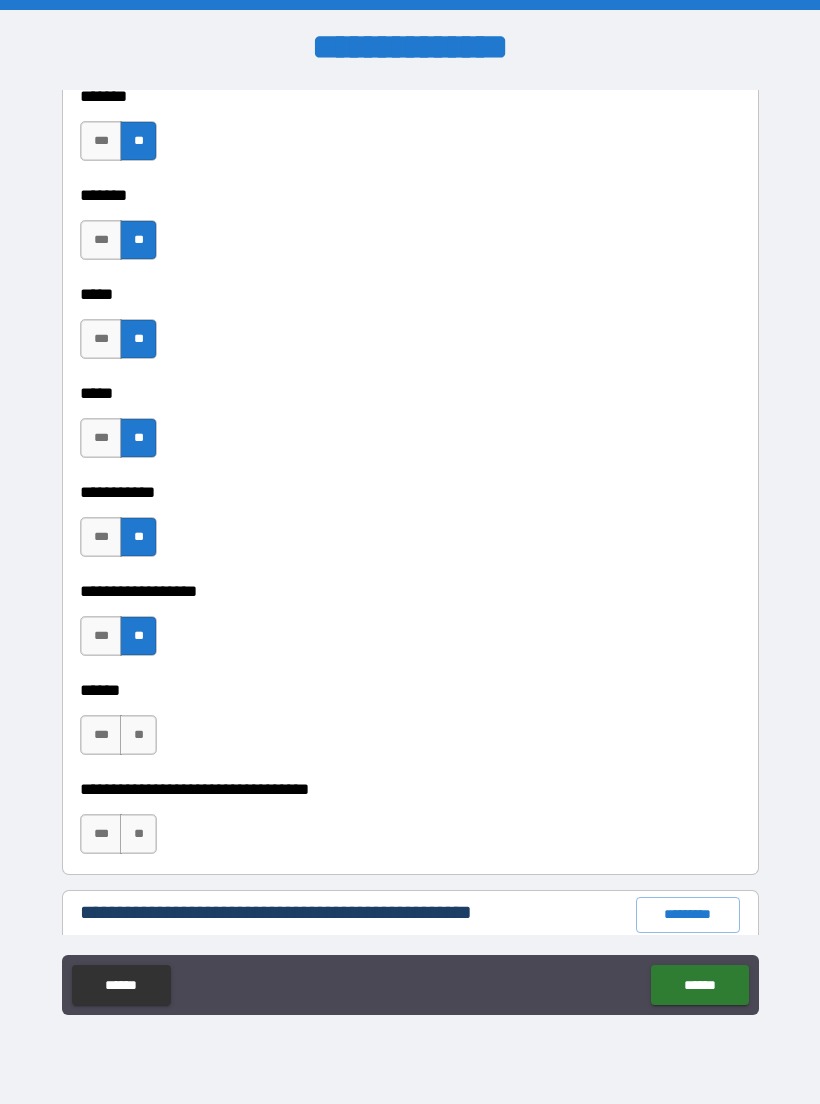 click on "**" at bounding box center (138, 735) 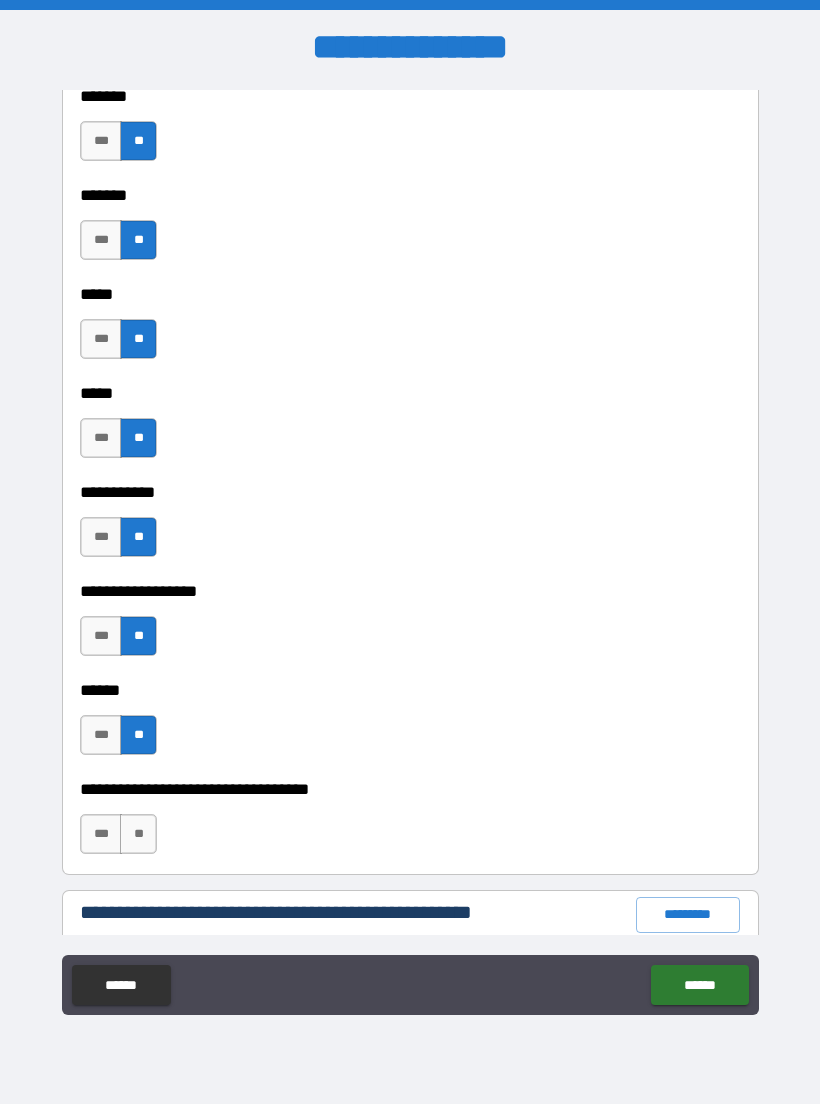 click on "**" at bounding box center (138, 834) 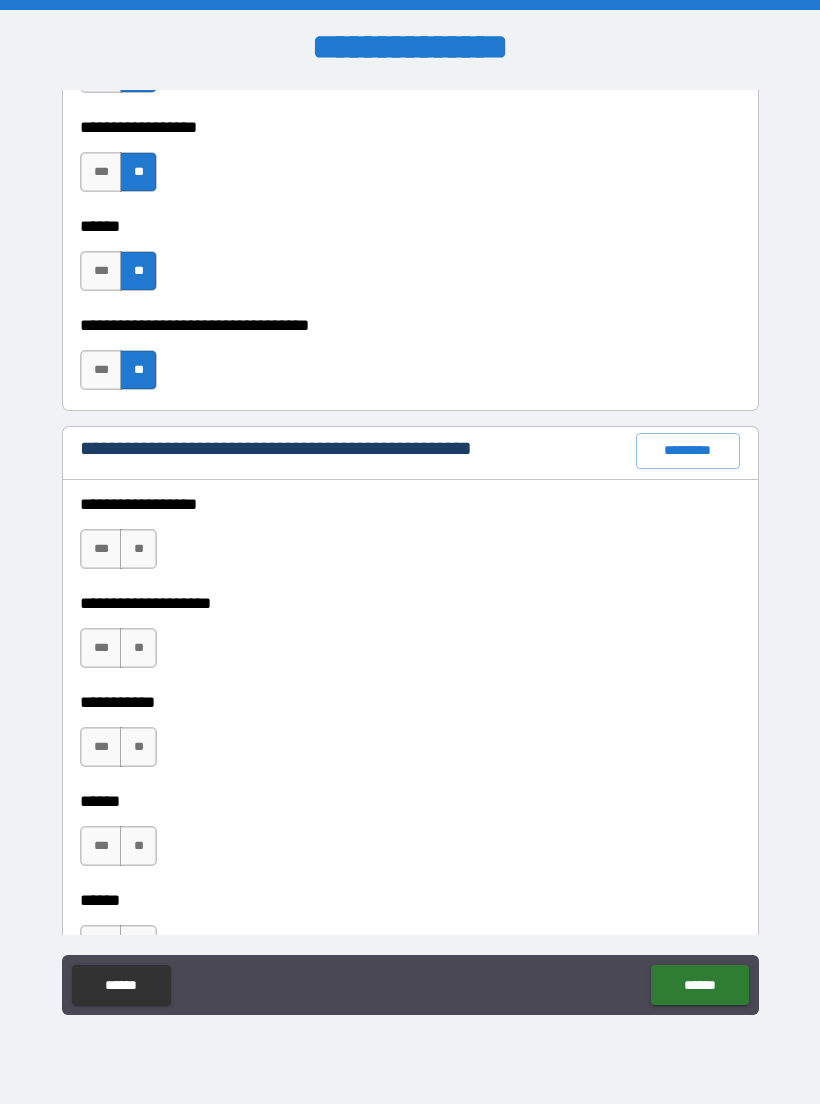 scroll, scrollTop: 2275, scrollLeft: 0, axis: vertical 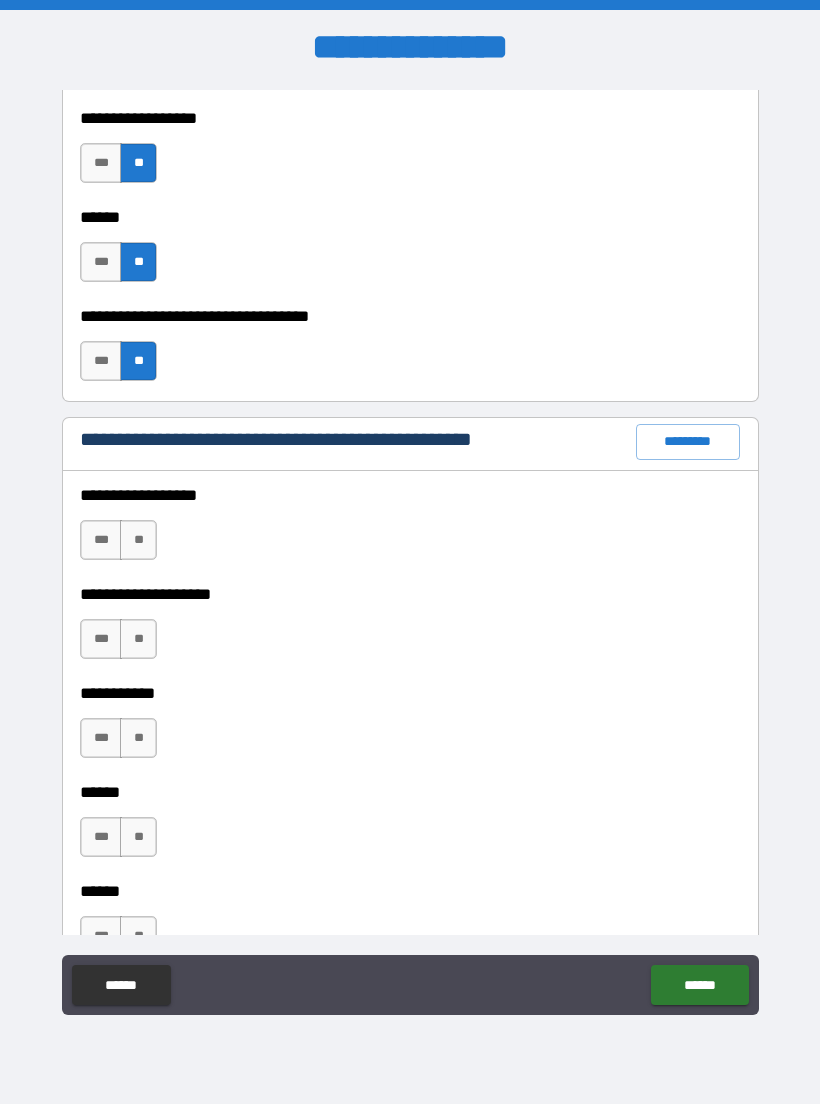 click on "**" at bounding box center (138, 540) 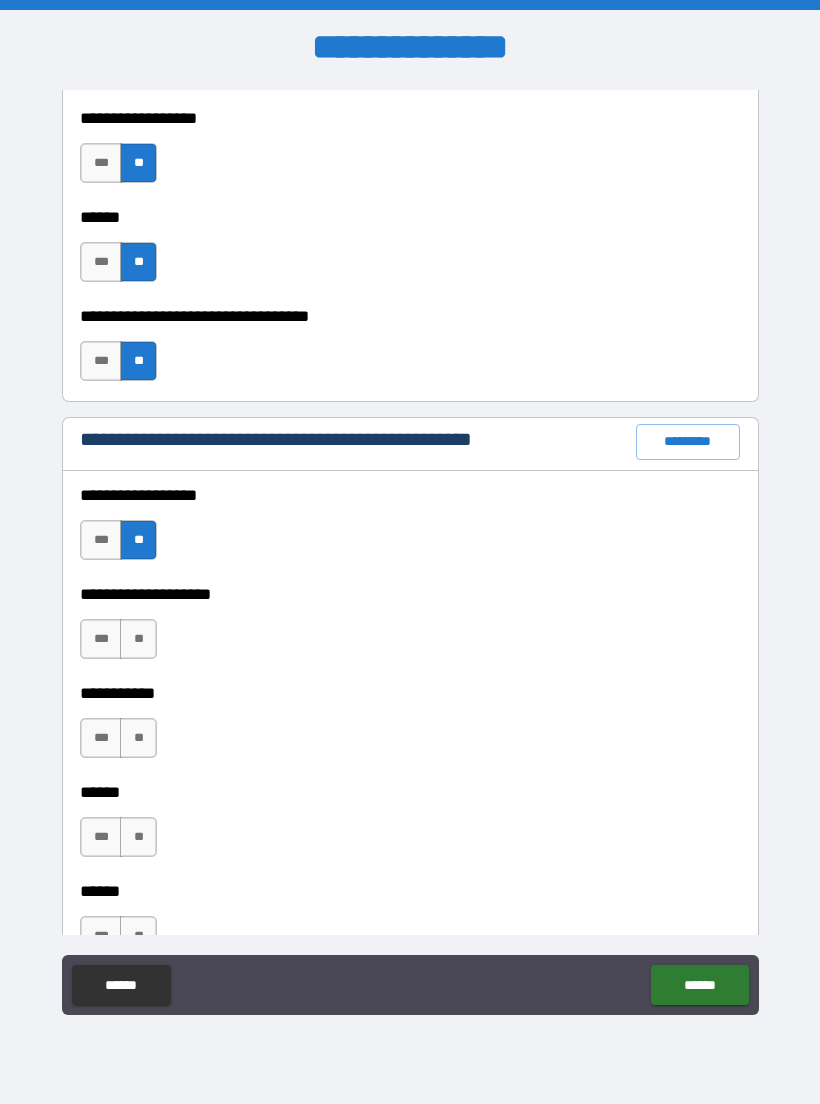 click on "**" at bounding box center [138, 639] 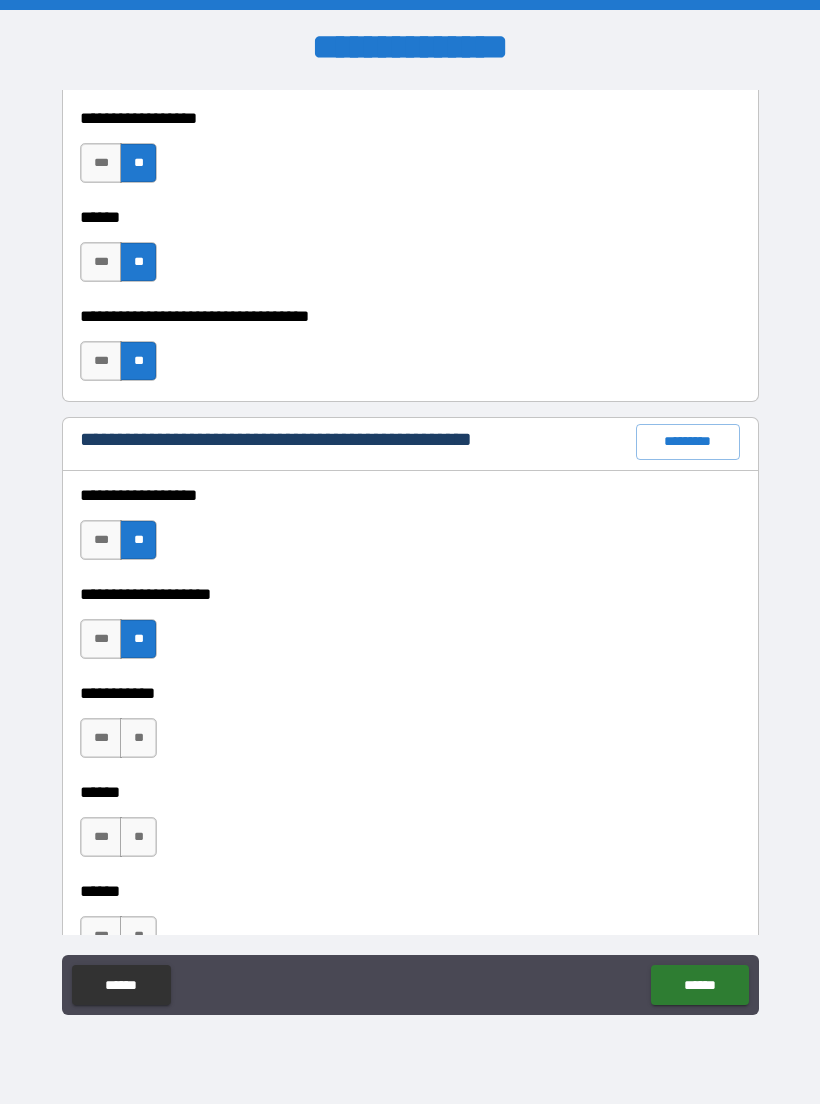 click on "**" at bounding box center [138, 738] 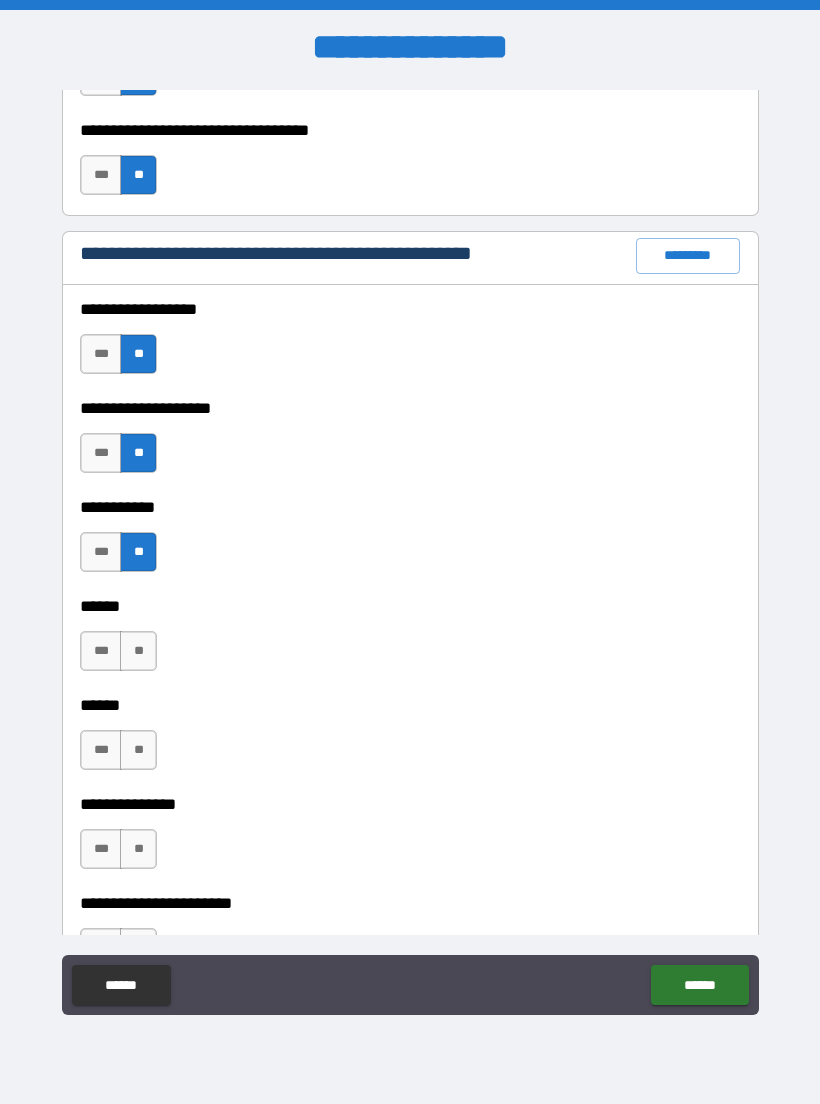 scroll, scrollTop: 2531, scrollLeft: 0, axis: vertical 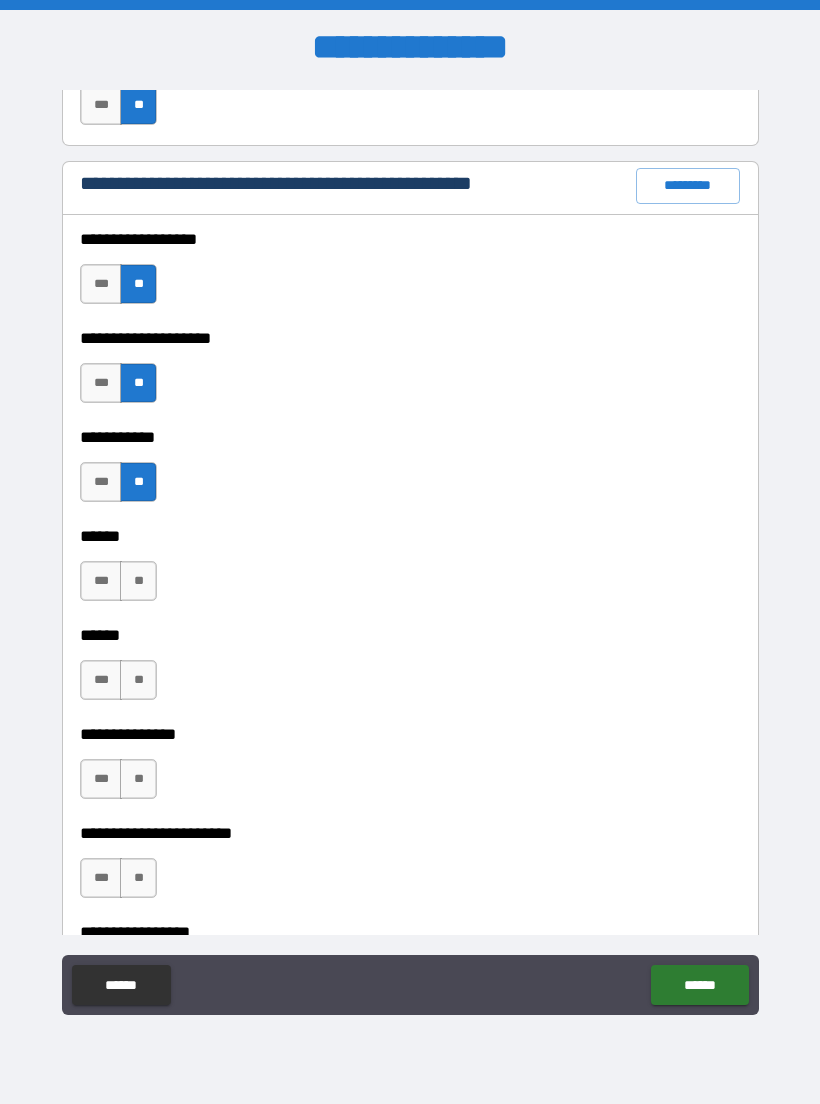 click on "**" at bounding box center [138, 581] 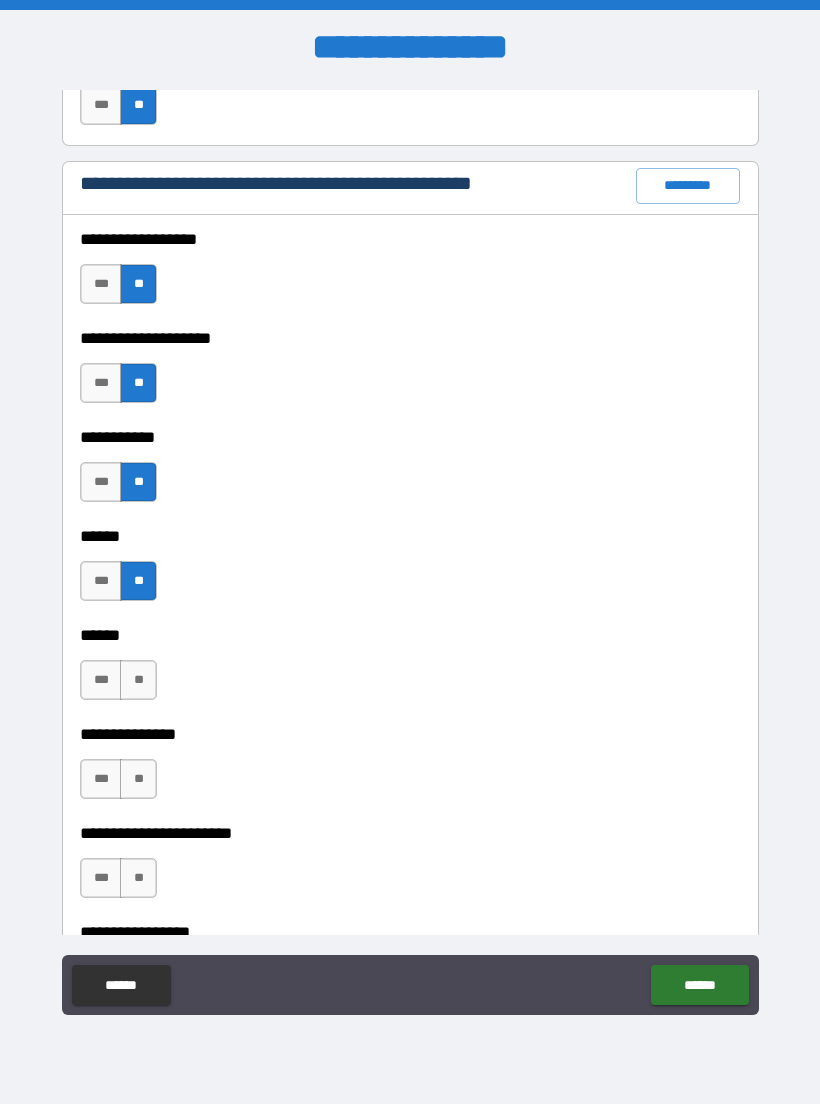 click on "**" at bounding box center [138, 680] 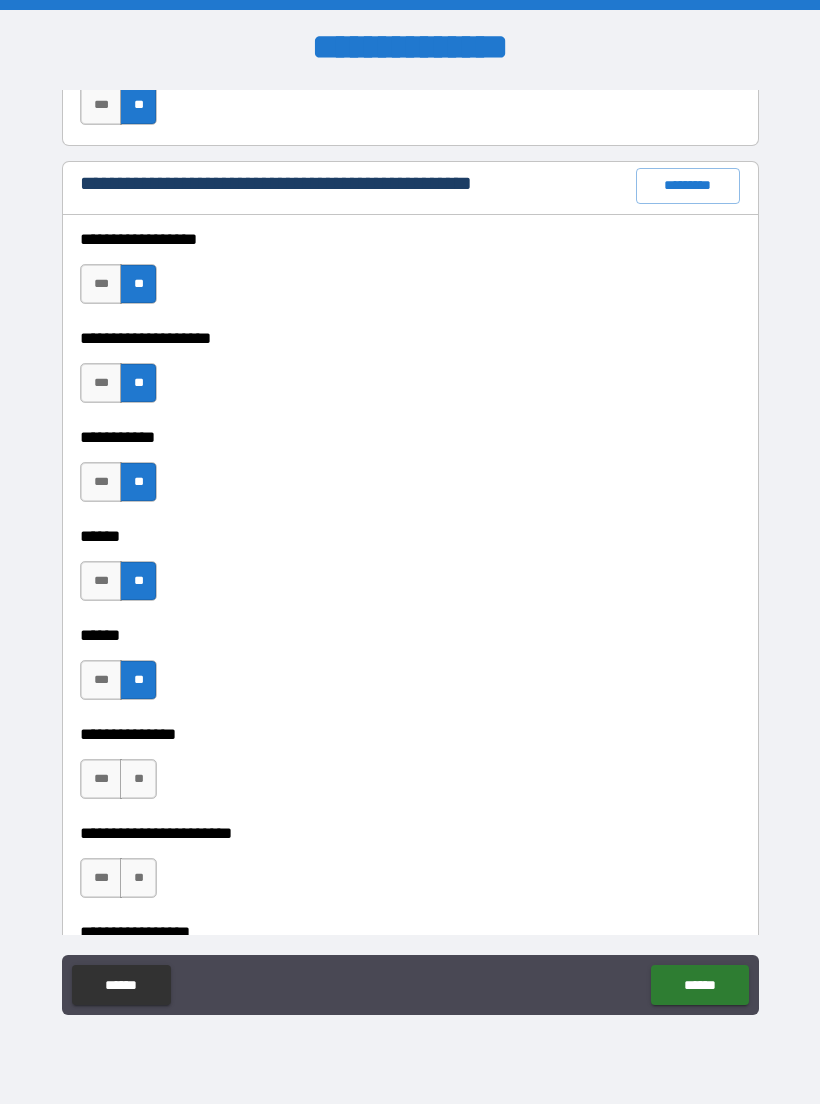 click on "**" at bounding box center (138, 779) 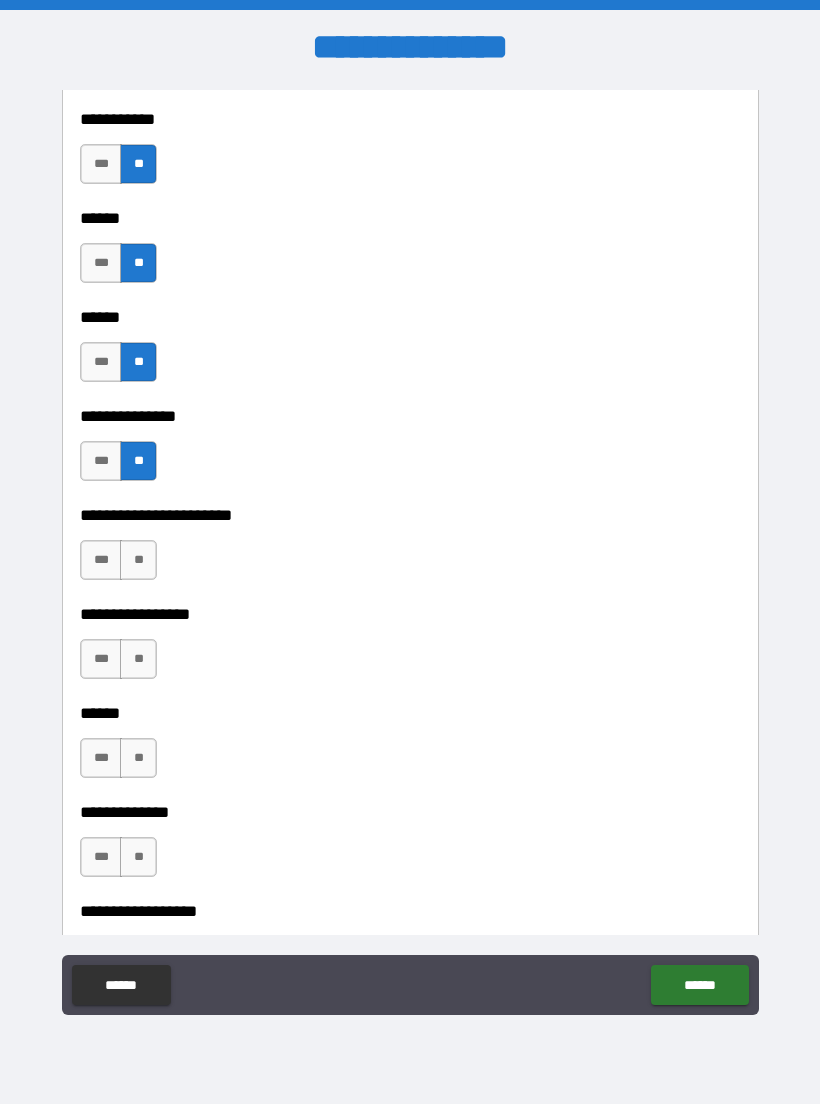 scroll, scrollTop: 2858, scrollLeft: 0, axis: vertical 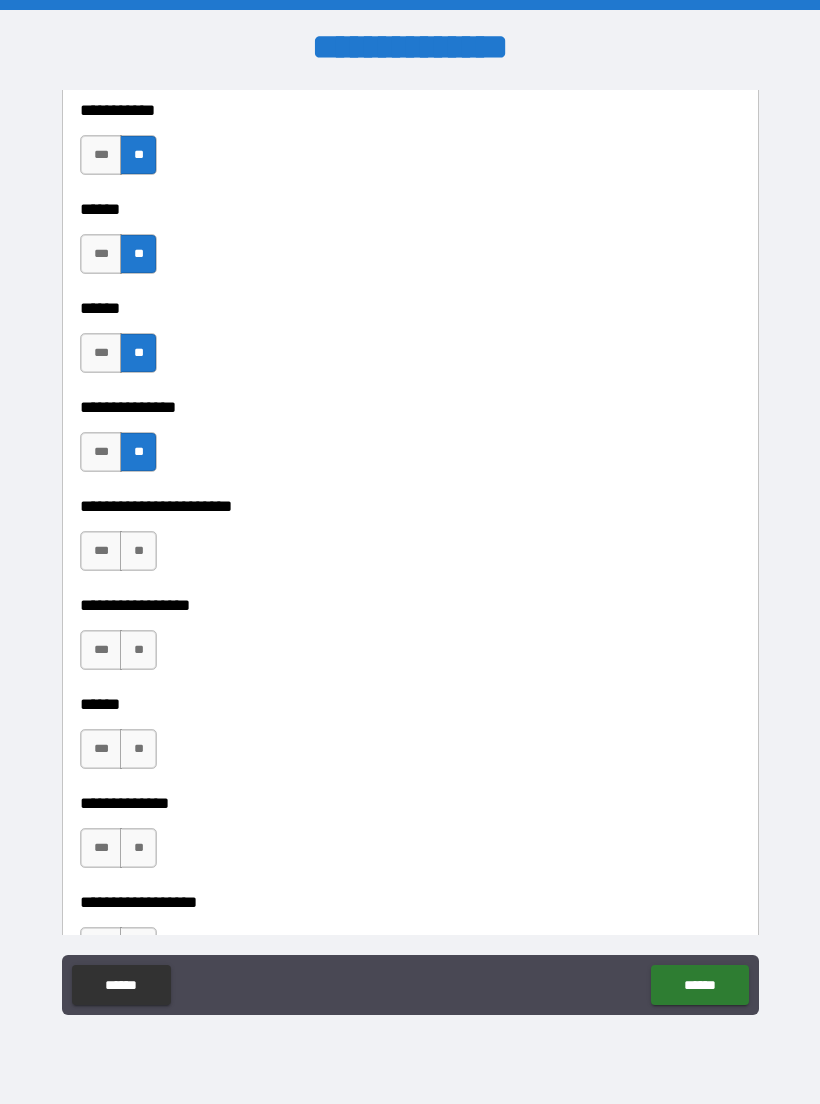 click on "**" at bounding box center (138, 551) 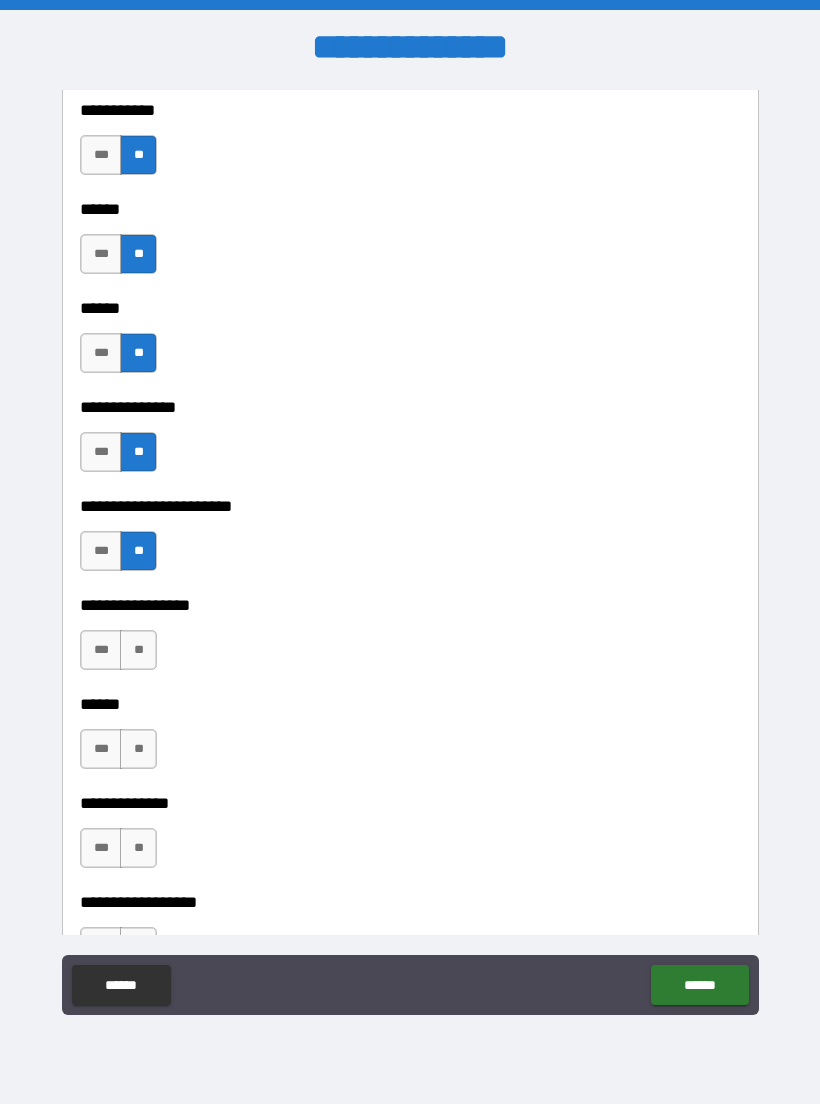 click on "**" at bounding box center (138, 650) 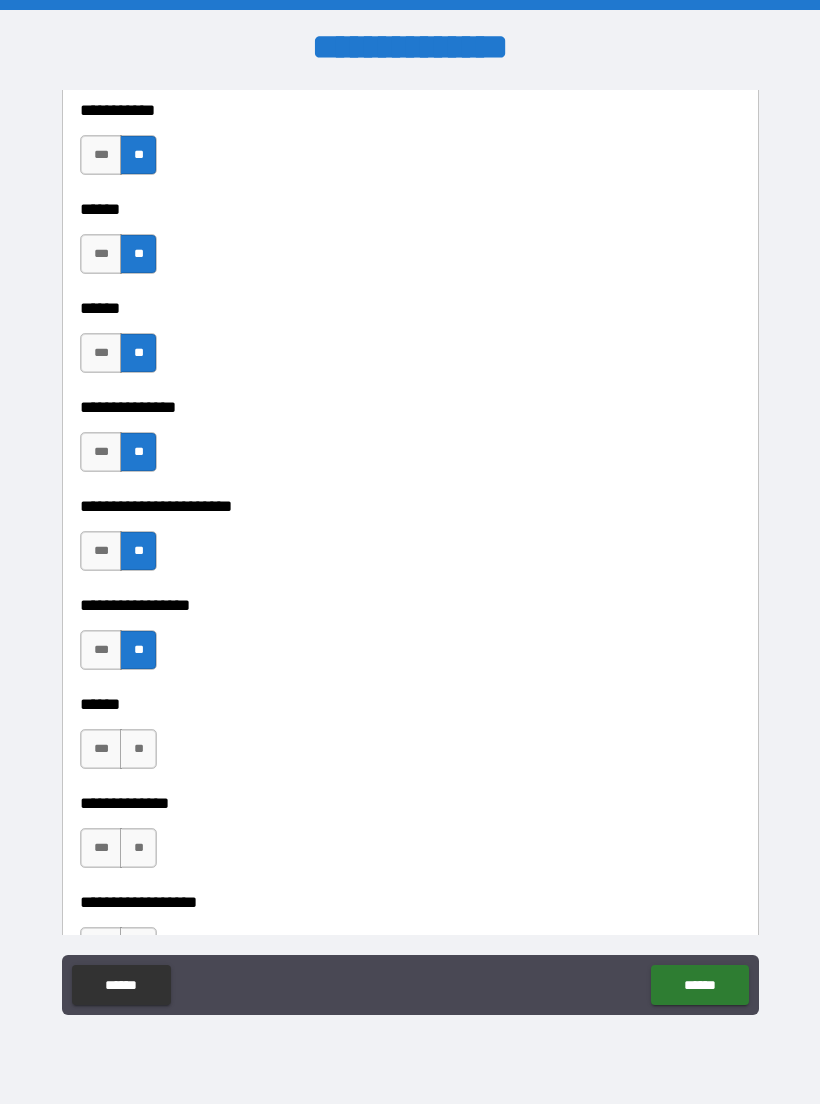 click on "**" at bounding box center (138, 749) 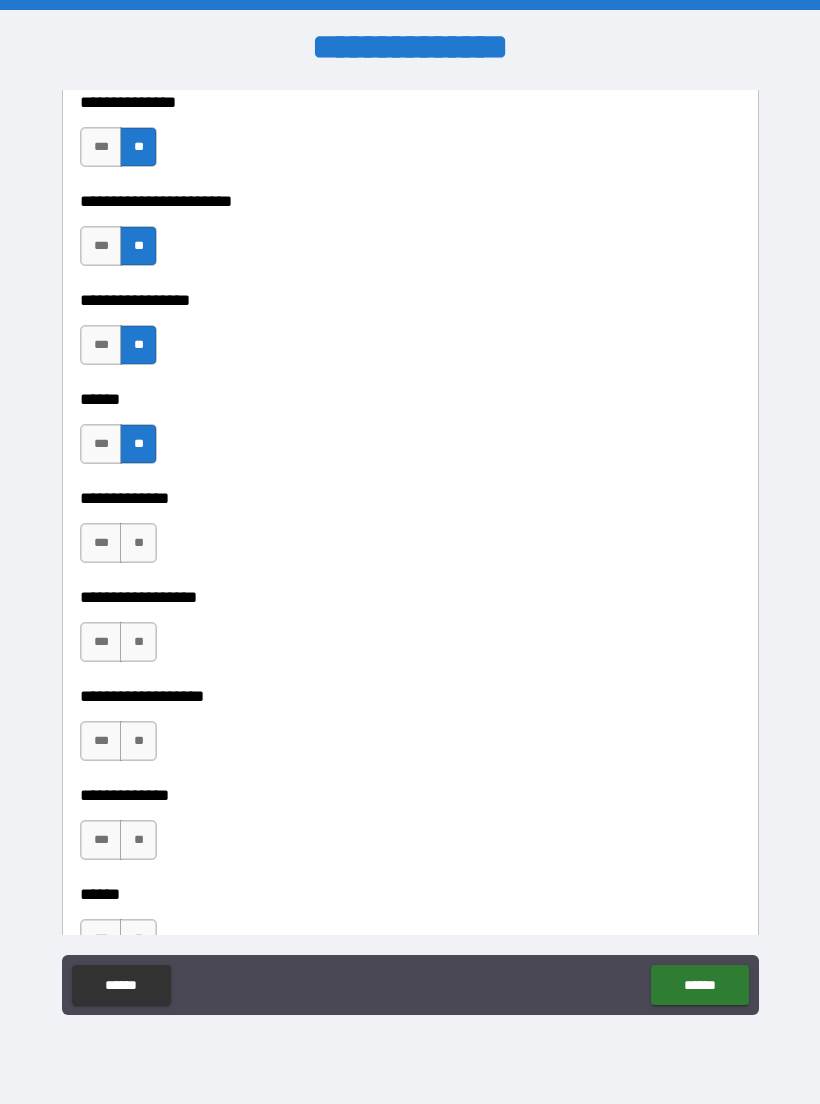 scroll, scrollTop: 3180, scrollLeft: 0, axis: vertical 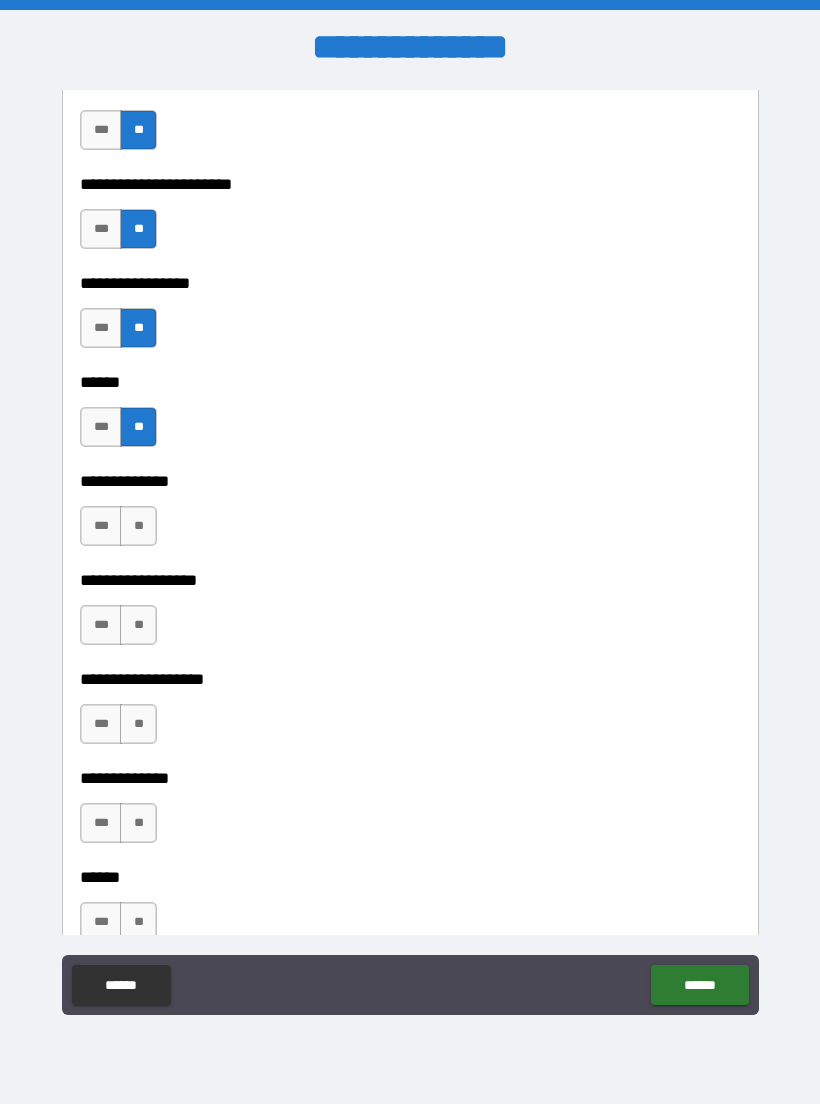 click on "**" at bounding box center [138, 526] 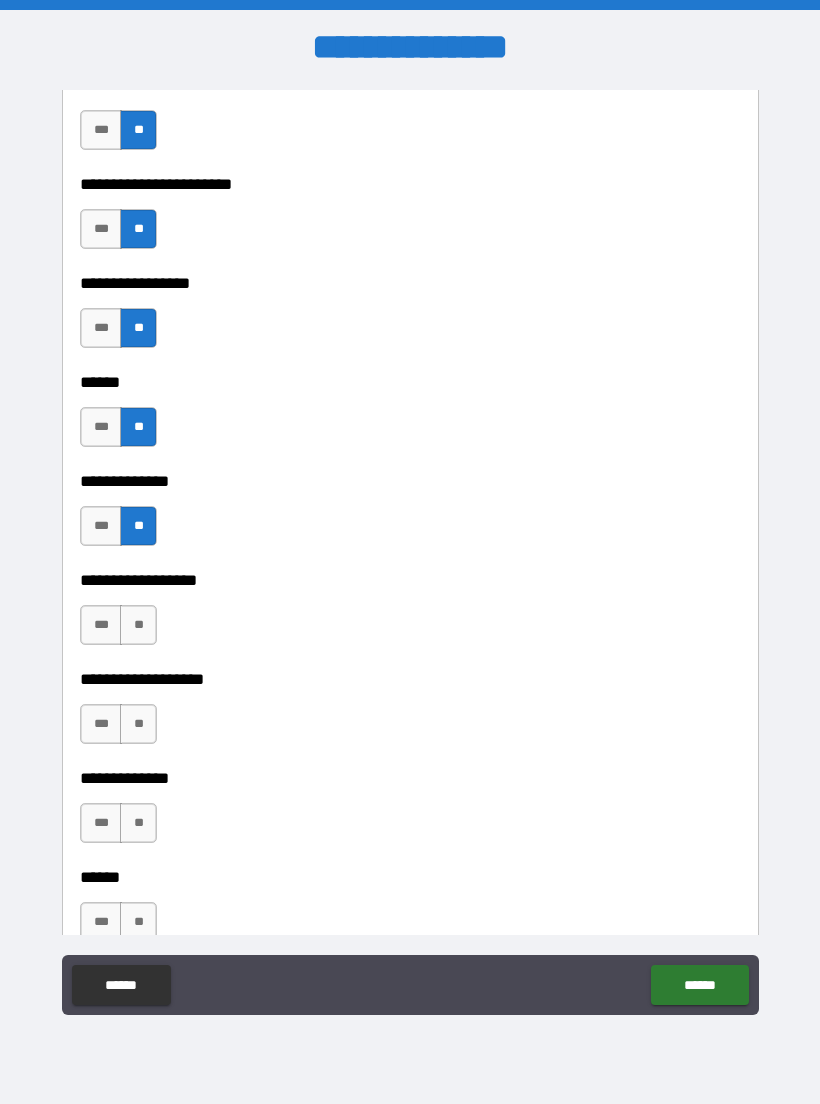 click on "**" at bounding box center [138, 625] 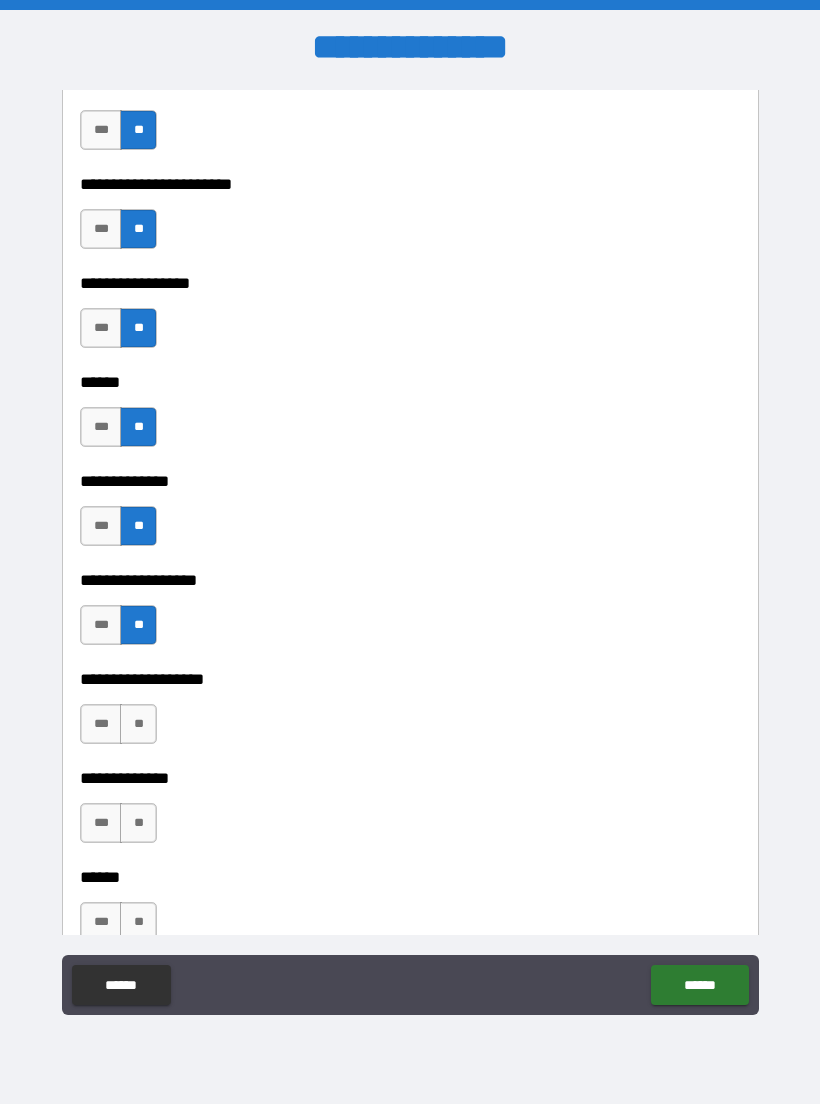 click on "**" at bounding box center [138, 724] 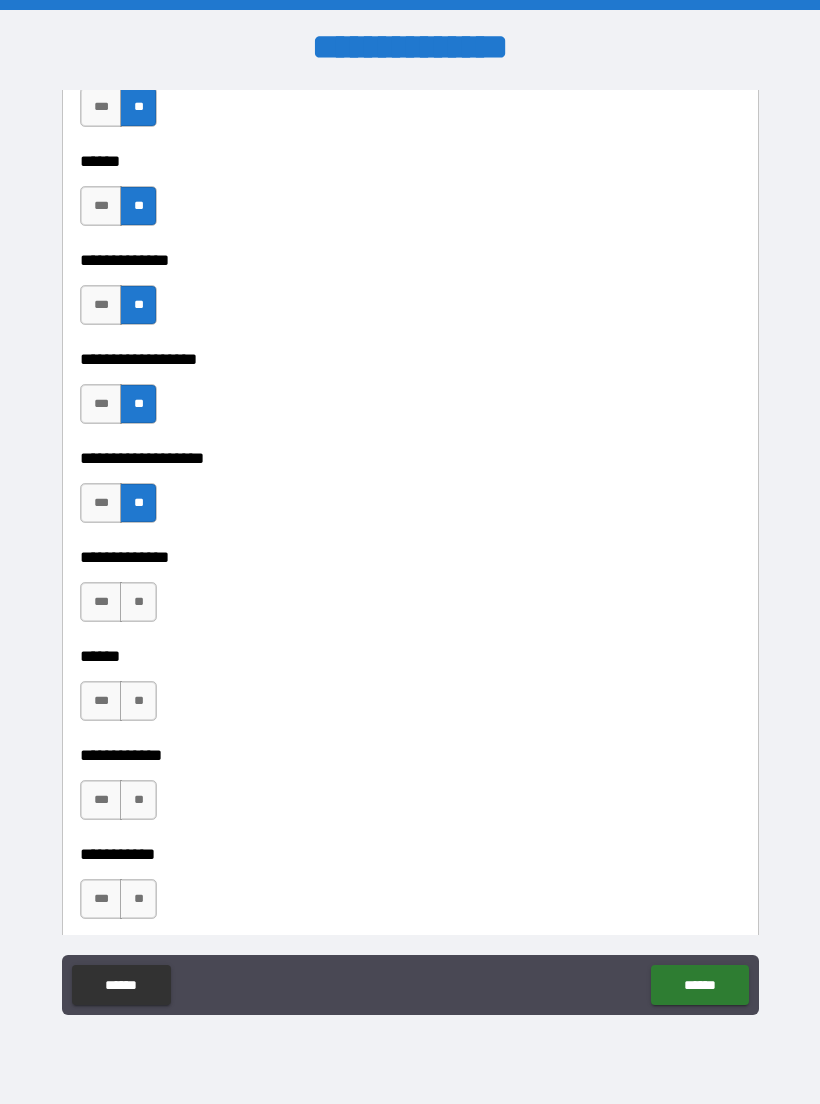 scroll, scrollTop: 3417, scrollLeft: 0, axis: vertical 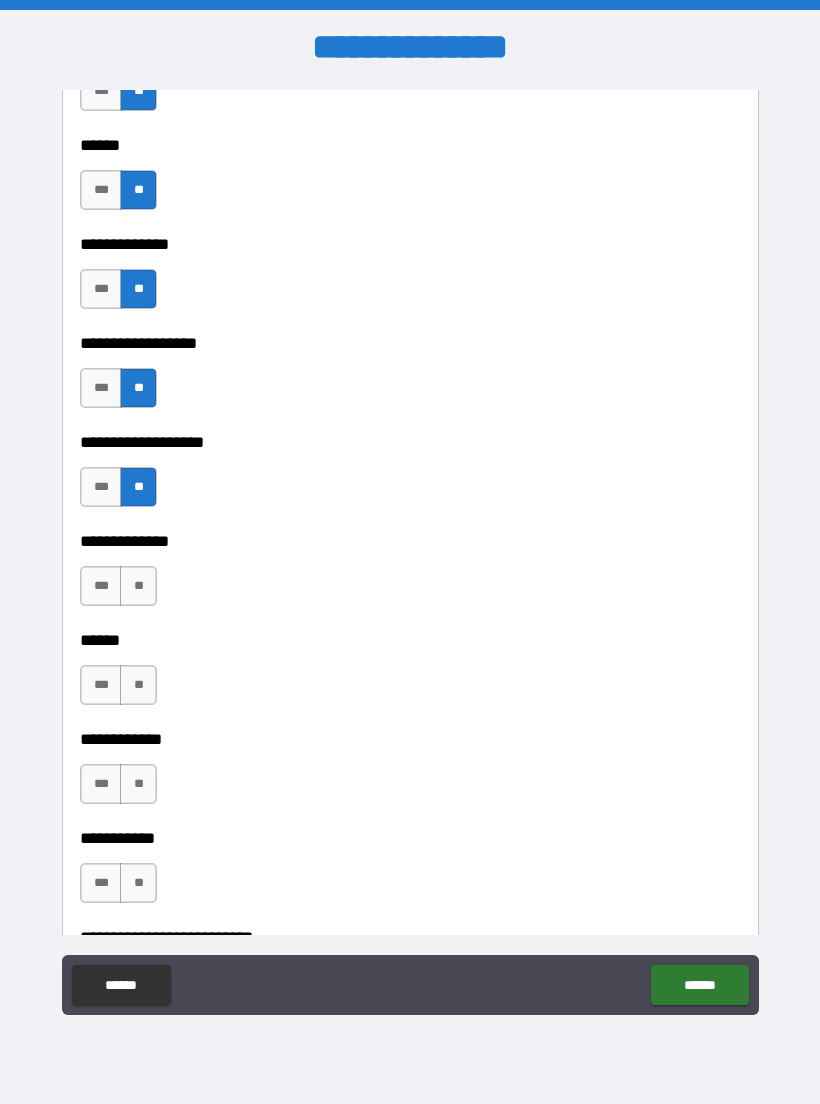 click on "**" at bounding box center [138, 586] 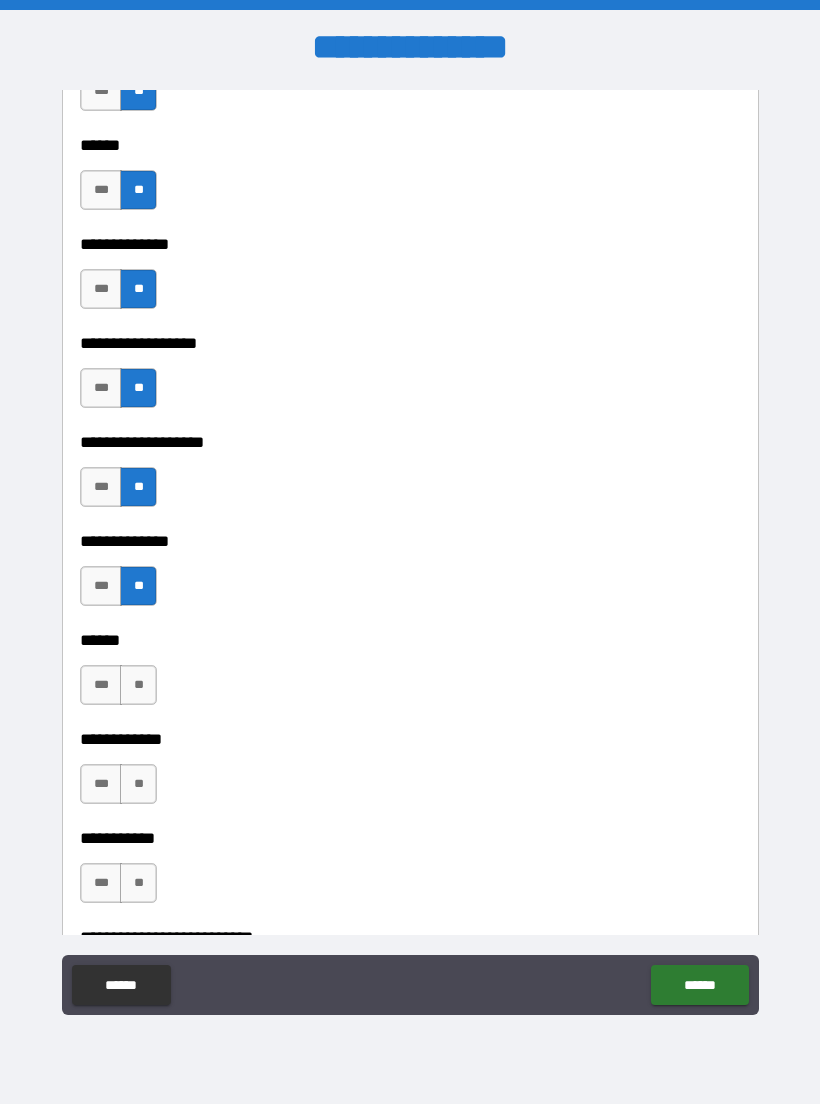click on "**" at bounding box center [138, 685] 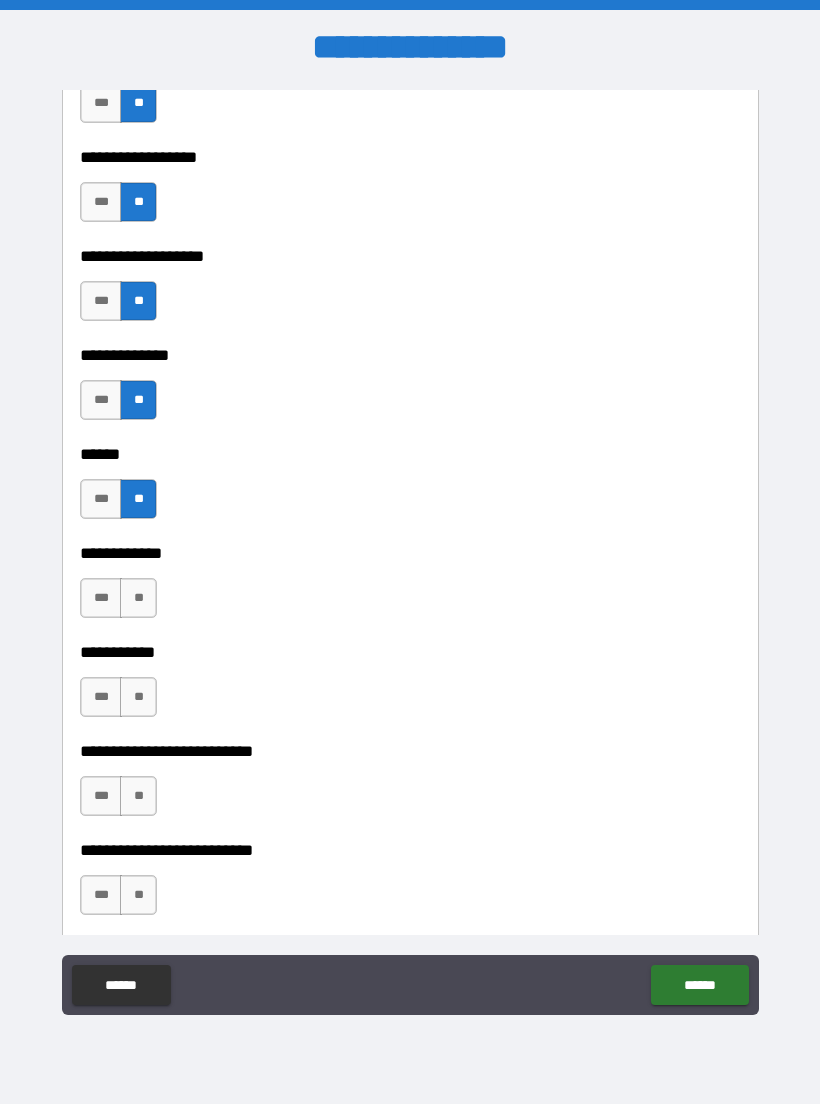 scroll, scrollTop: 3648, scrollLeft: 0, axis: vertical 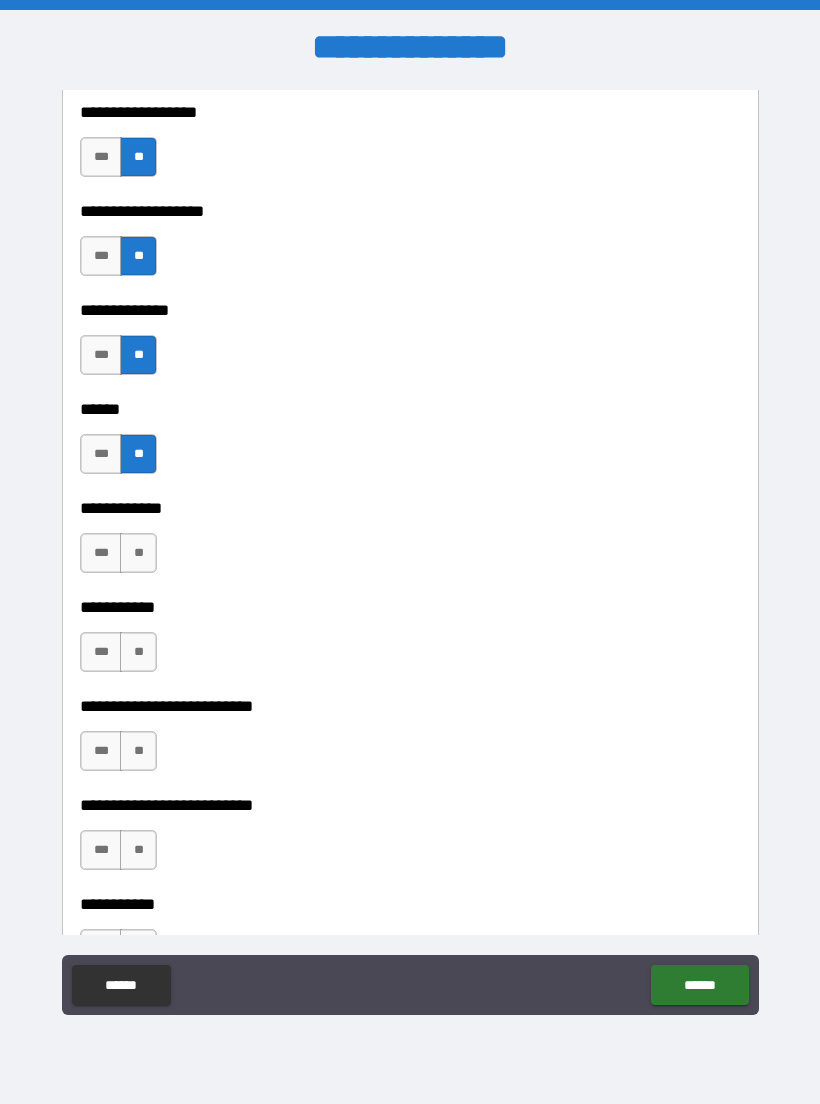 click on "**" at bounding box center (138, 553) 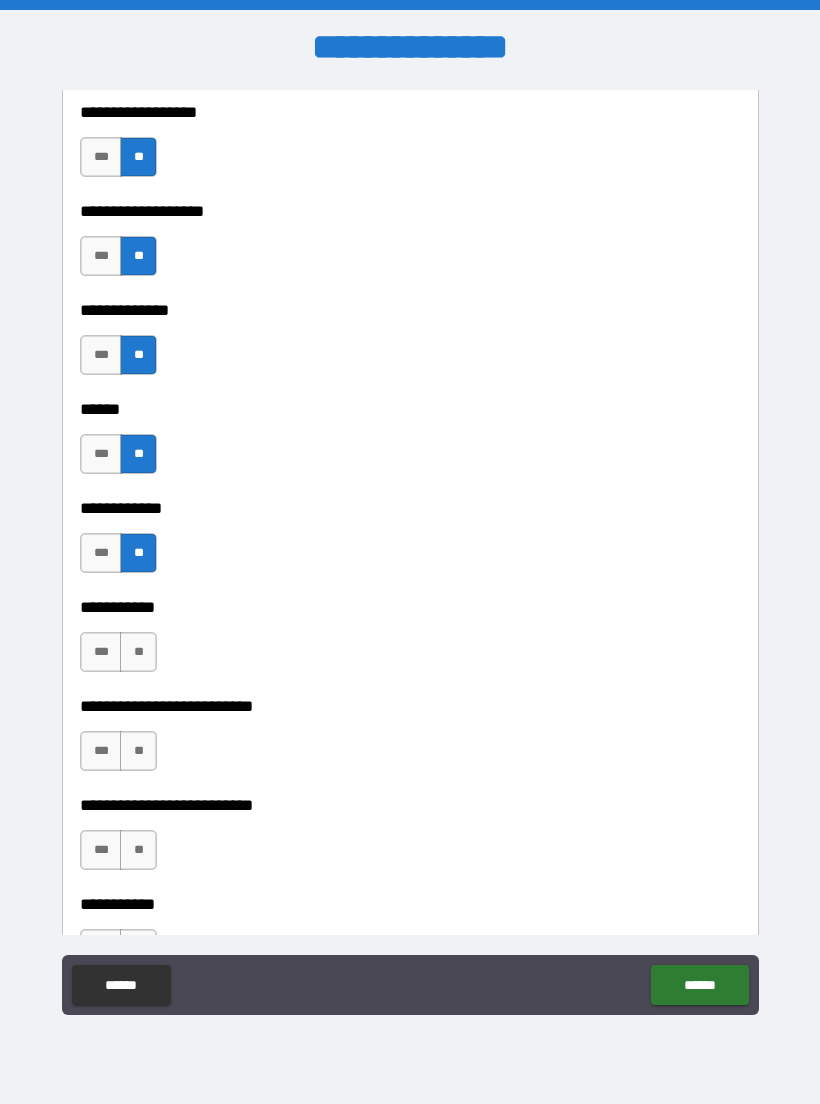 click on "**" at bounding box center (138, 652) 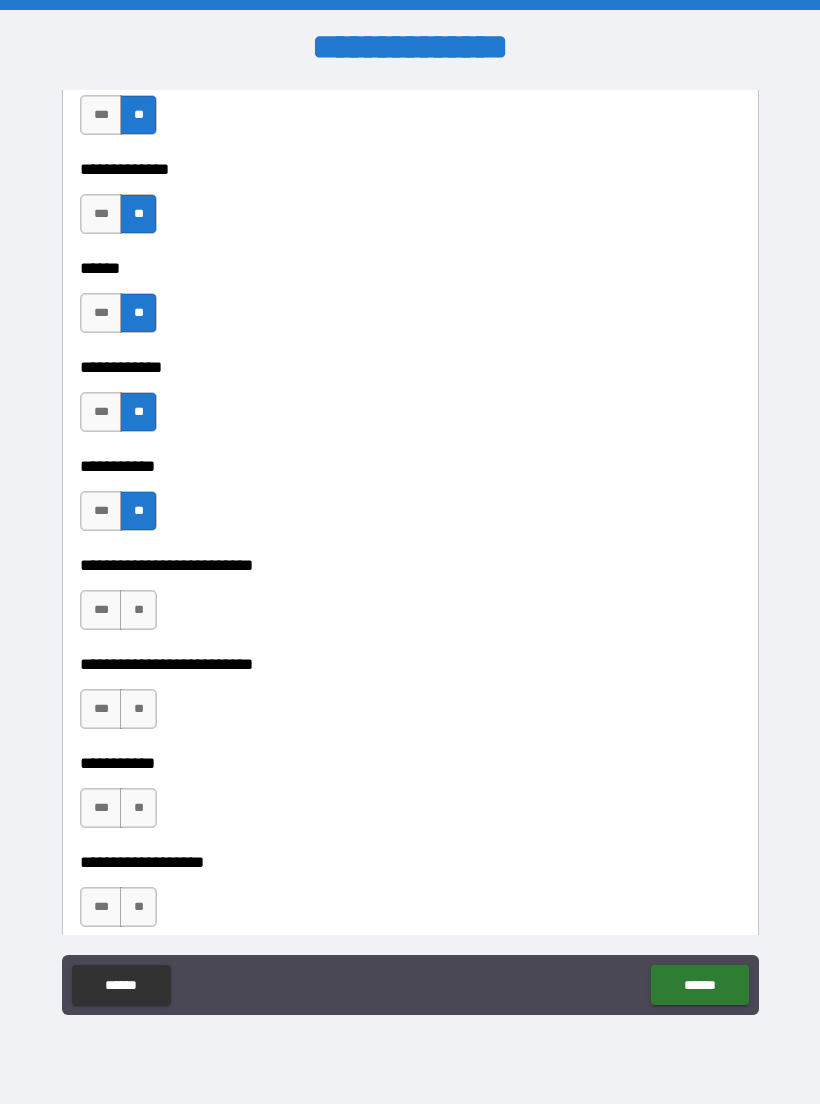 scroll, scrollTop: 3802, scrollLeft: 0, axis: vertical 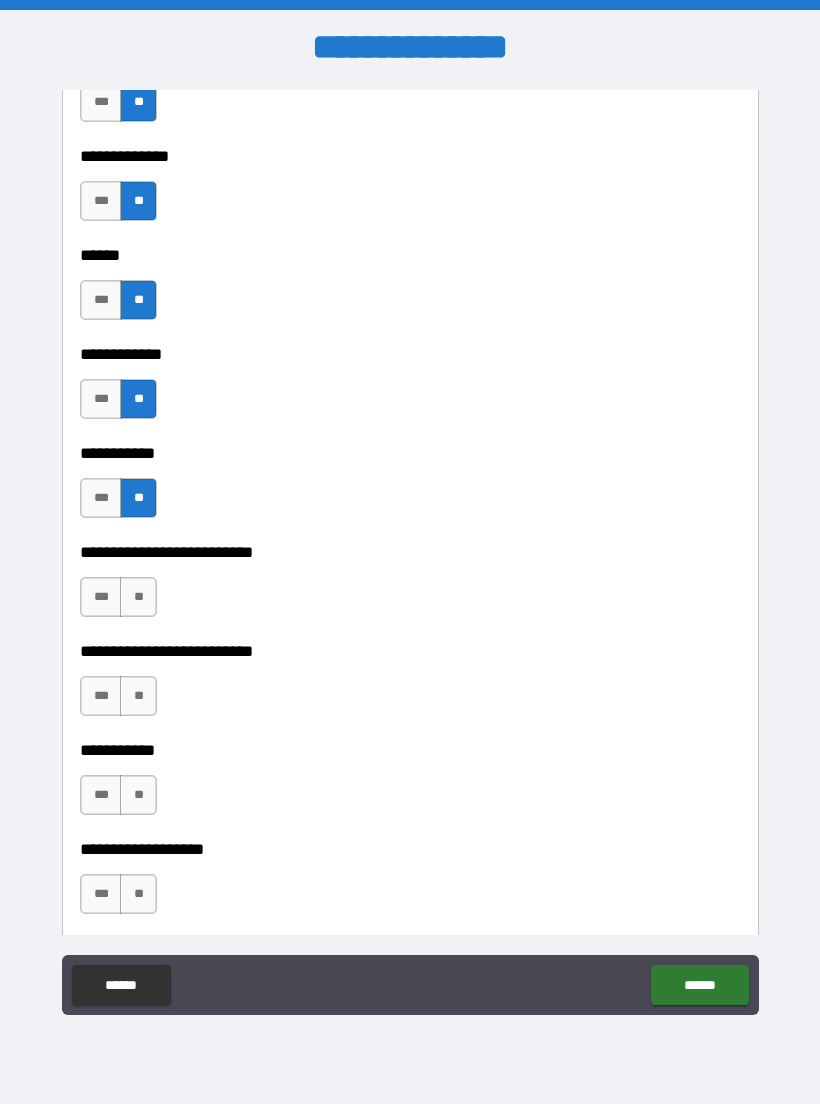 click on "**" at bounding box center [138, 597] 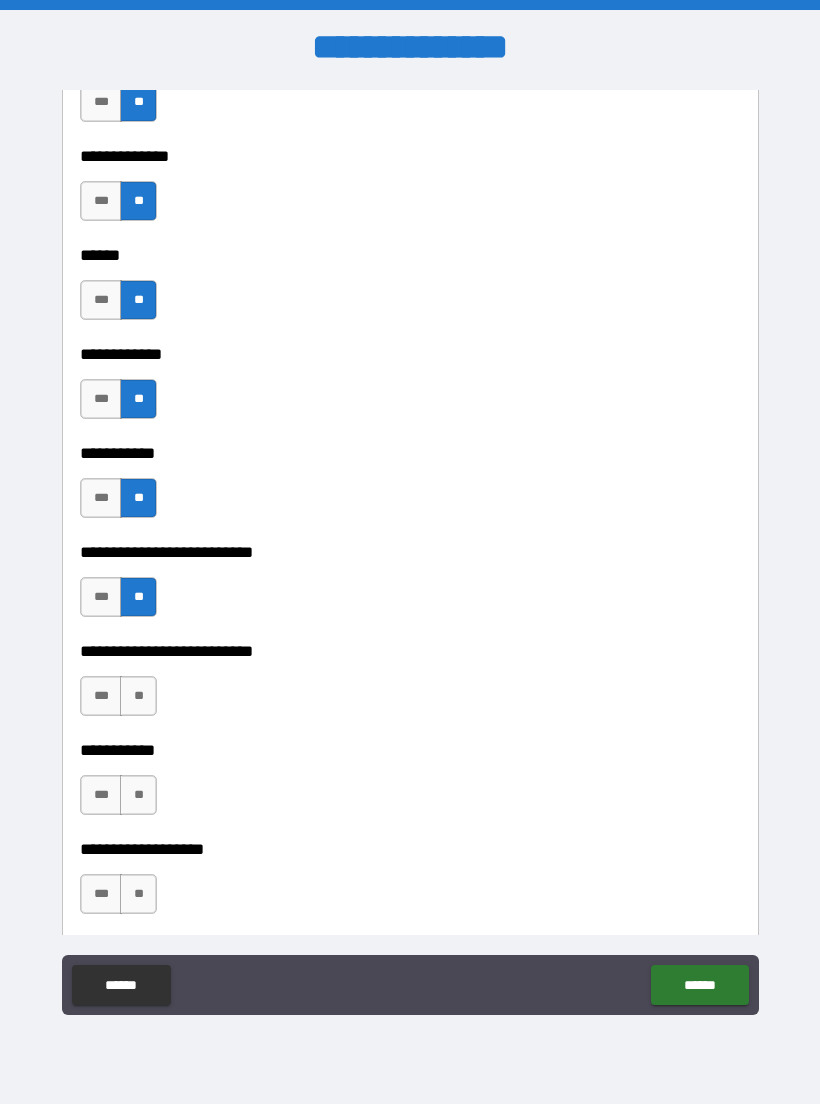 click on "**" at bounding box center (138, 696) 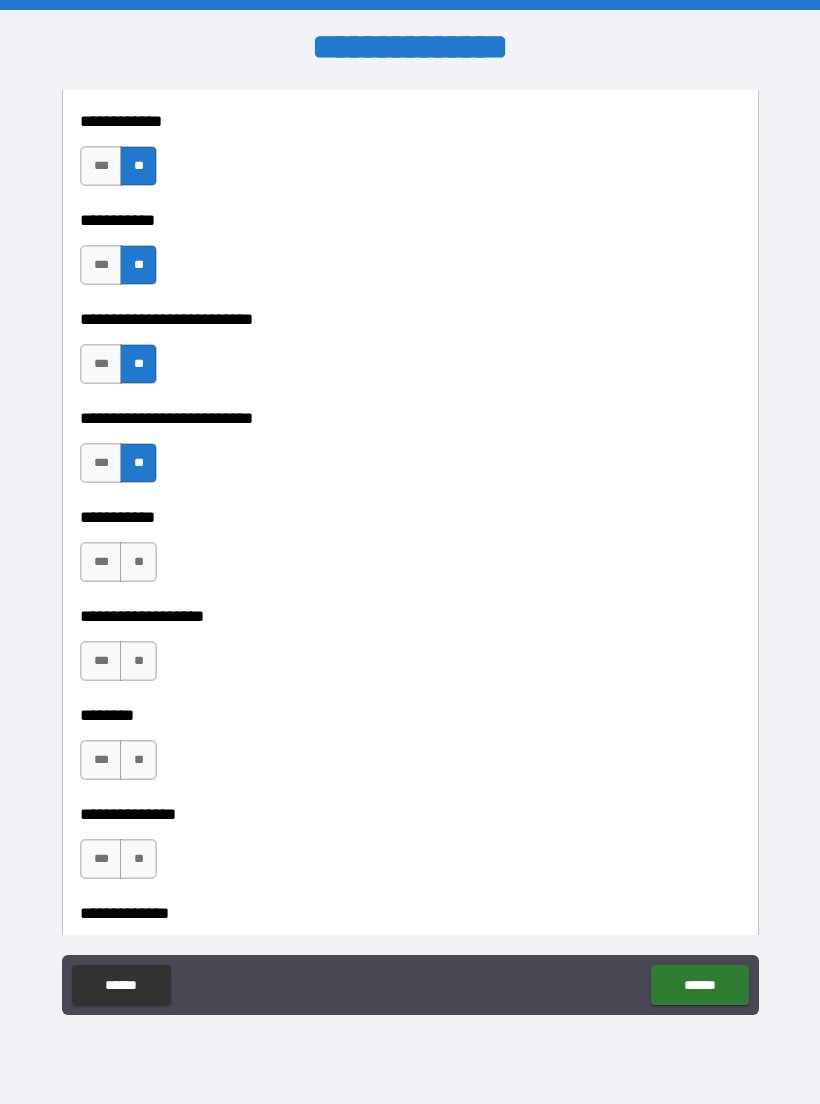 scroll, scrollTop: 4037, scrollLeft: 0, axis: vertical 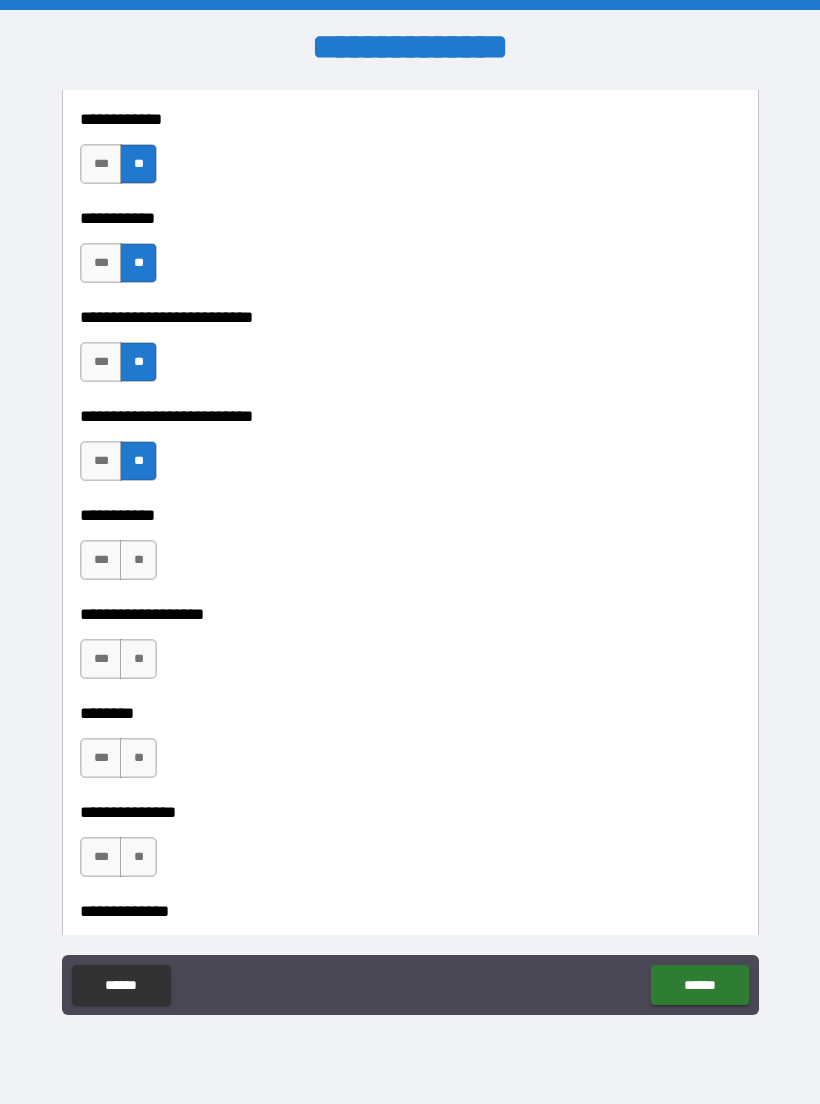 click on "**" at bounding box center [138, 560] 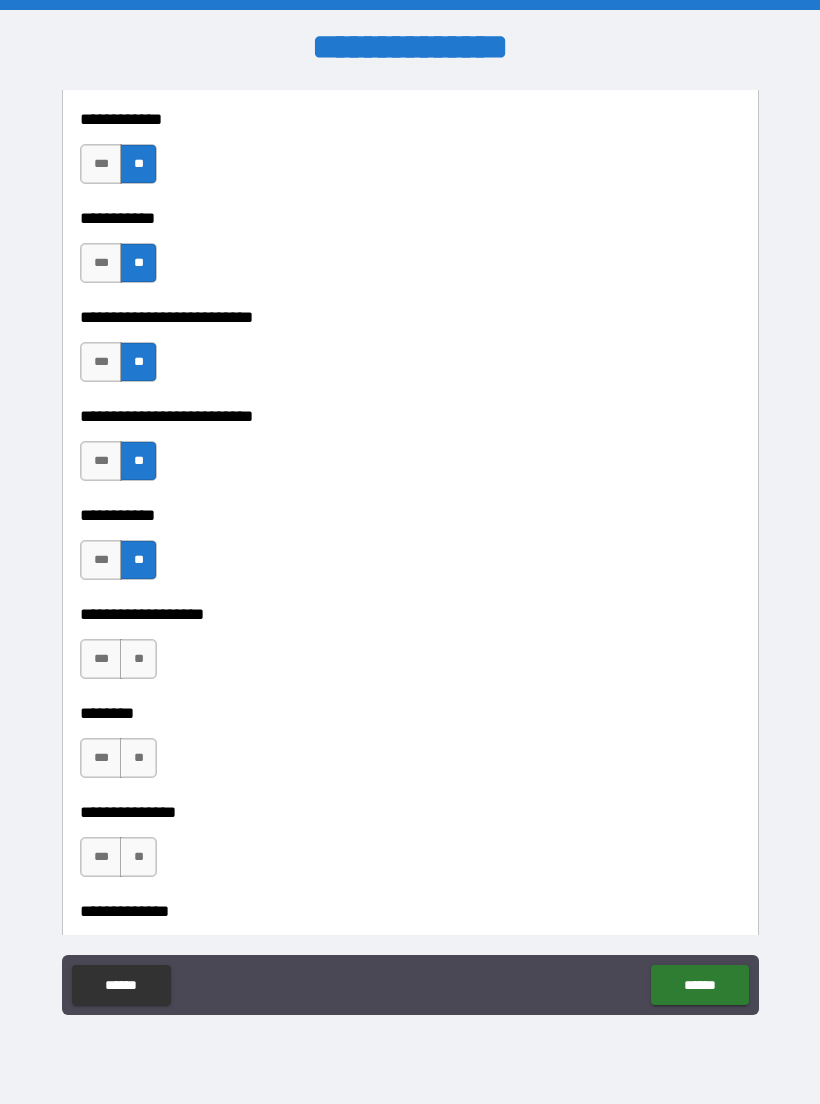 click on "**" at bounding box center (138, 659) 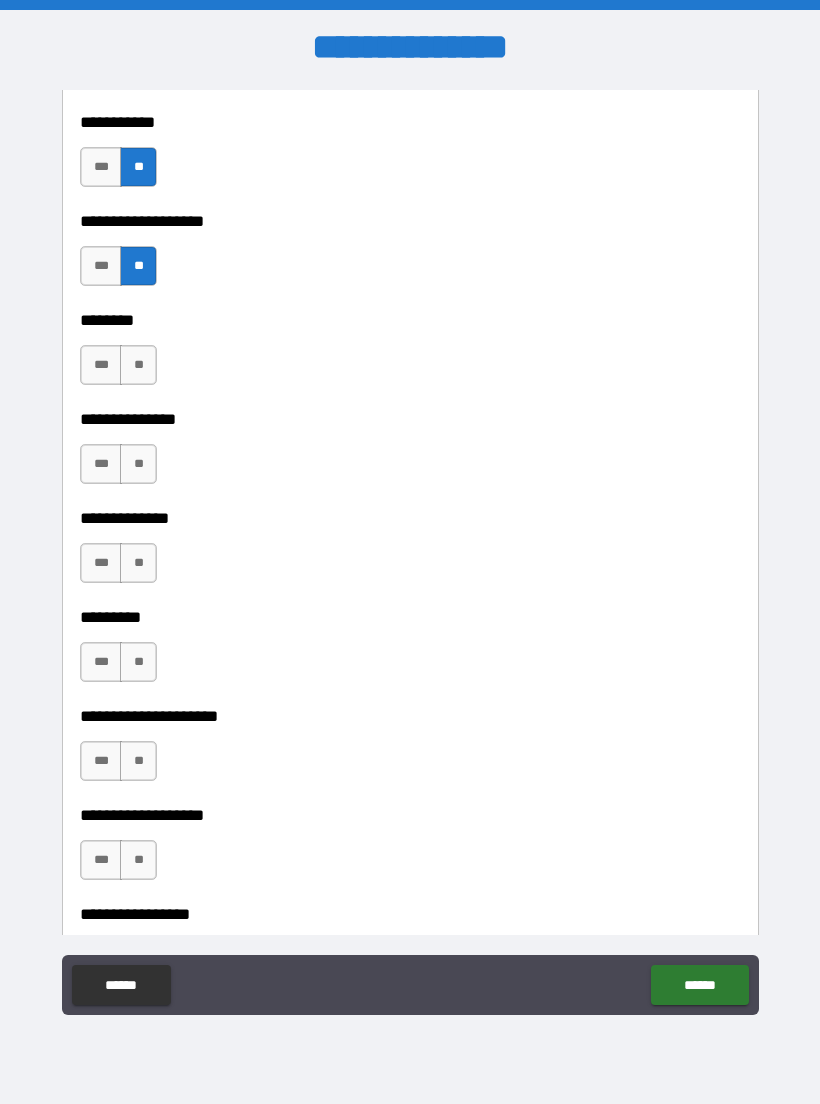 scroll, scrollTop: 4444, scrollLeft: 0, axis: vertical 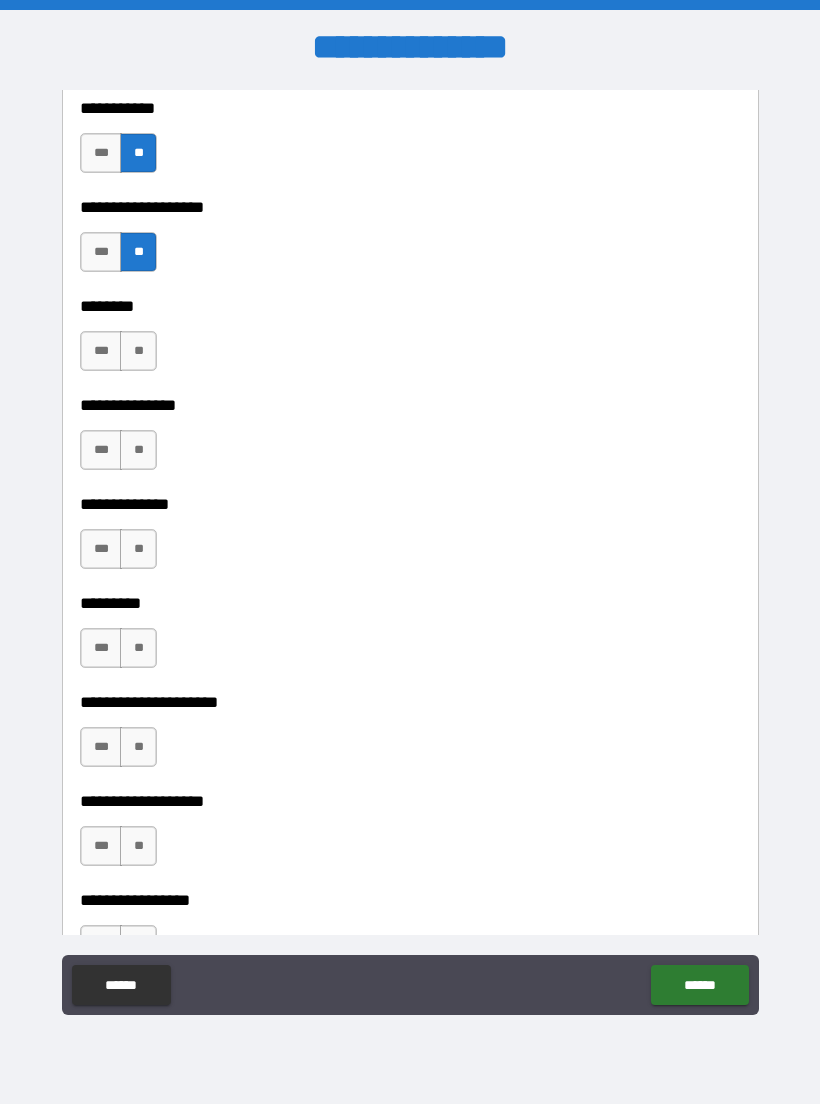 click on "**" at bounding box center [138, 351] 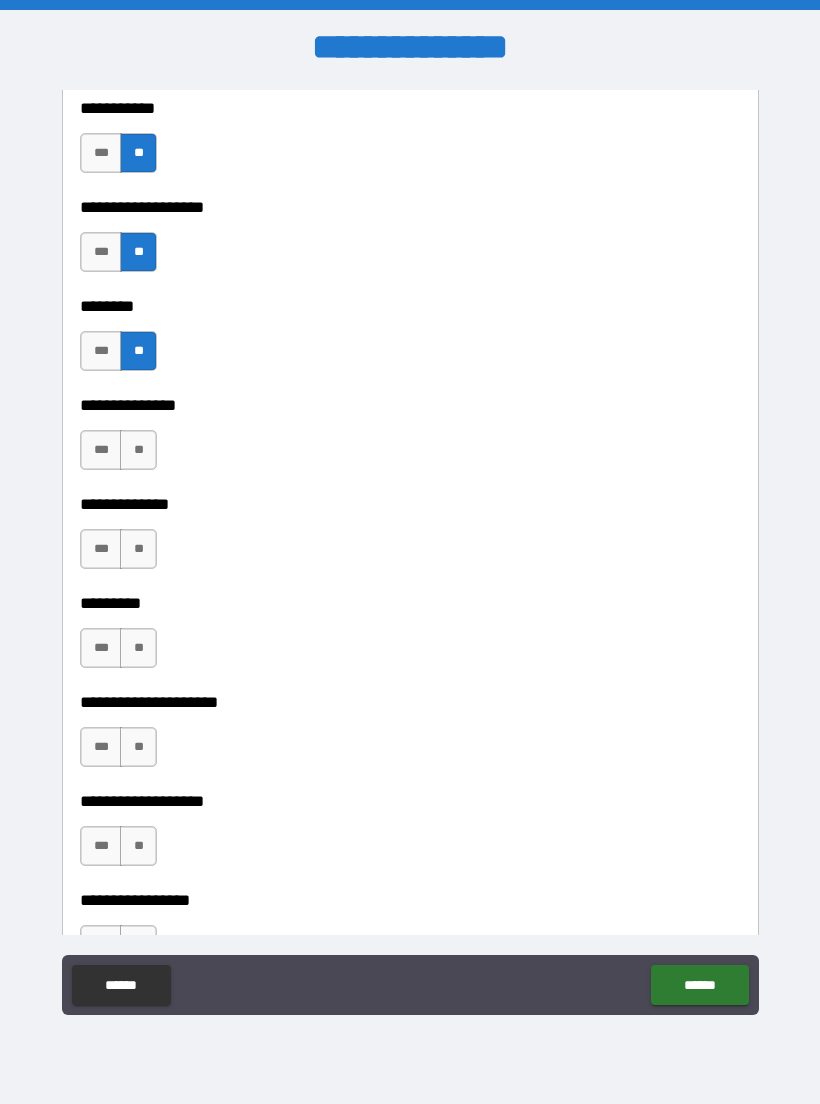 click on "**" at bounding box center [138, 450] 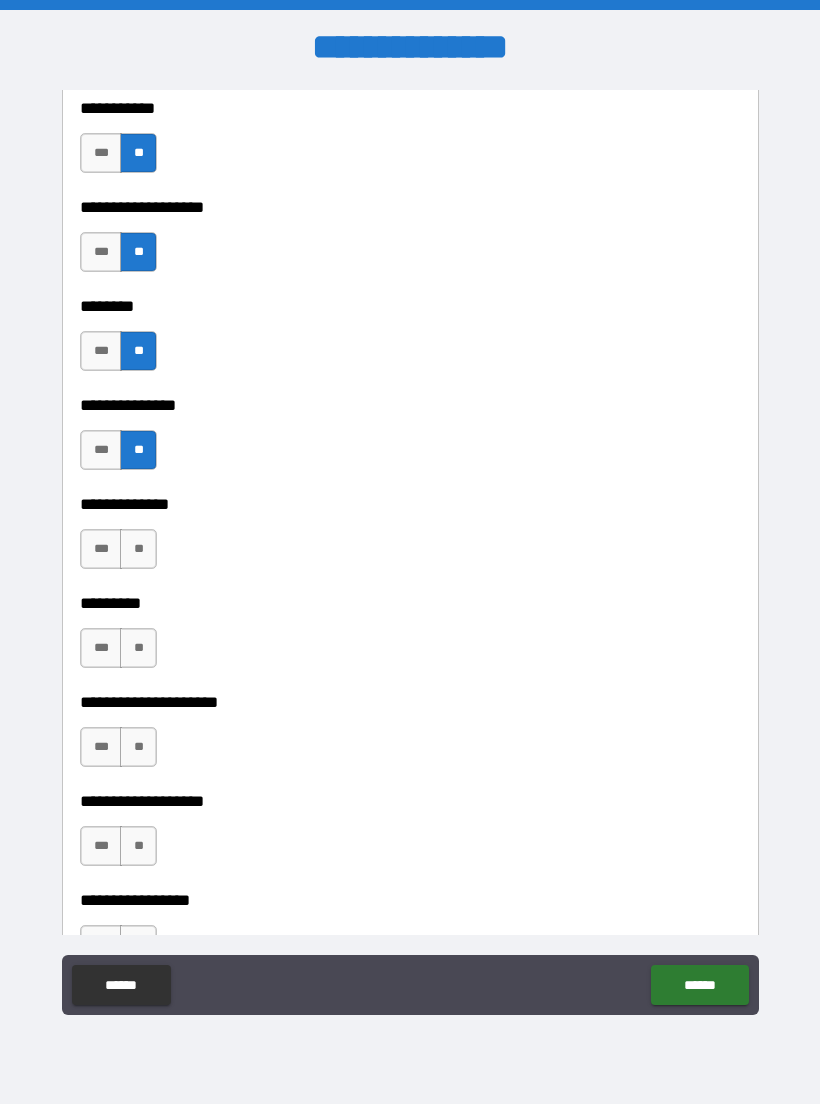 click on "**" at bounding box center [138, 549] 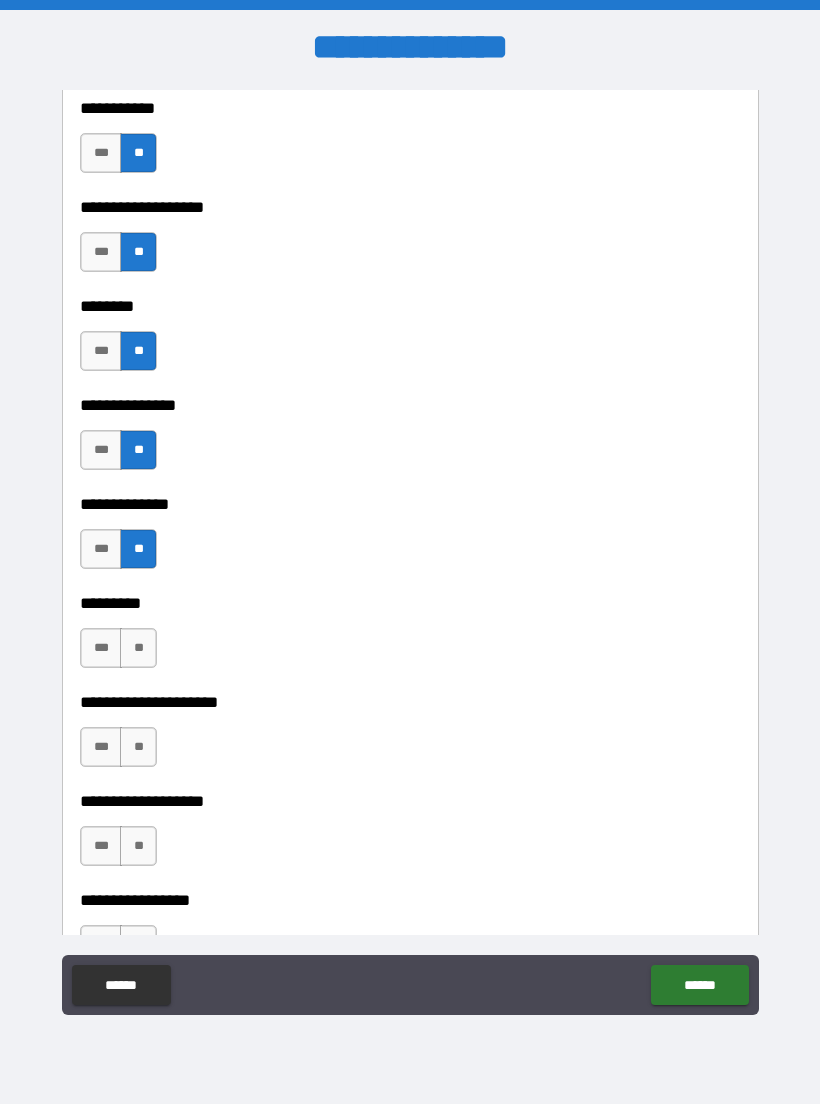 click on "**" at bounding box center (138, 648) 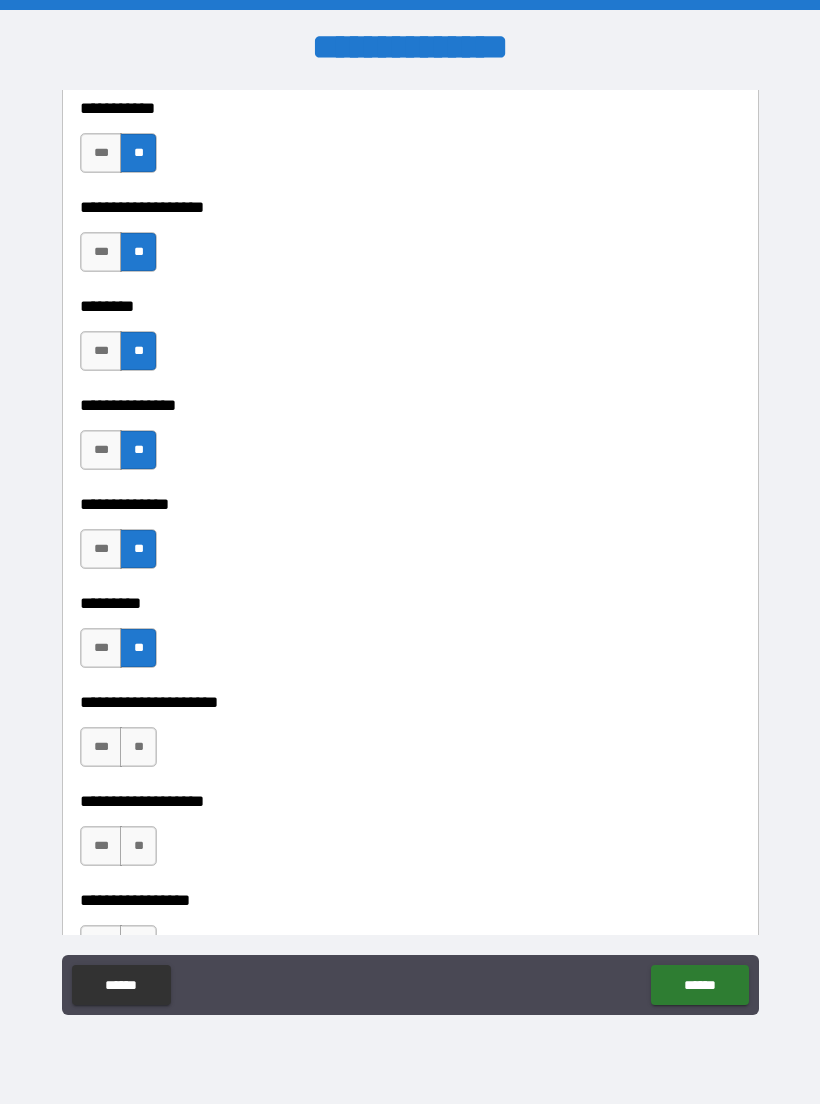 click on "**" at bounding box center [138, 747] 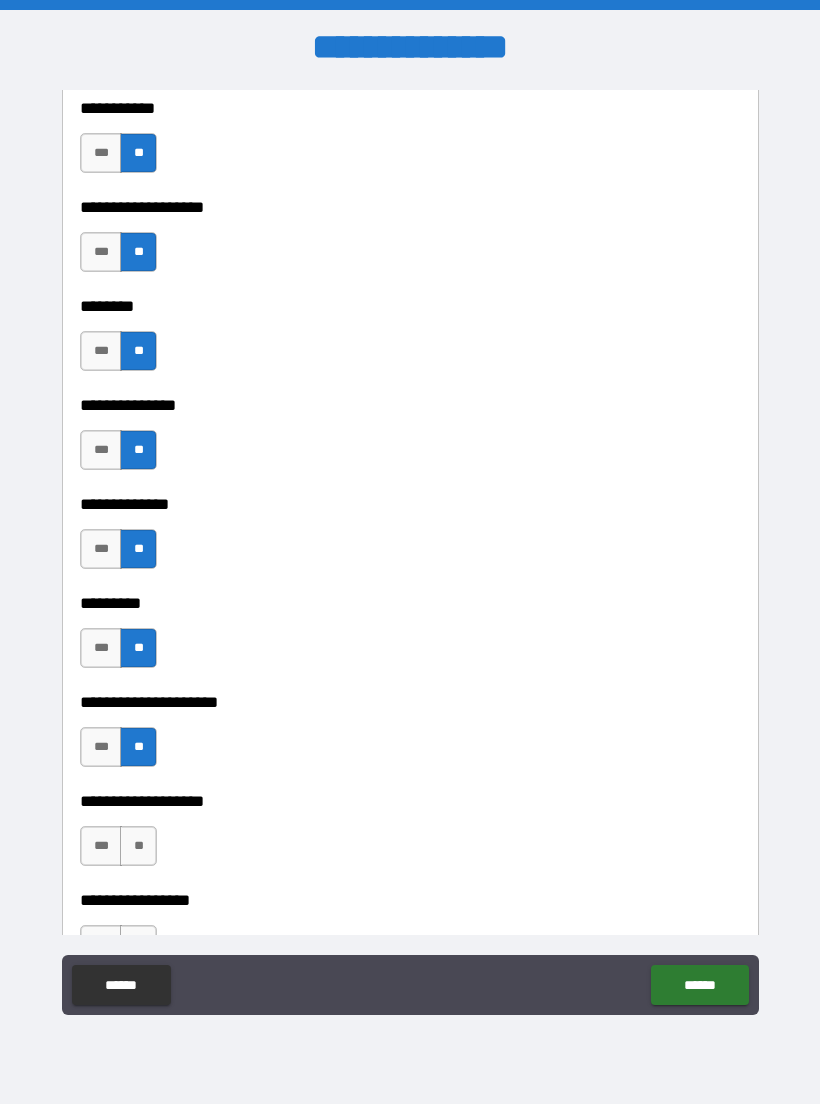 click on "**" at bounding box center (138, 846) 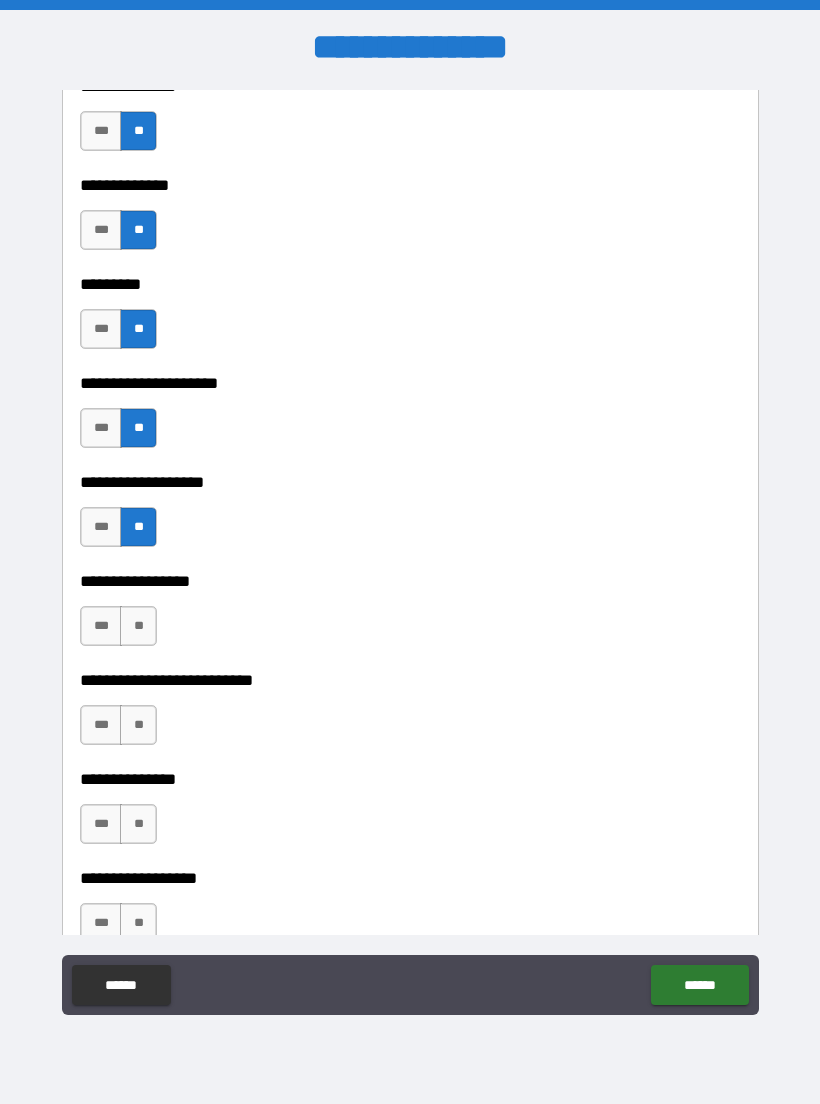 scroll, scrollTop: 4778, scrollLeft: 0, axis: vertical 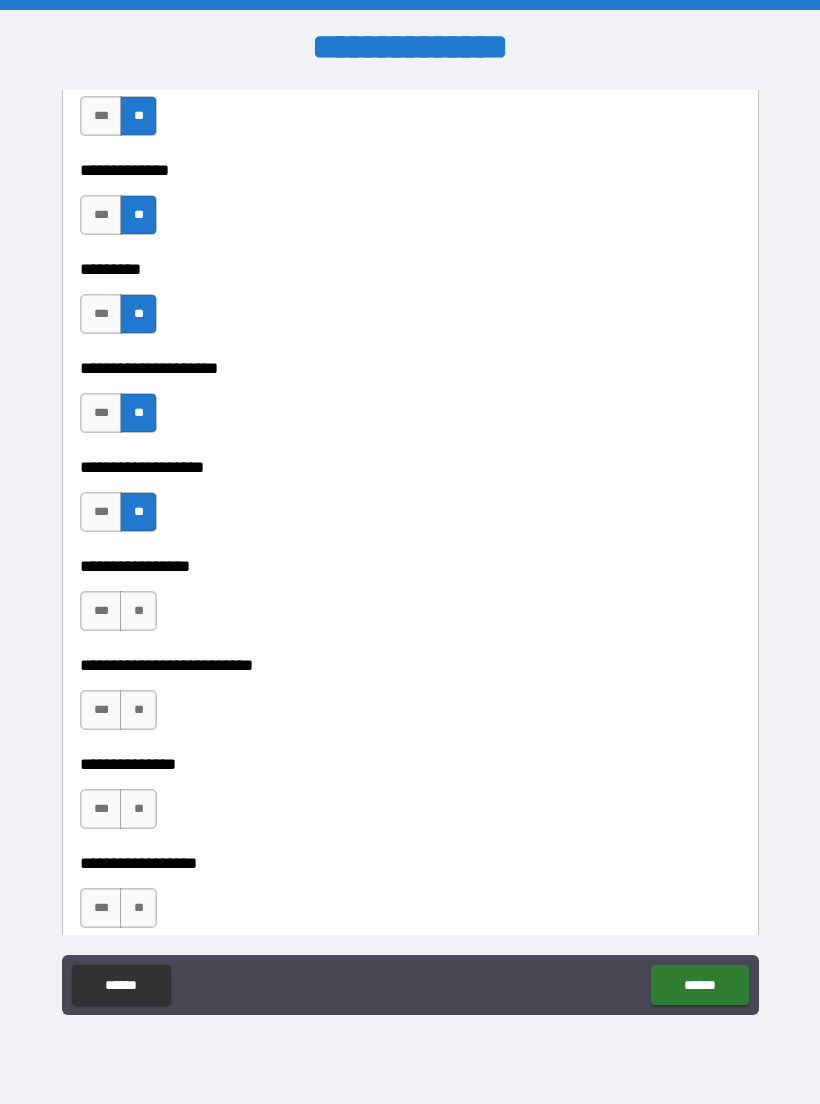 click on "**" at bounding box center (138, 611) 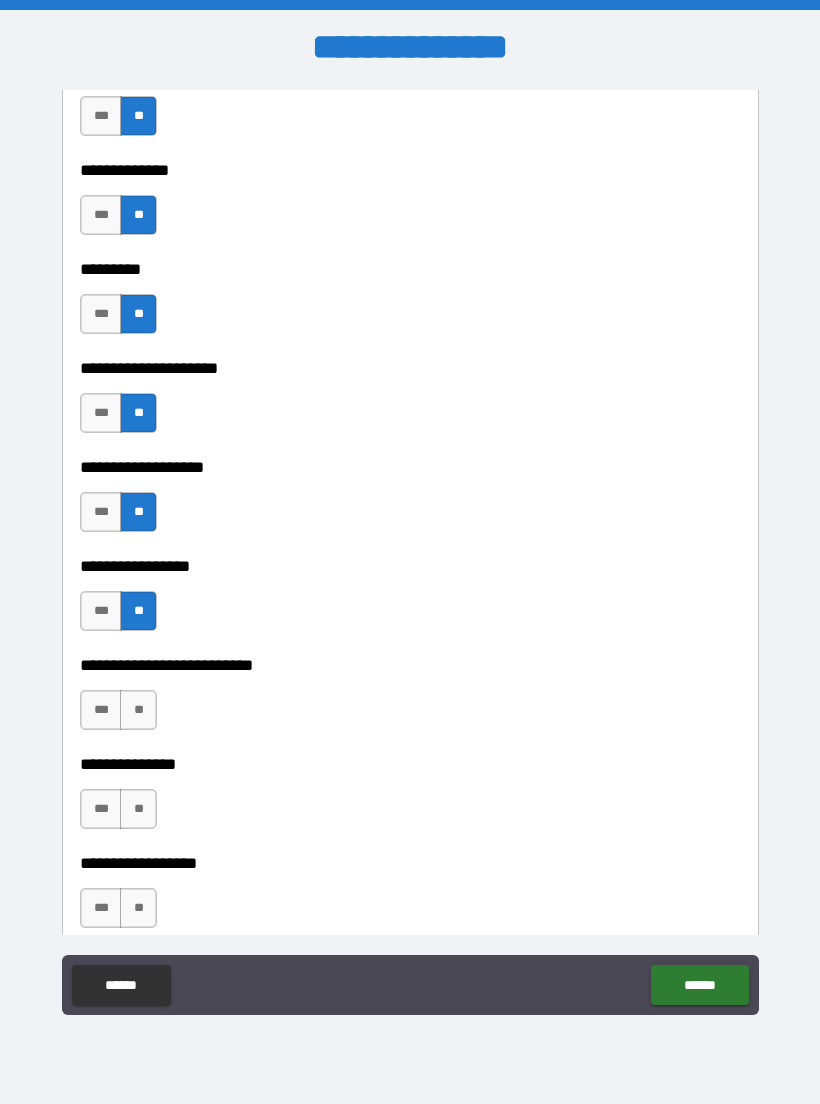 click on "**" at bounding box center [138, 710] 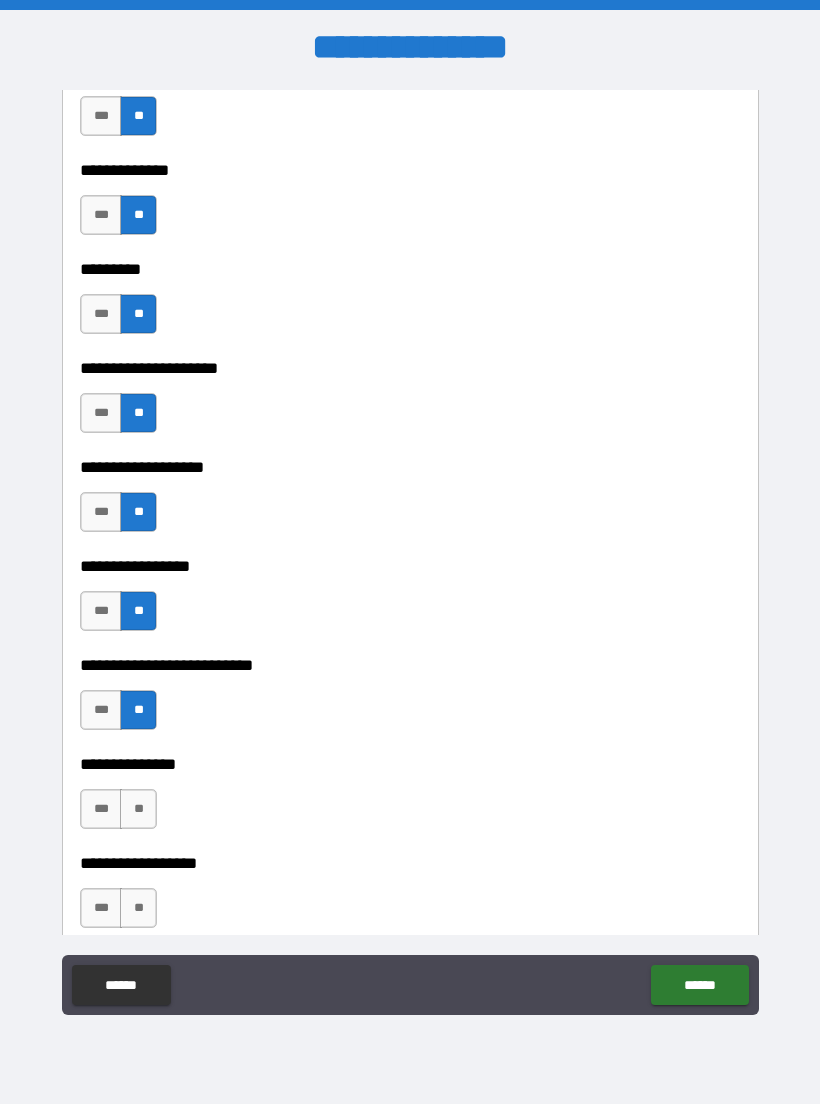 click on "**" at bounding box center [138, 809] 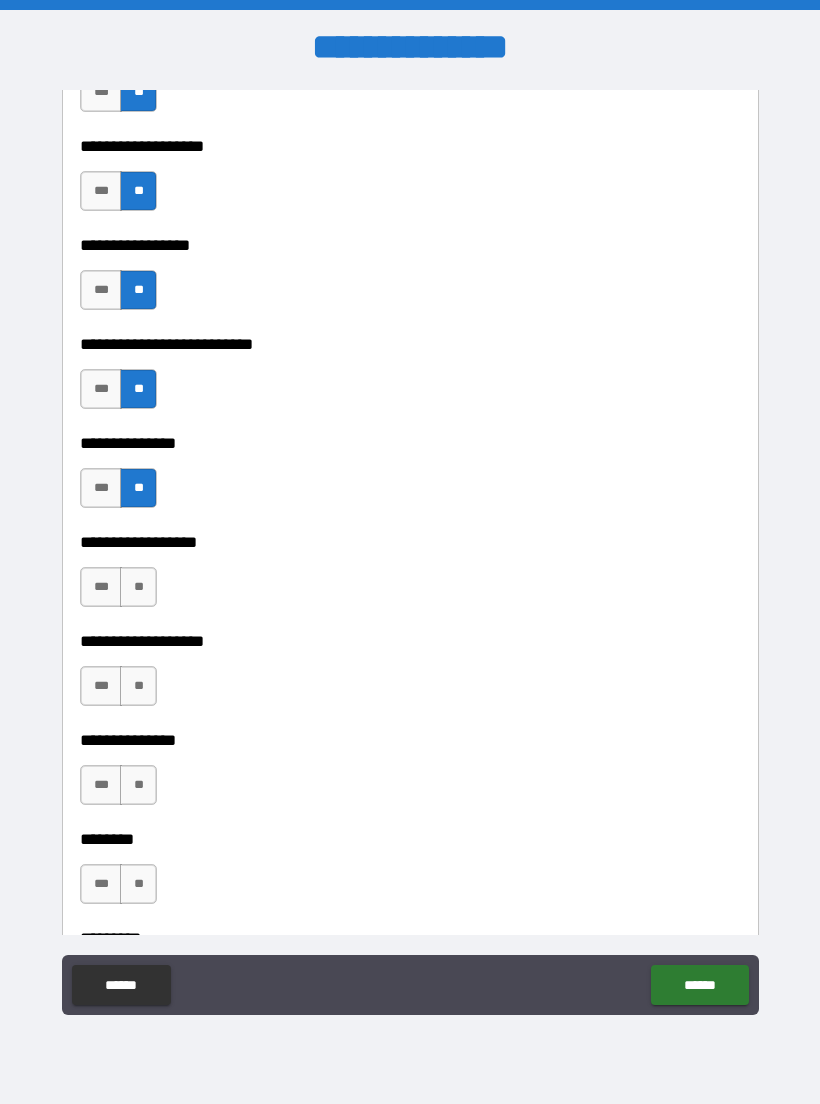 scroll, scrollTop: 5101, scrollLeft: 0, axis: vertical 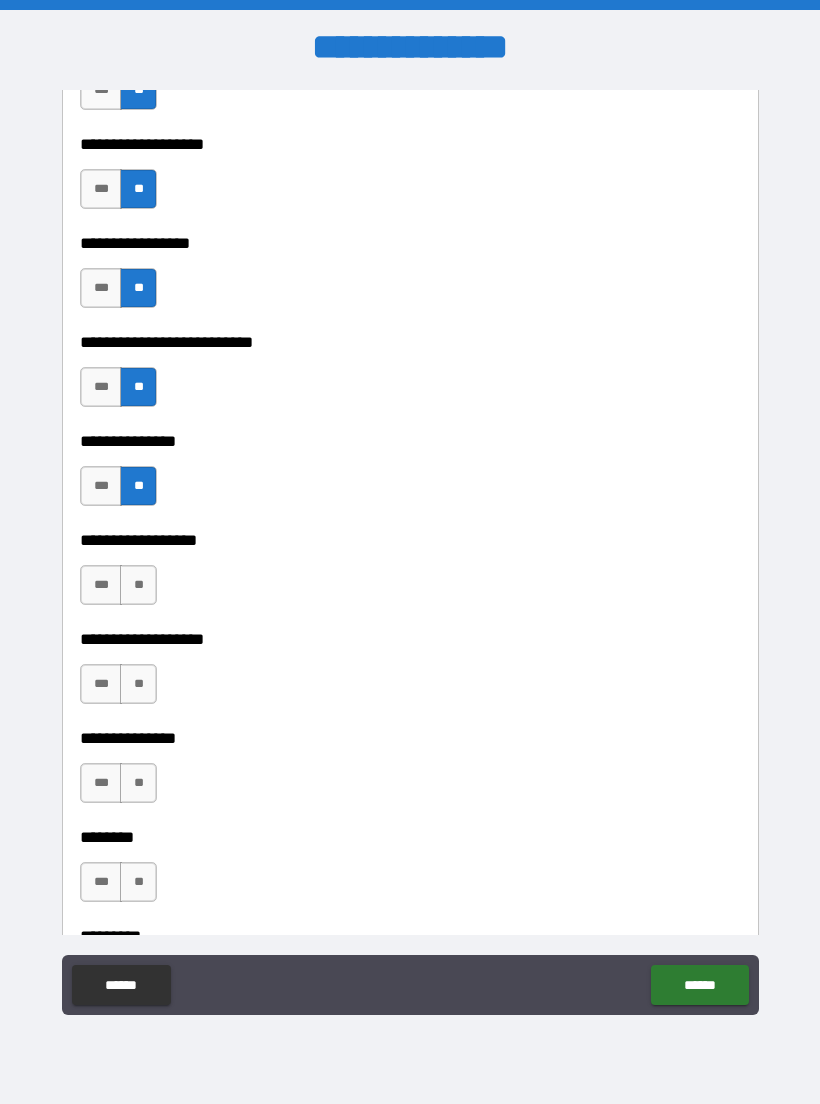 click on "**" at bounding box center [138, 585] 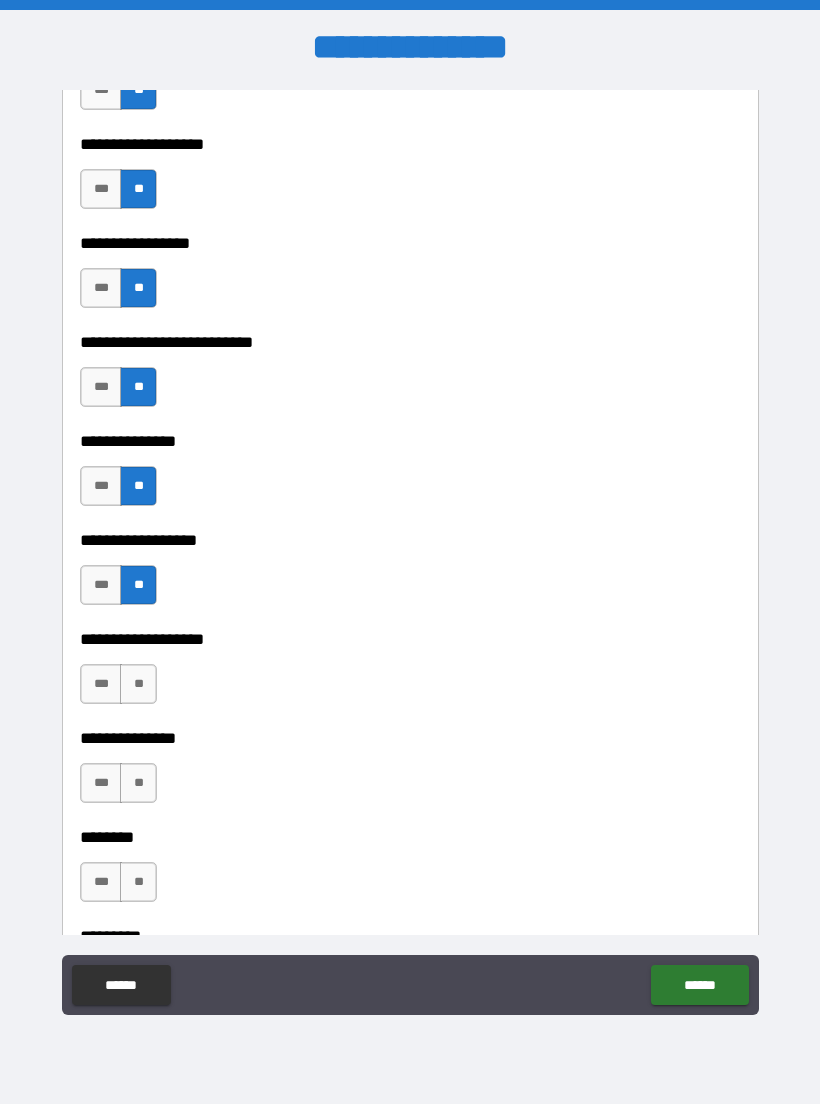 click on "**" at bounding box center [138, 684] 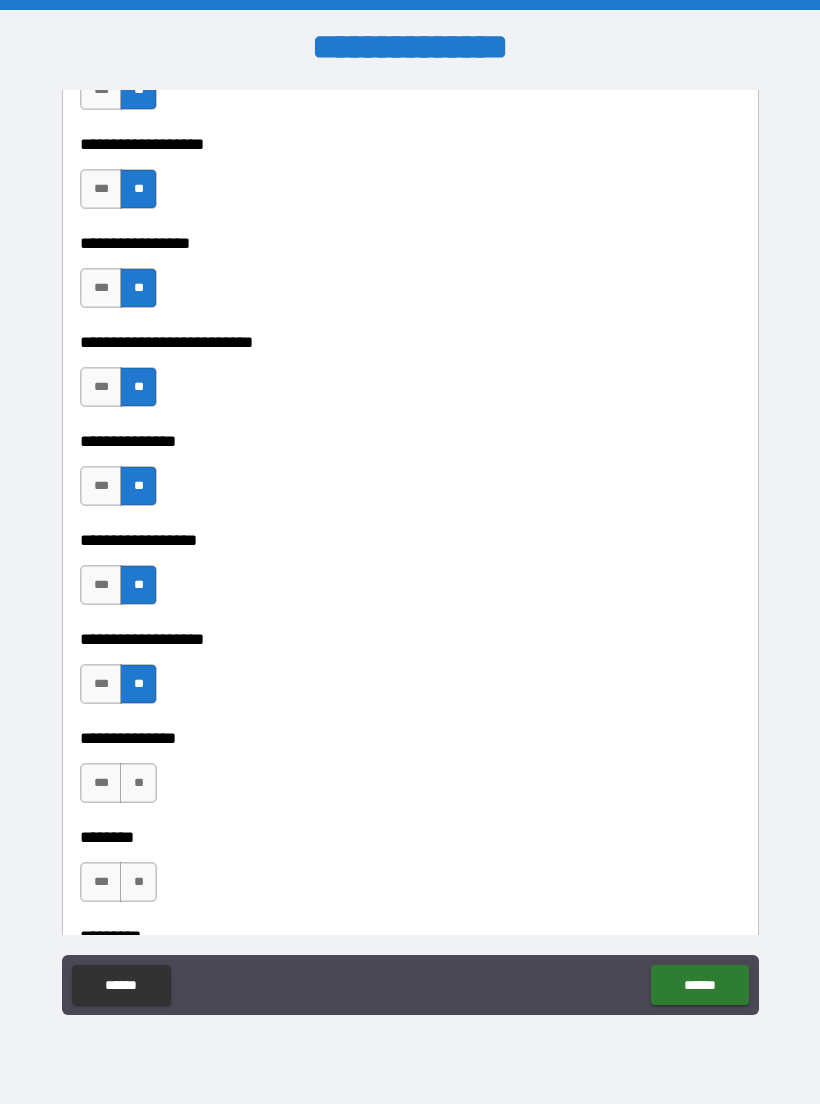 click on "**" at bounding box center [138, 783] 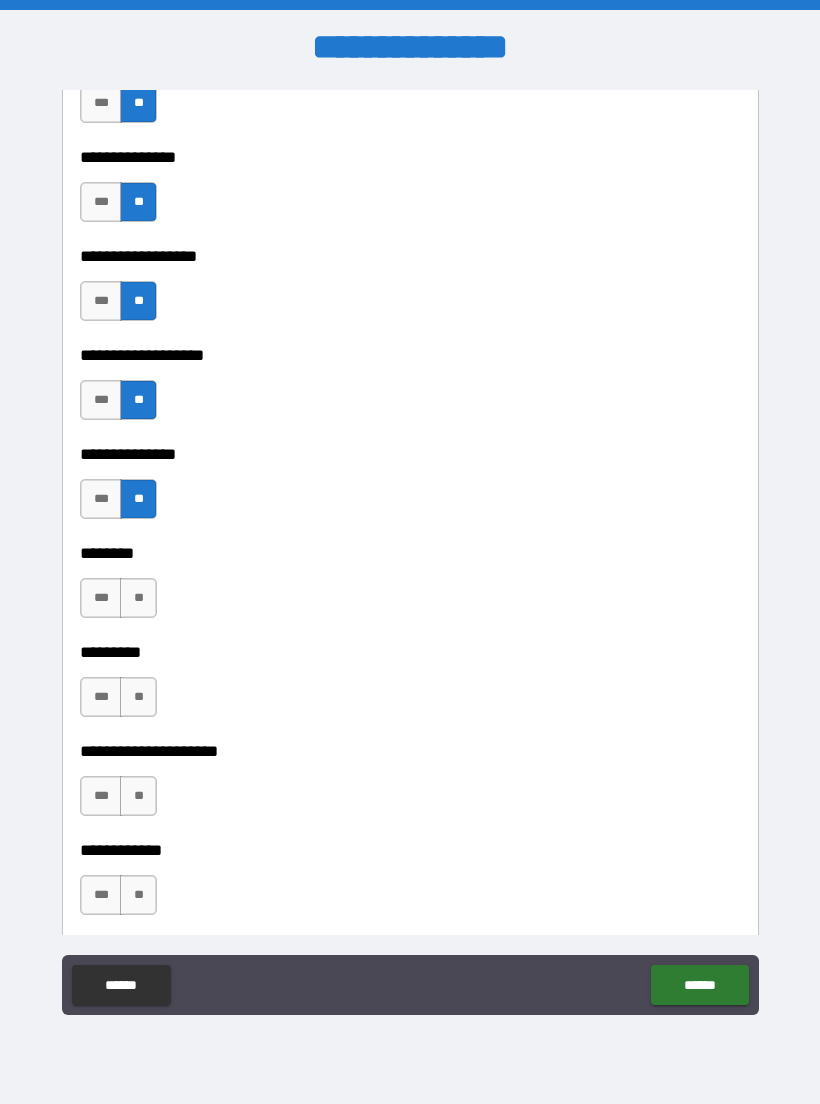scroll, scrollTop: 5386, scrollLeft: 0, axis: vertical 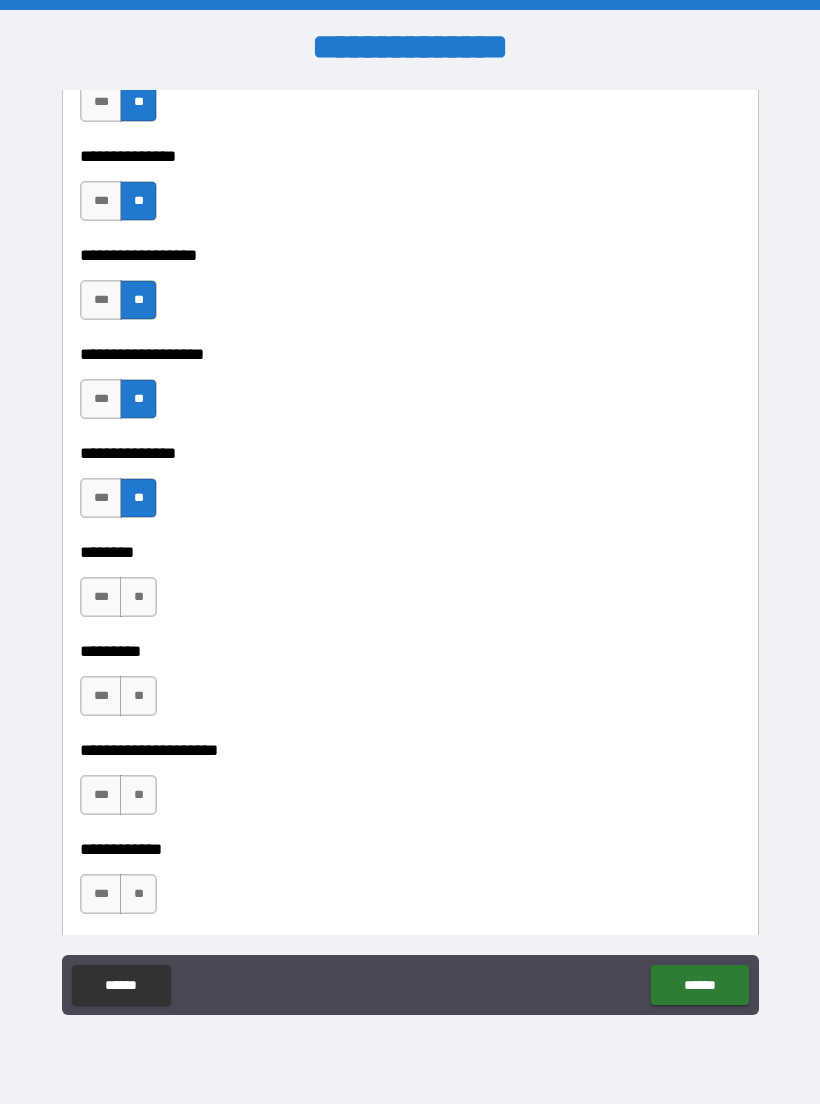 click on "**" at bounding box center [138, 597] 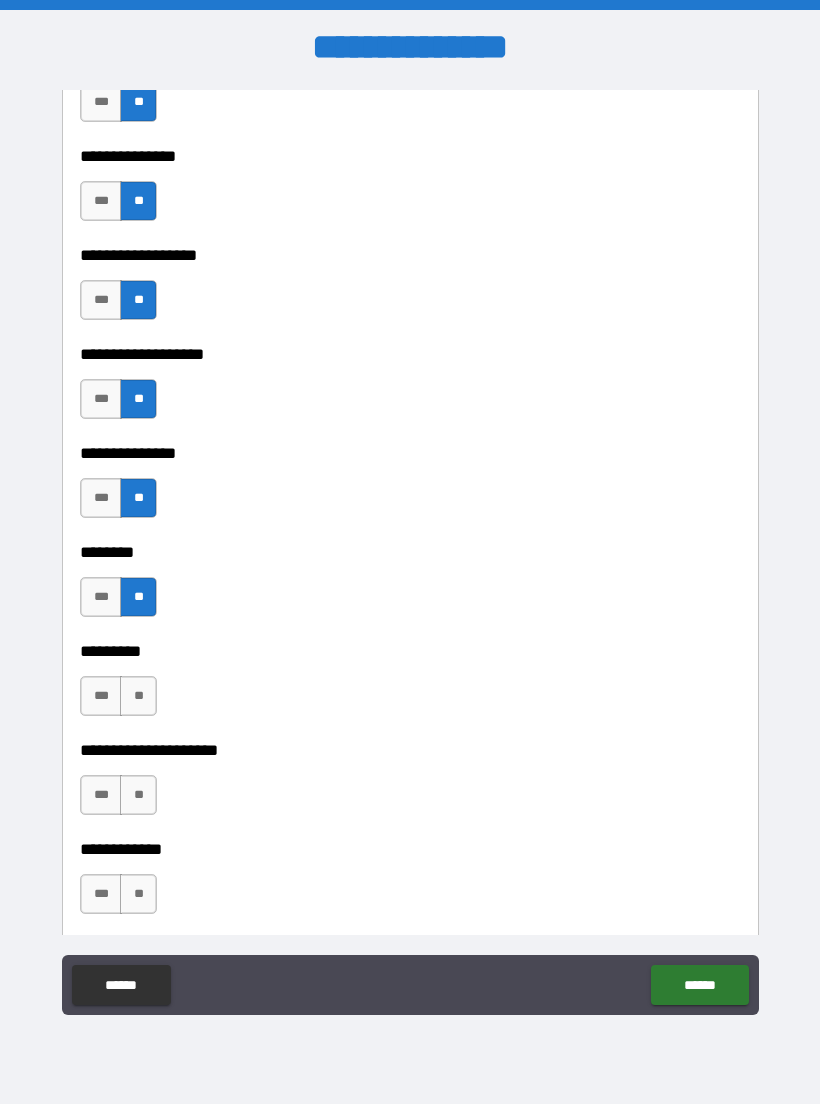 click on "**" at bounding box center (138, 696) 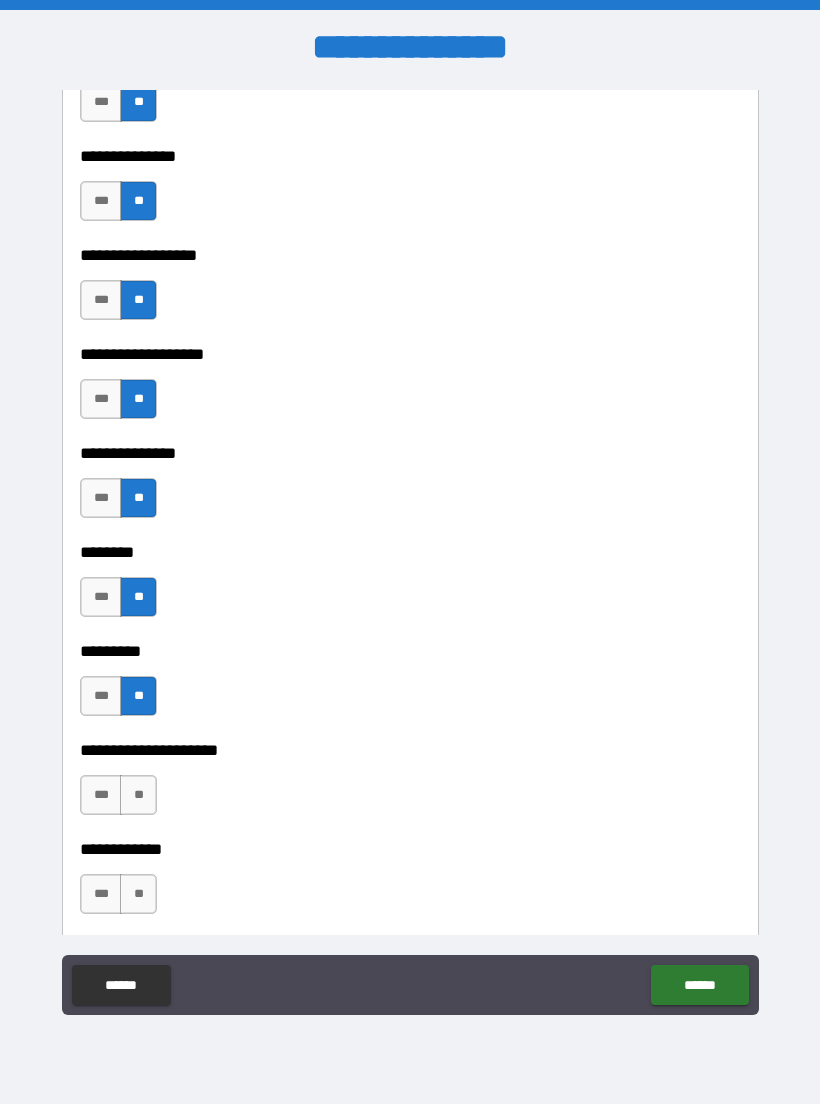 click on "**" at bounding box center [138, 795] 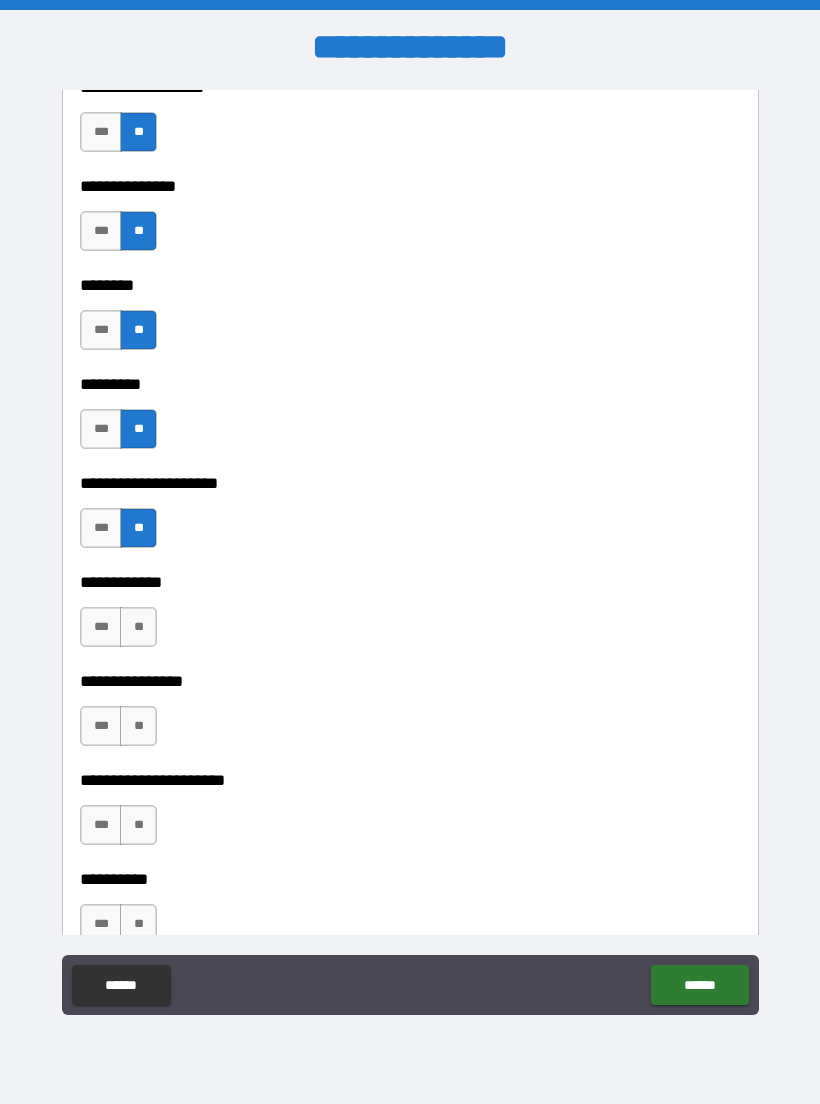 scroll, scrollTop: 5662, scrollLeft: 0, axis: vertical 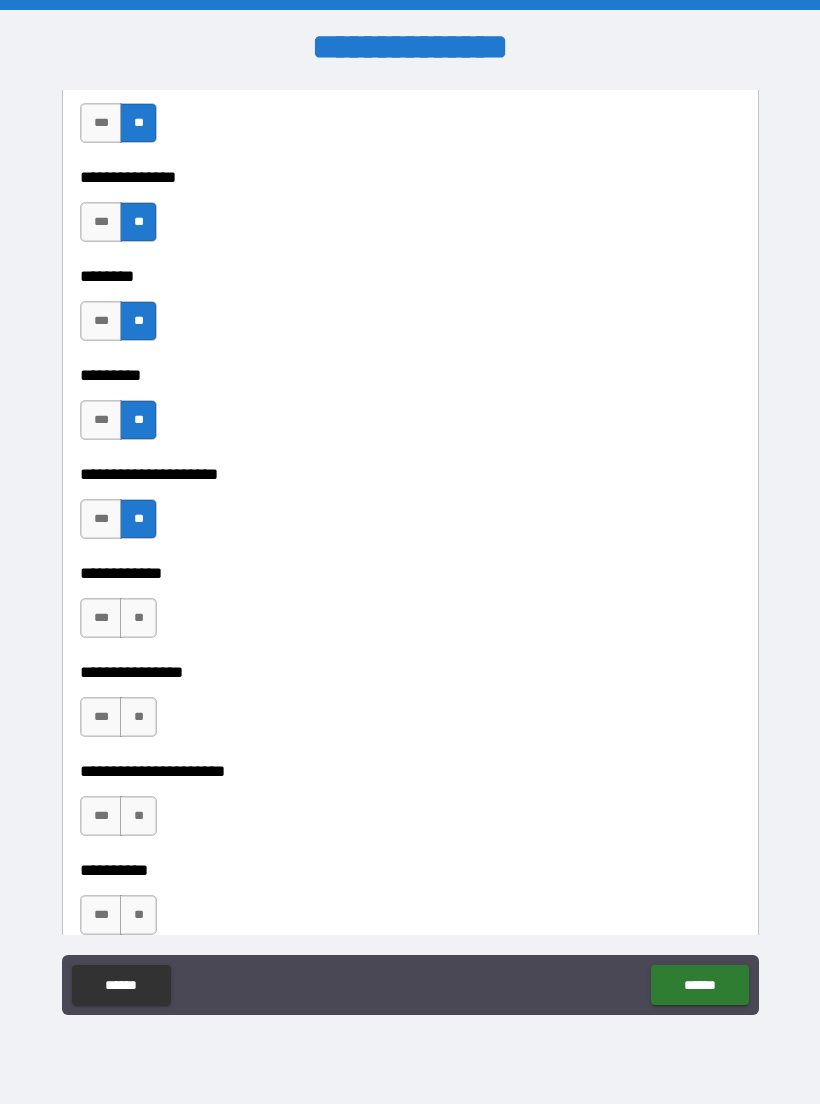 click on "**" at bounding box center [138, 618] 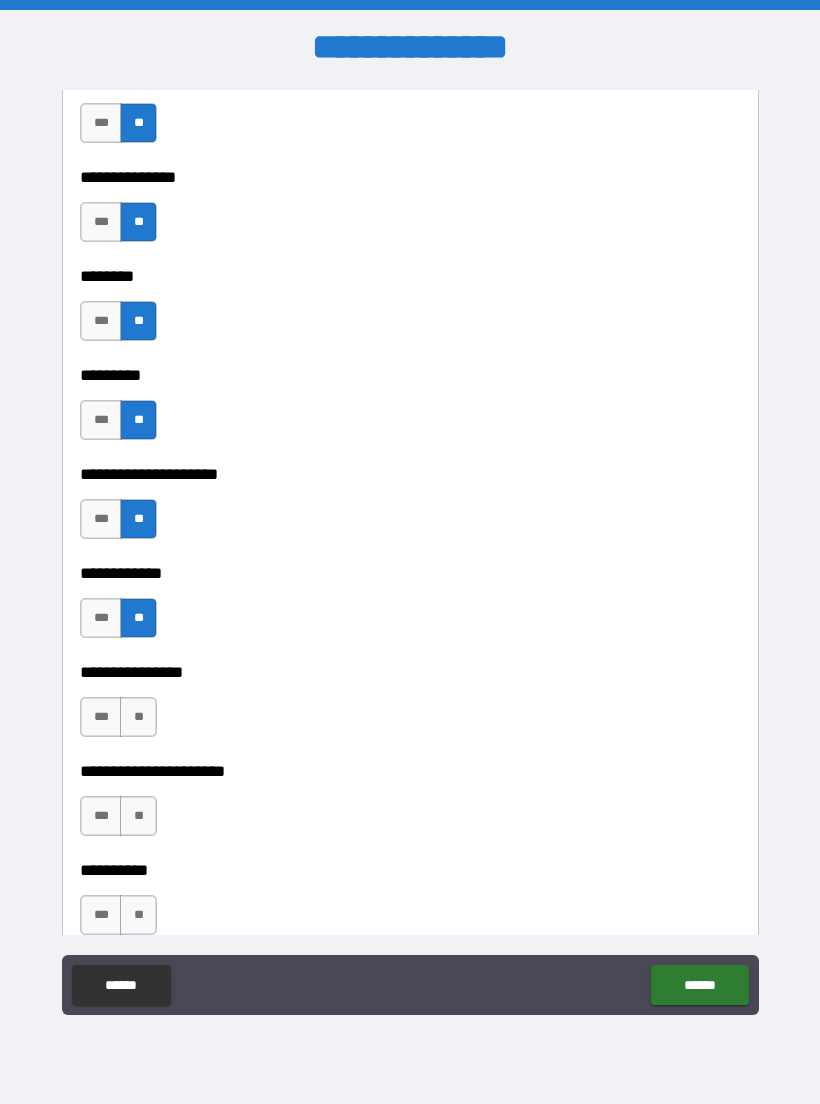 click on "**" at bounding box center [138, 717] 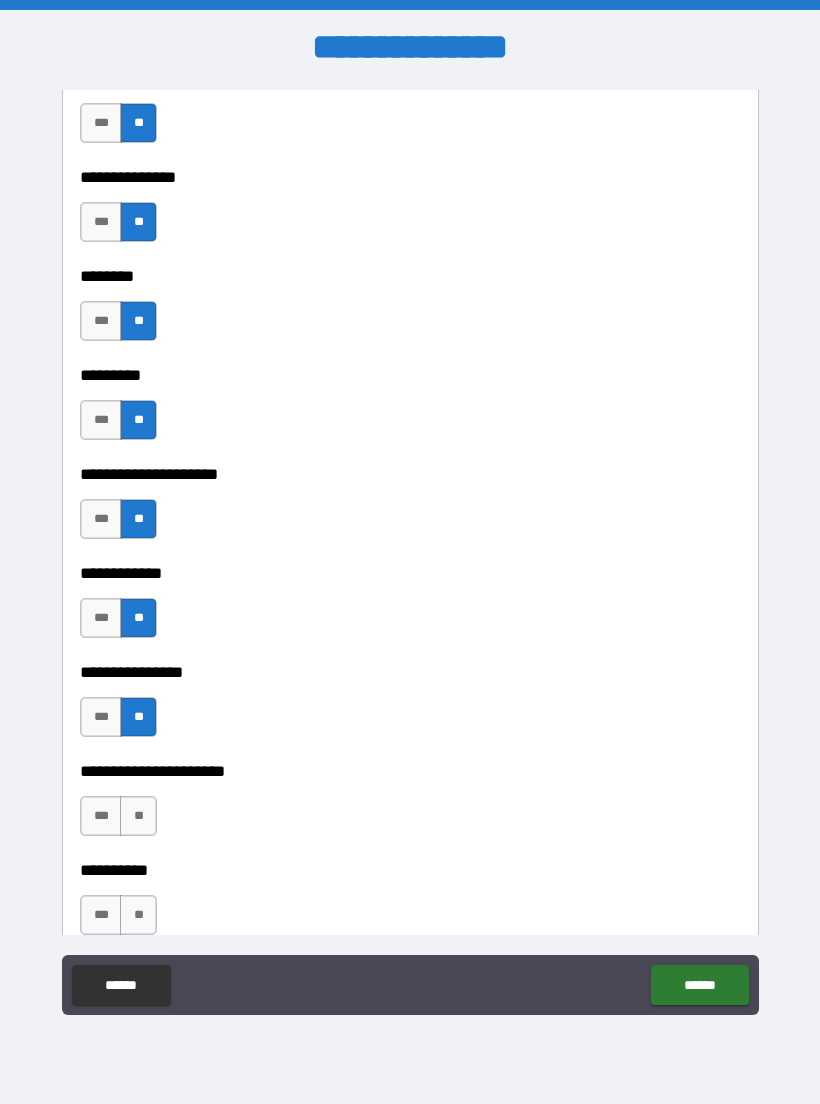click on "**" at bounding box center (138, 816) 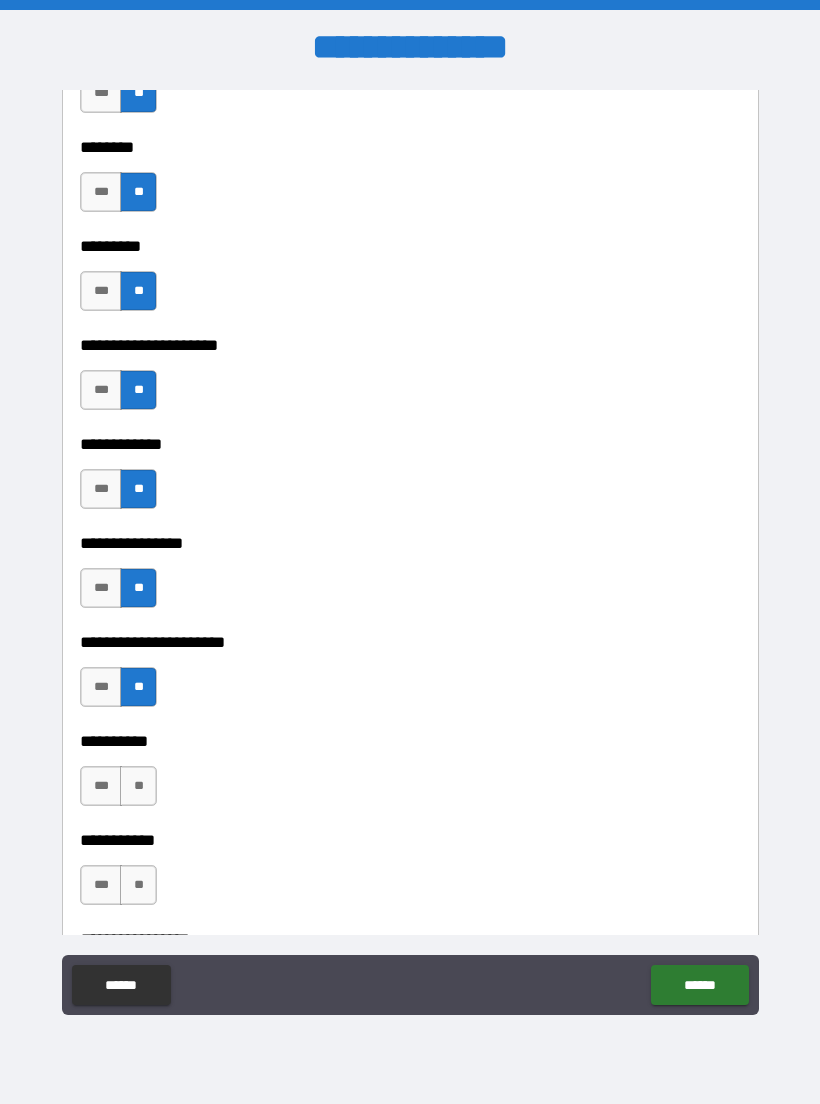 scroll, scrollTop: 5905, scrollLeft: 0, axis: vertical 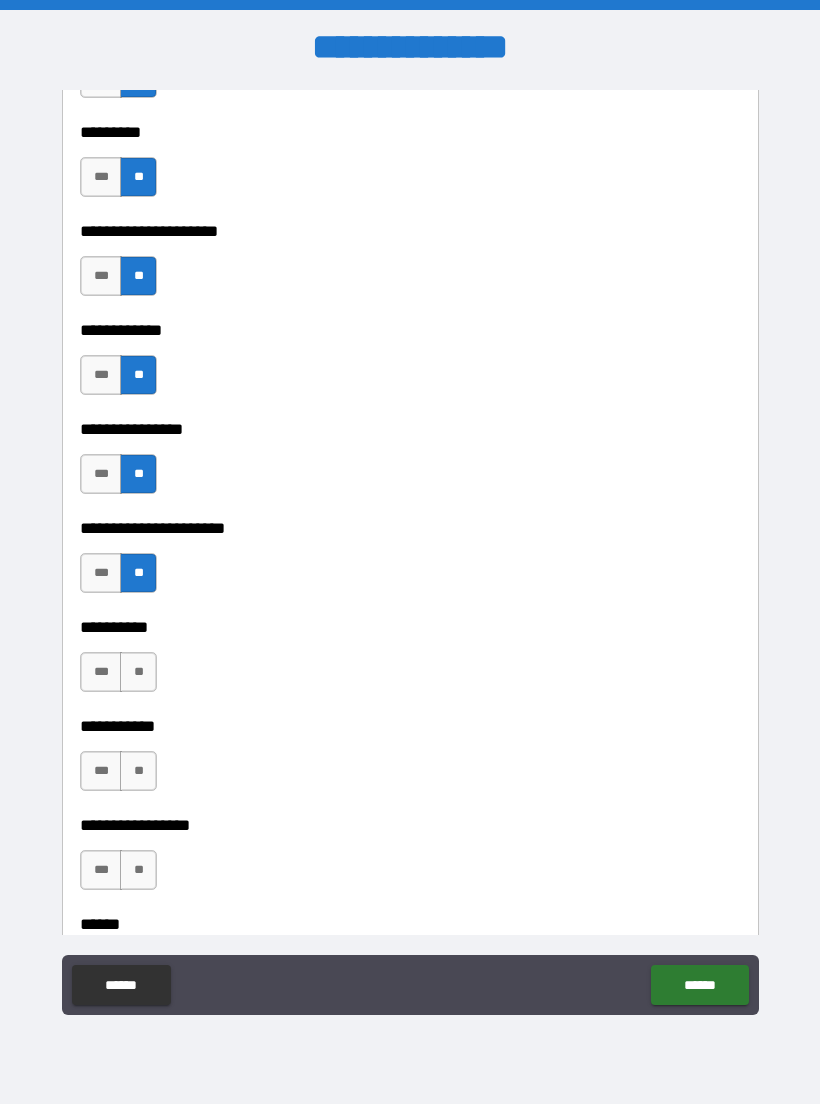 click on "**" at bounding box center [138, 672] 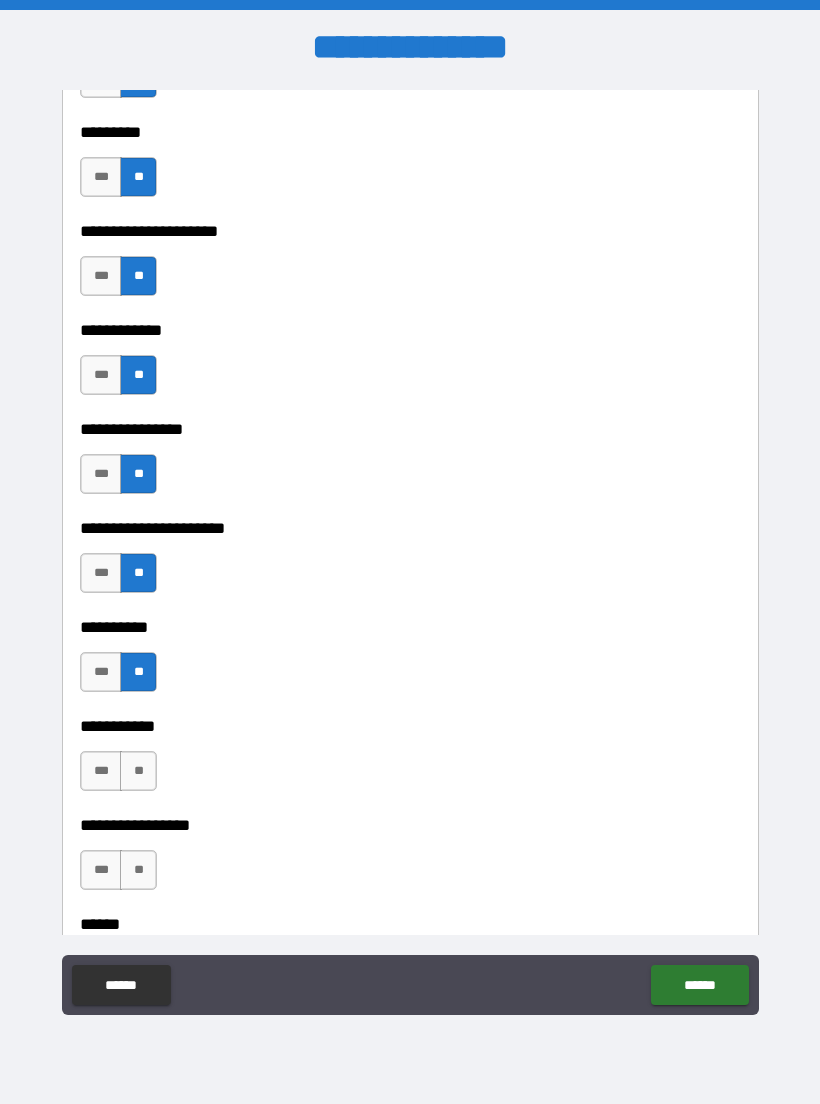 click on "**" at bounding box center [138, 771] 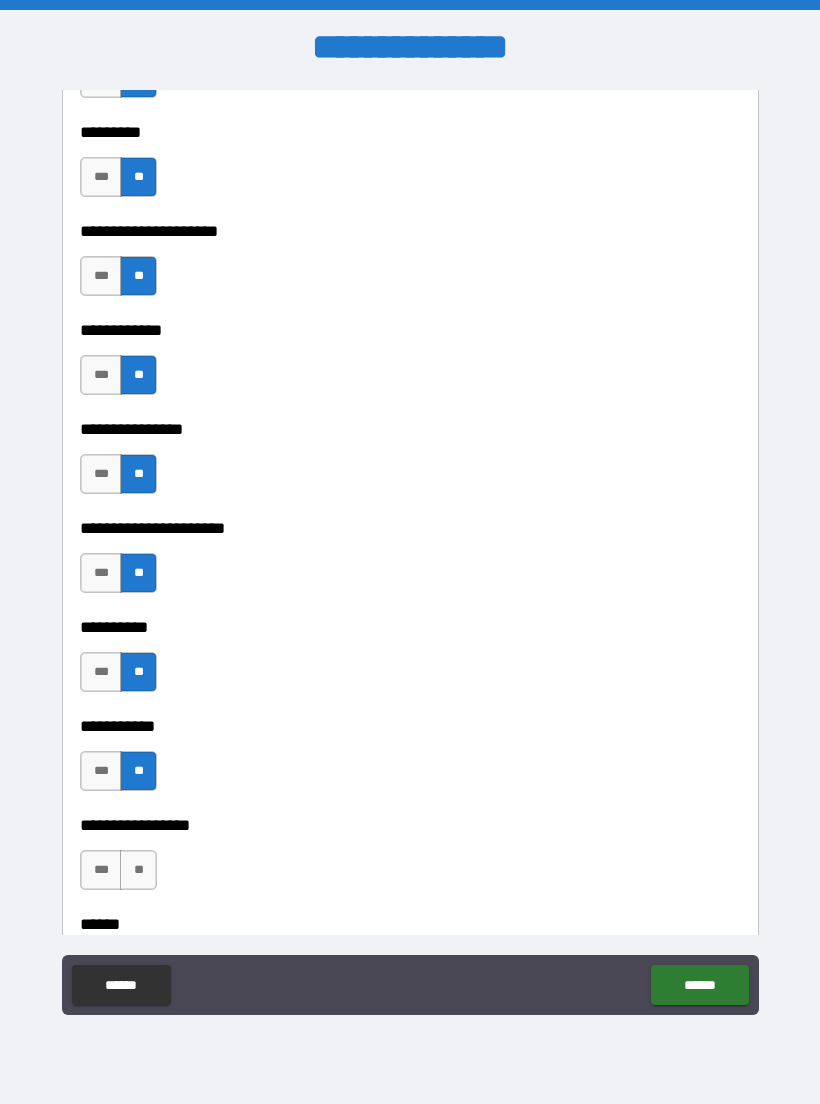 click on "**" at bounding box center (138, 870) 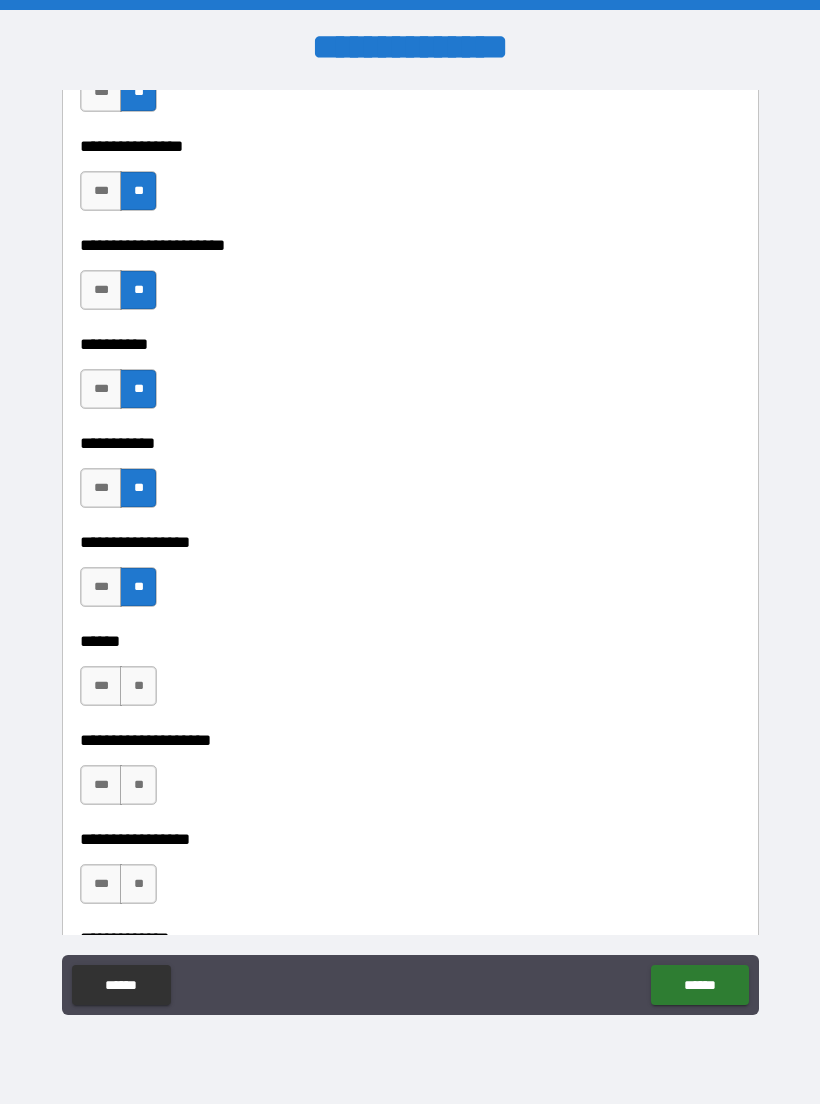 scroll, scrollTop: 6214, scrollLeft: 0, axis: vertical 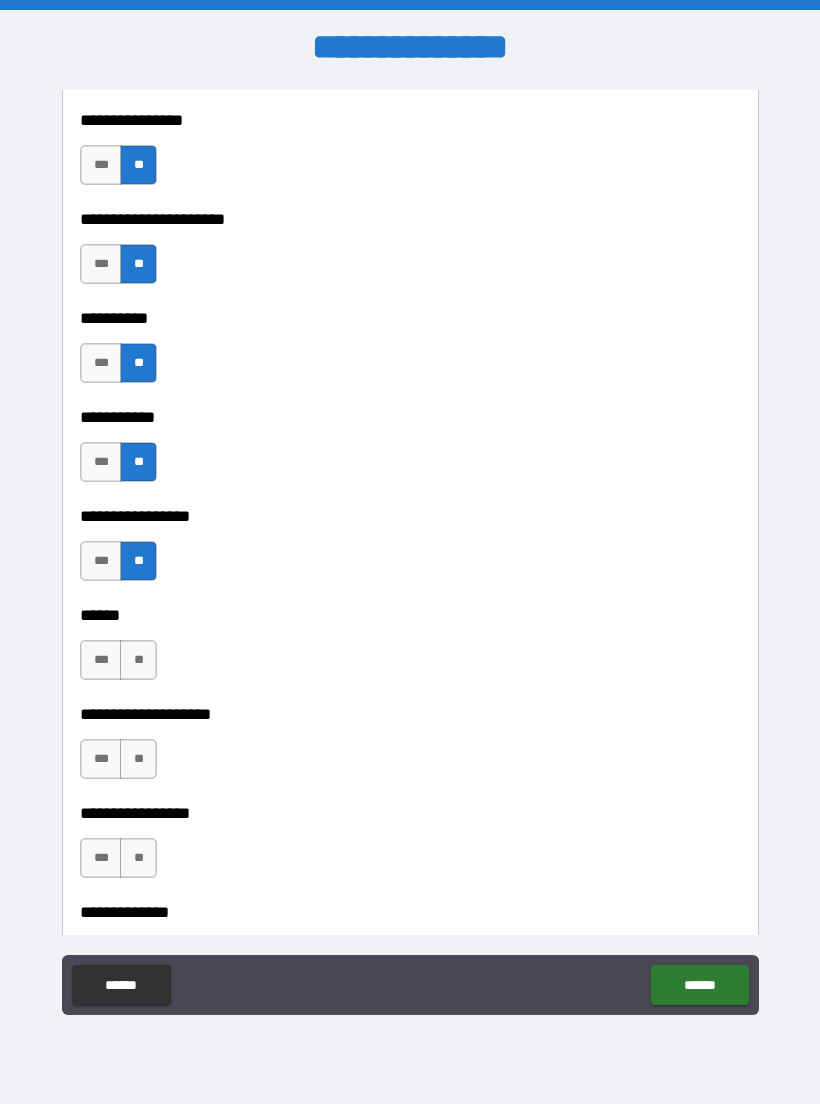 click on "**" at bounding box center (138, 660) 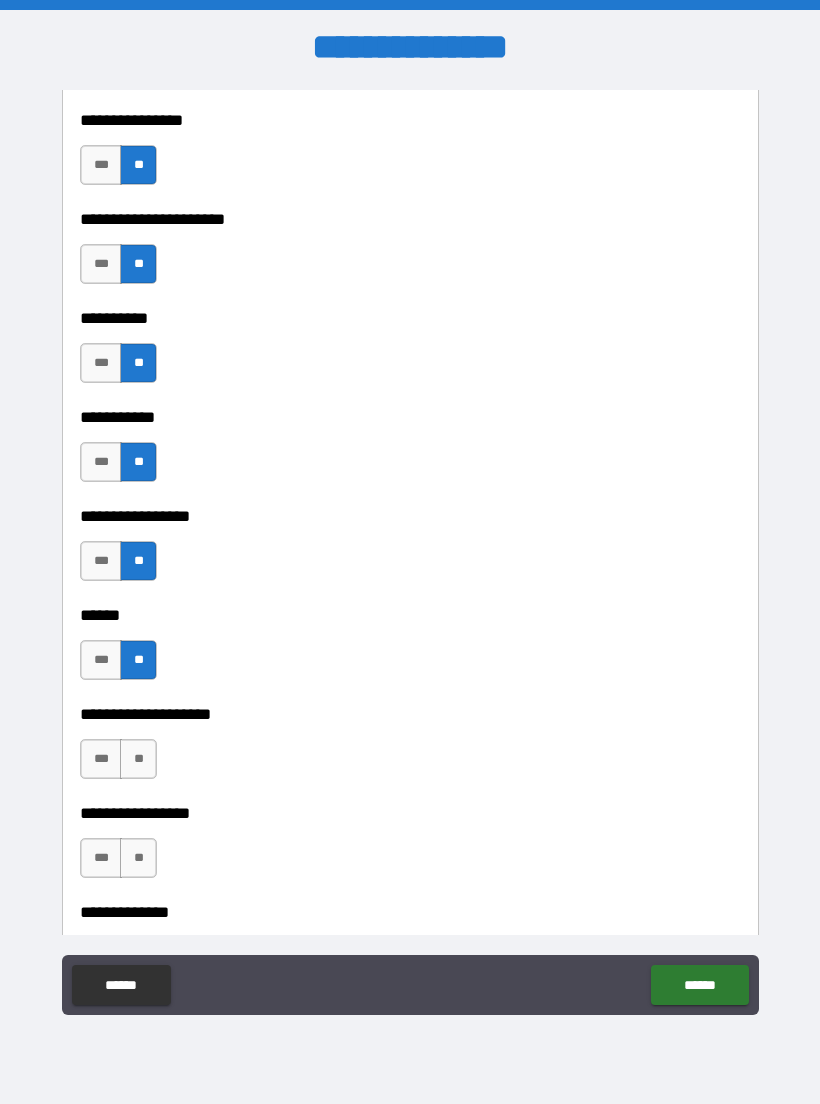 click on "**" at bounding box center (138, 759) 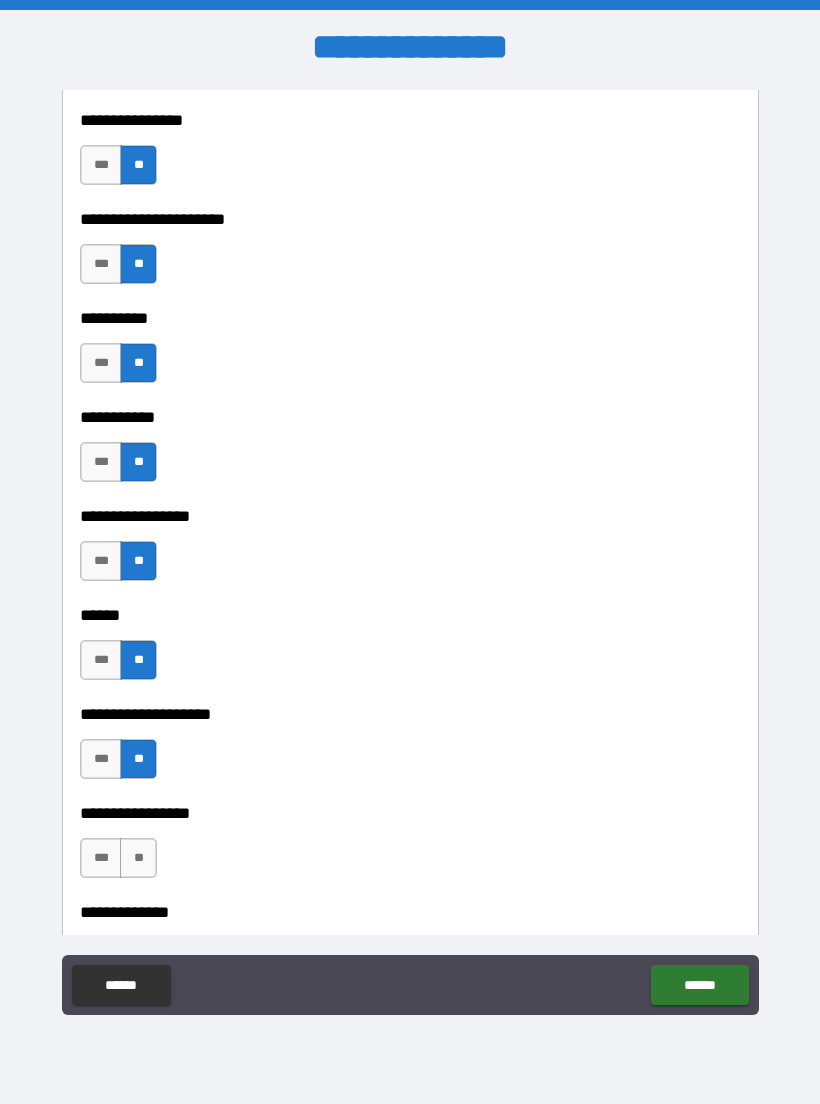 click on "**" at bounding box center (138, 858) 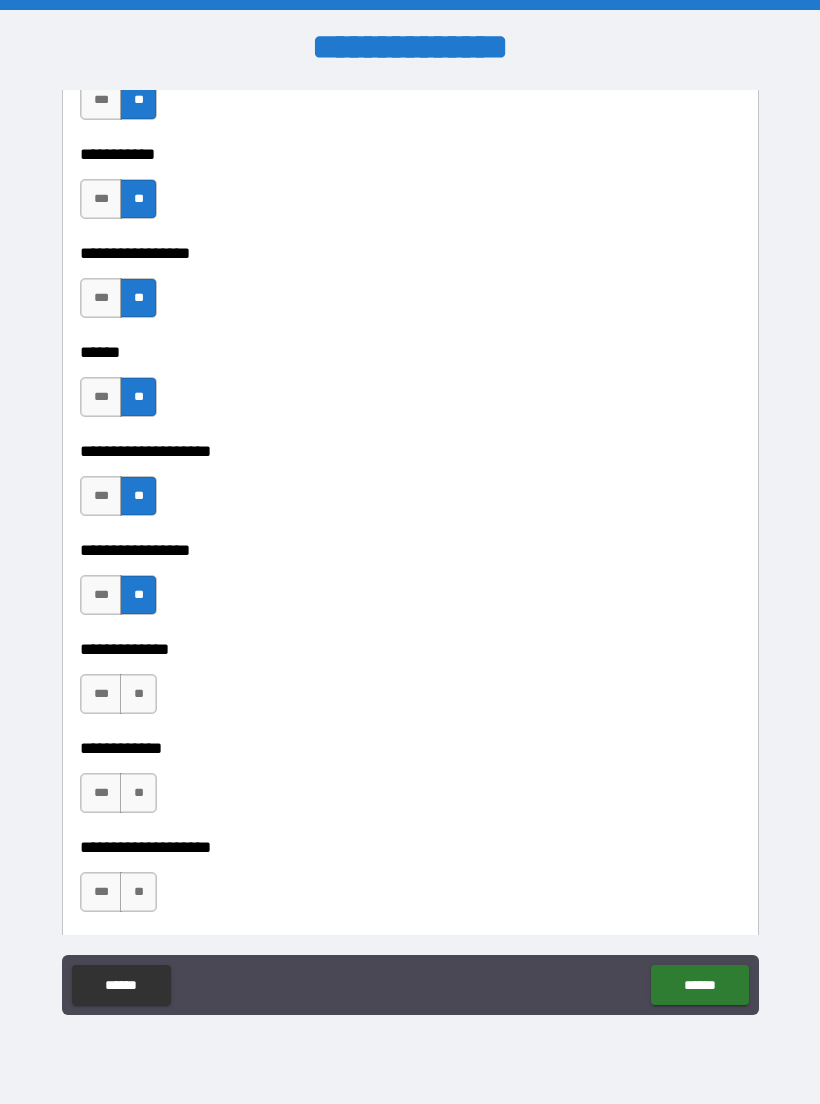 scroll, scrollTop: 6481, scrollLeft: 0, axis: vertical 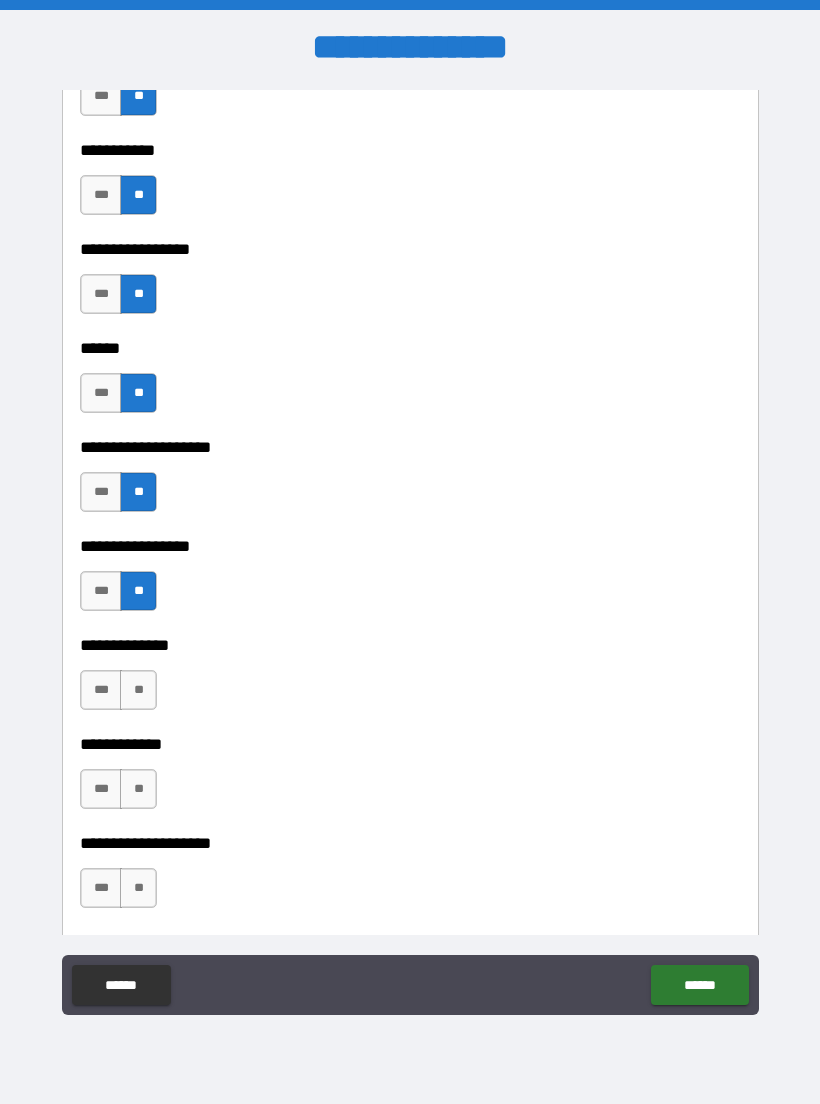 click on "**" at bounding box center (138, 690) 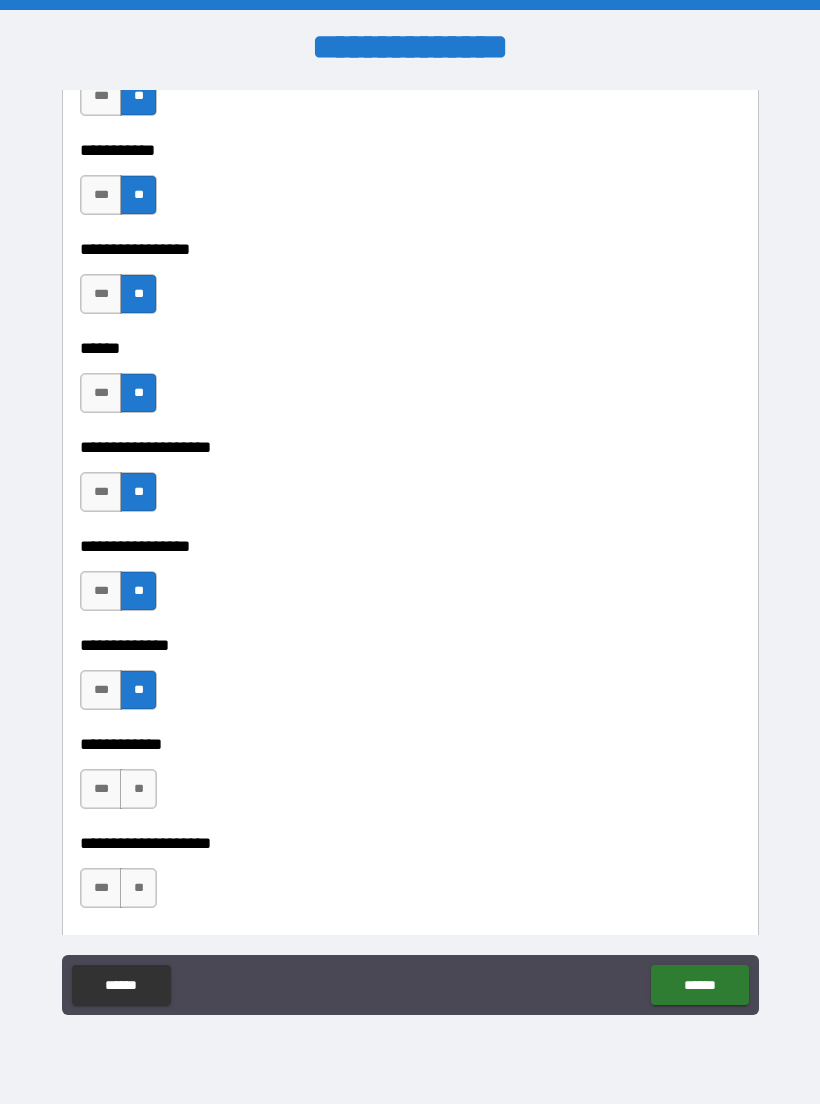 click on "**" at bounding box center [138, 888] 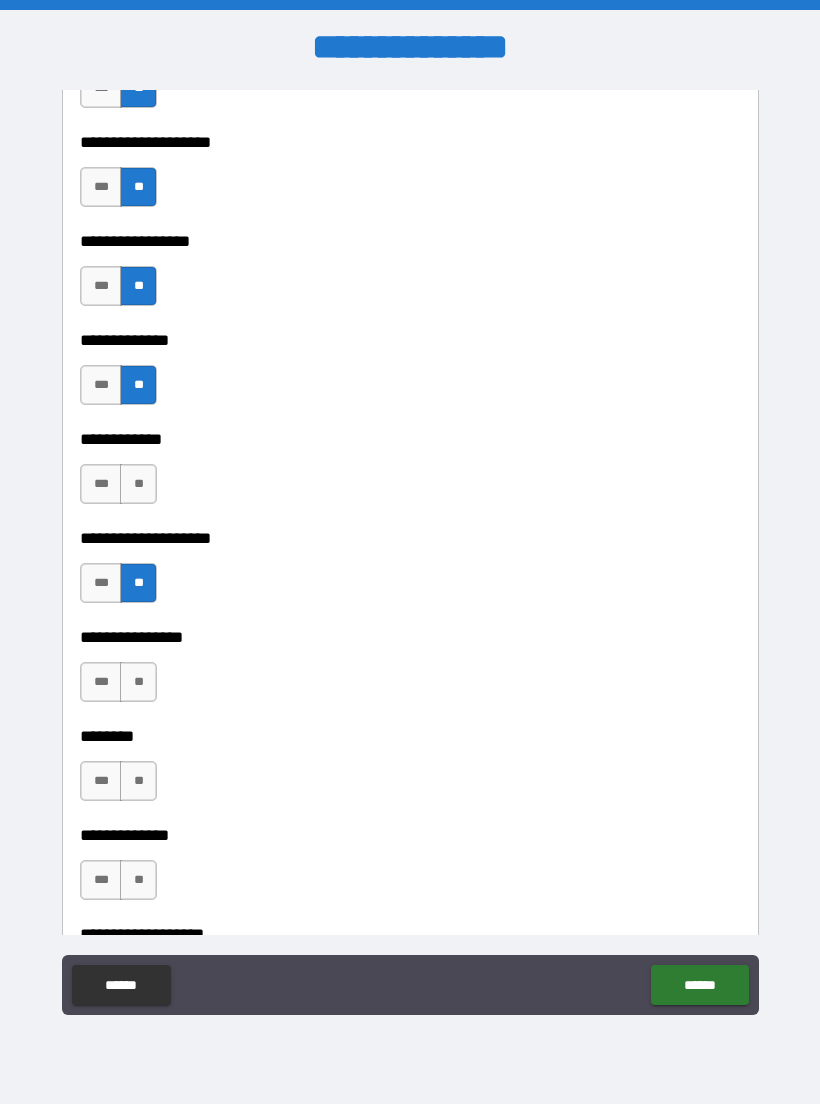 scroll, scrollTop: 6821, scrollLeft: 0, axis: vertical 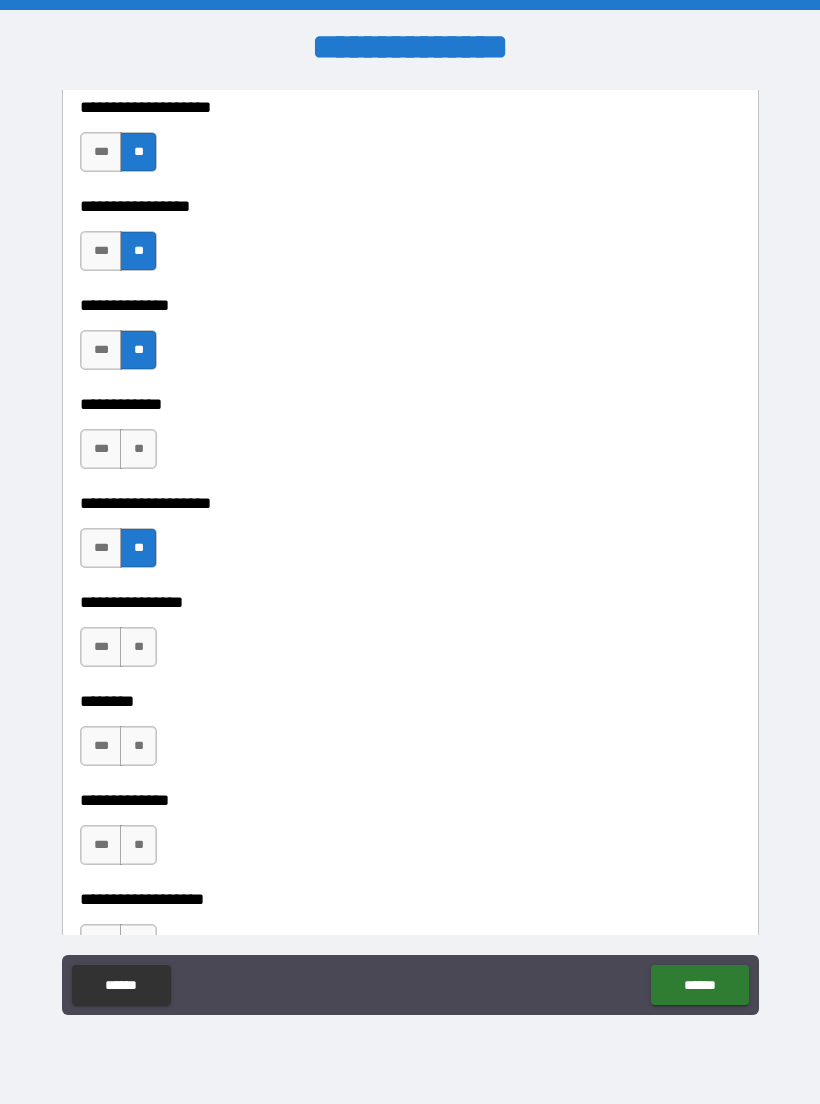 click on "**" at bounding box center [138, 647] 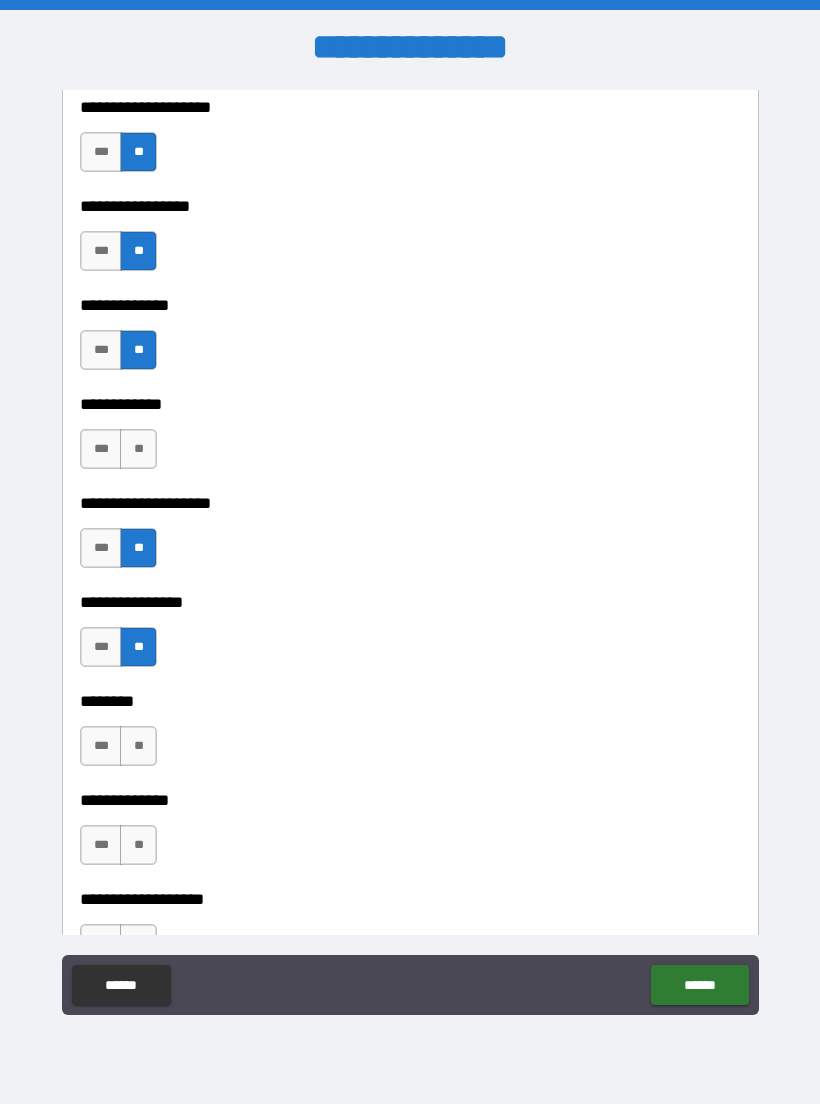 click on "**" at bounding box center (138, 746) 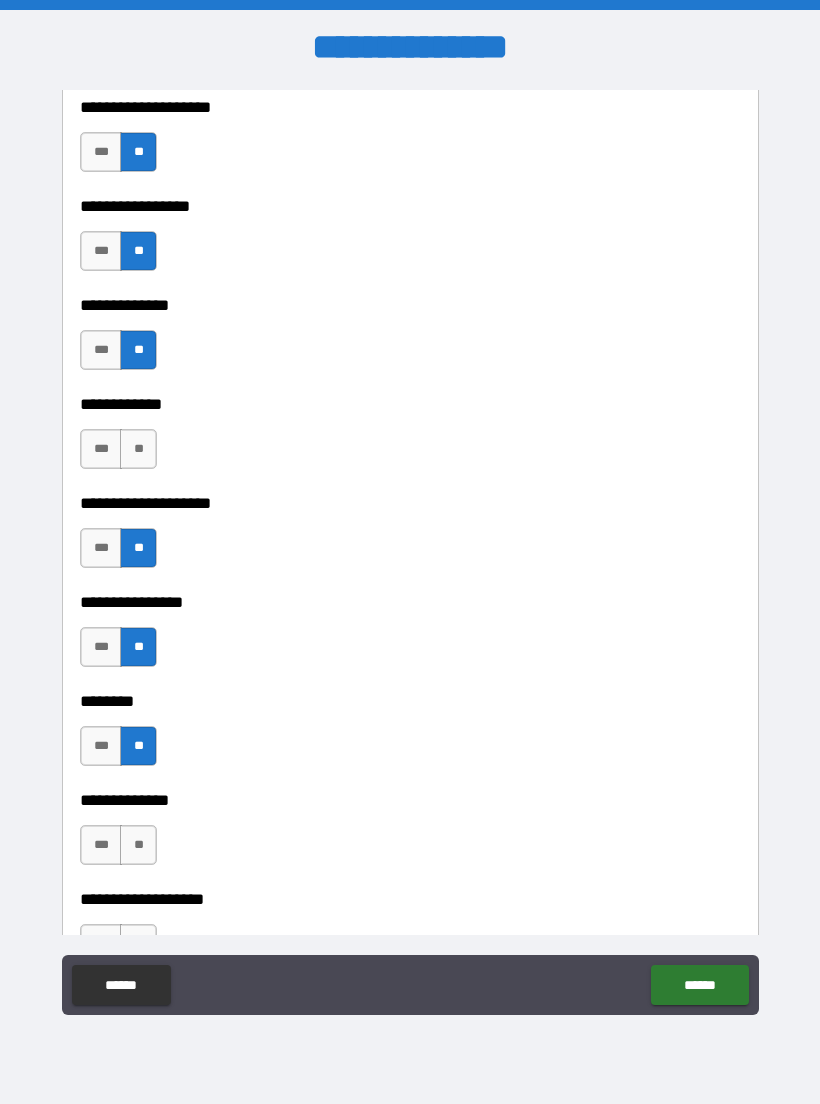 click on "**" at bounding box center (138, 845) 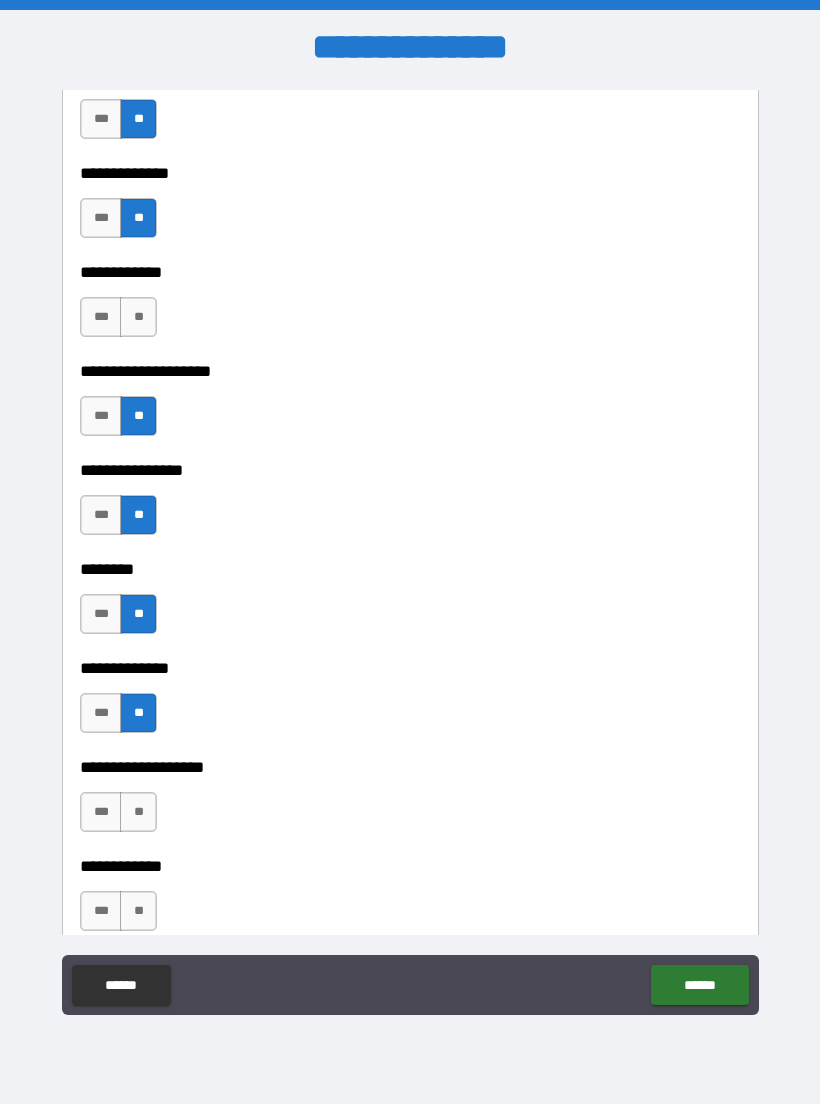 scroll, scrollTop: 7005, scrollLeft: 0, axis: vertical 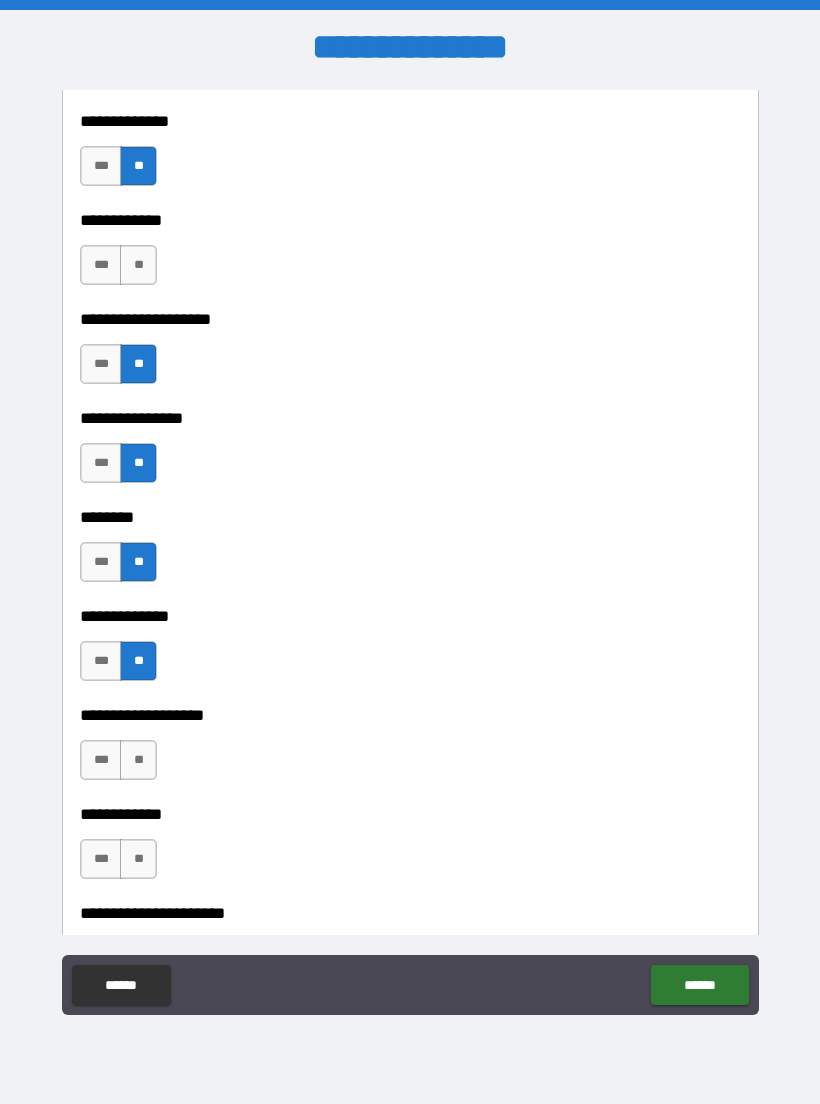click on "**" at bounding box center [138, 760] 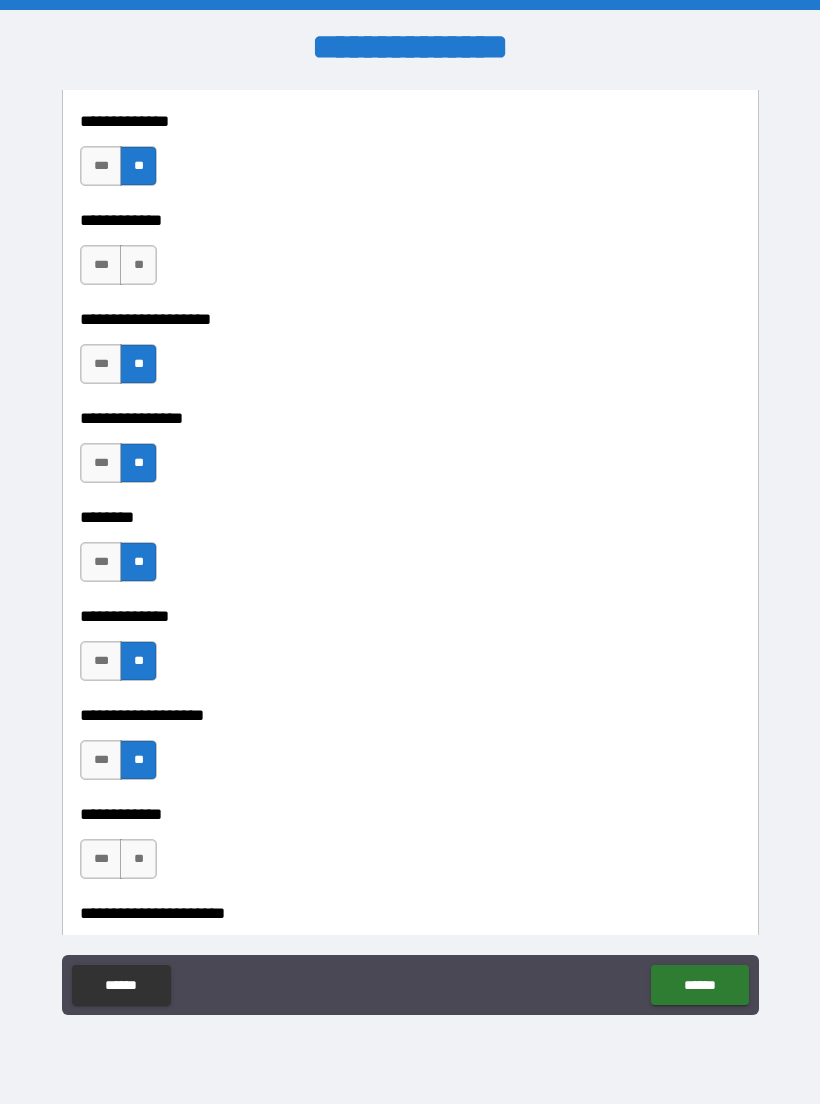 click on "**" at bounding box center (138, 859) 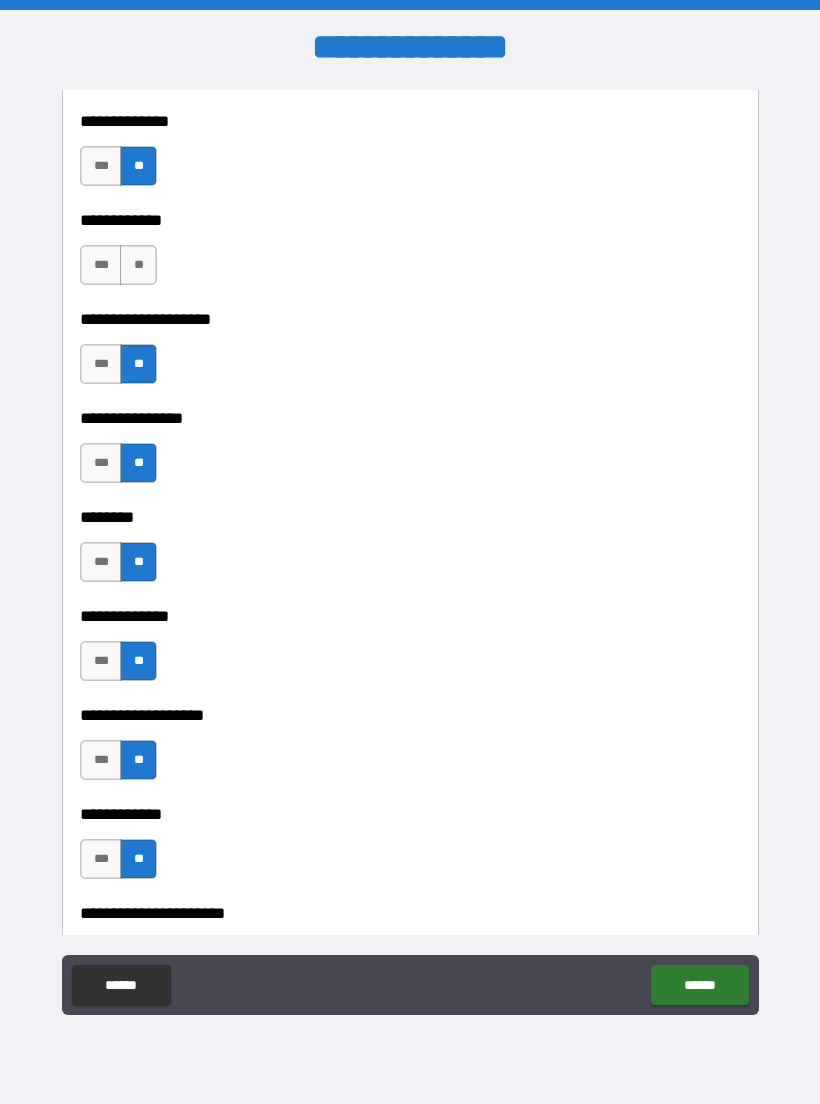 scroll, scrollTop: 7199, scrollLeft: 0, axis: vertical 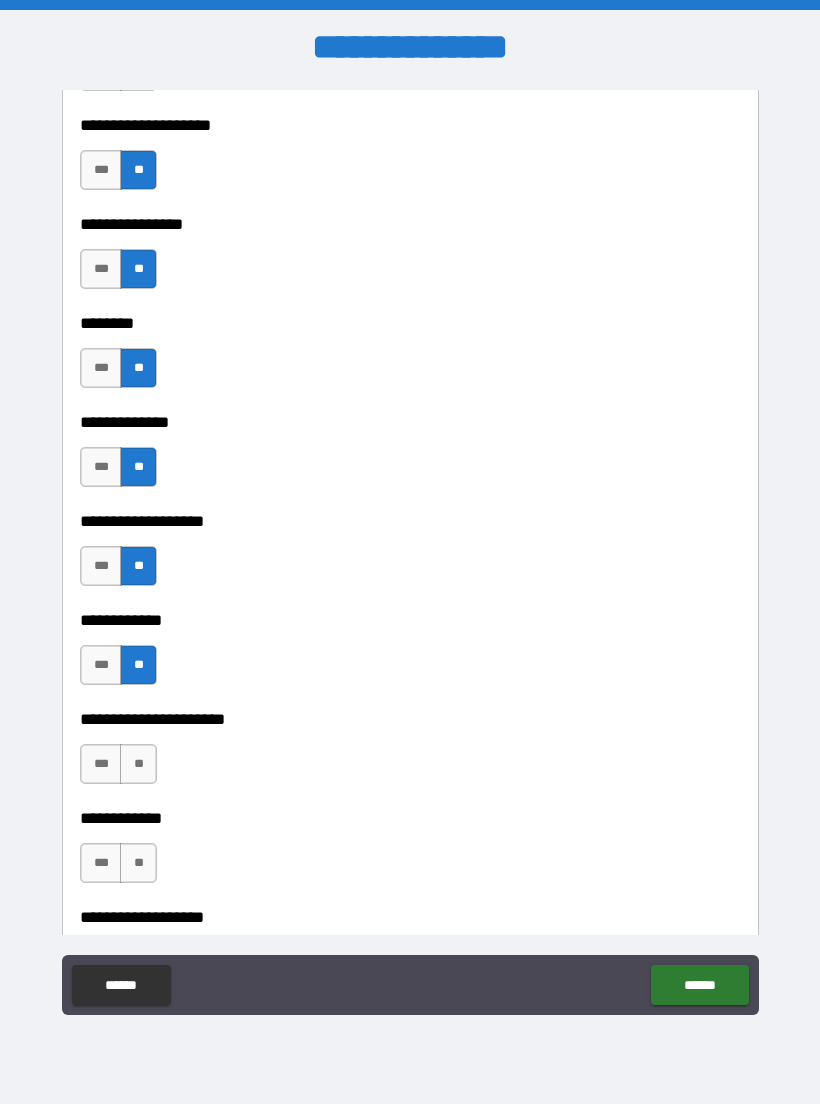 click on "**" at bounding box center [138, 764] 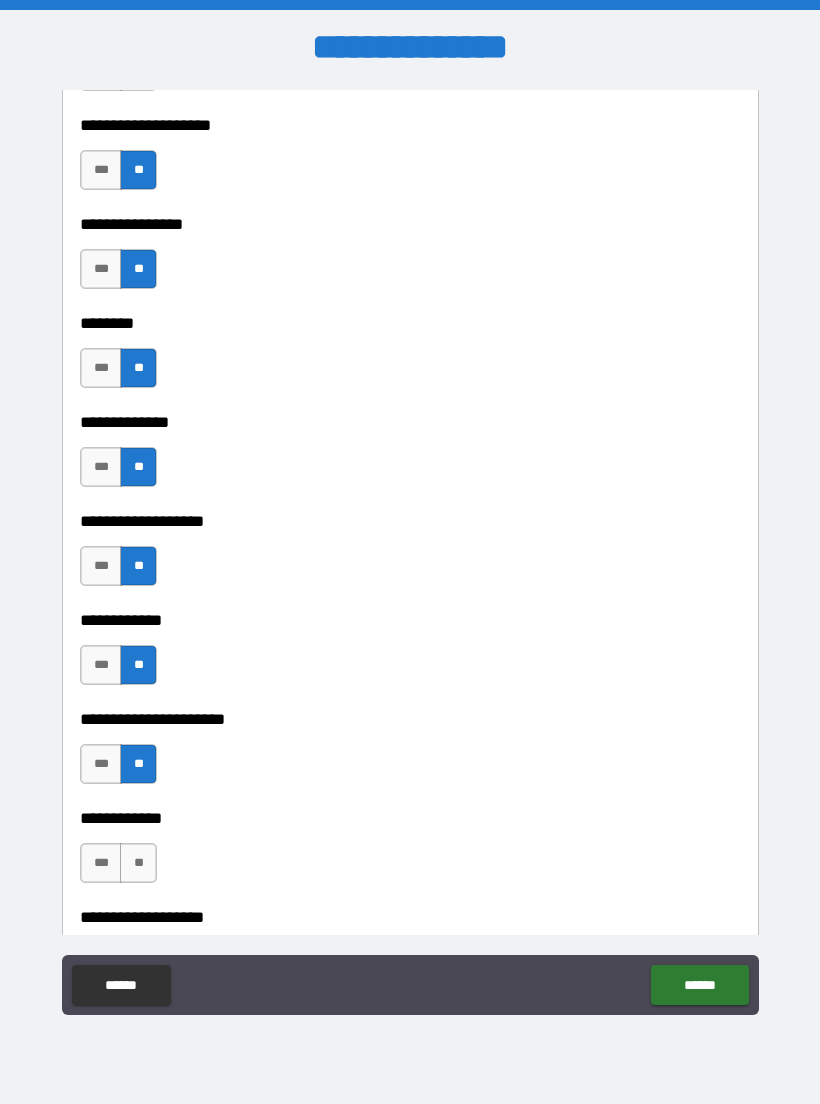 click on "**" at bounding box center (138, 863) 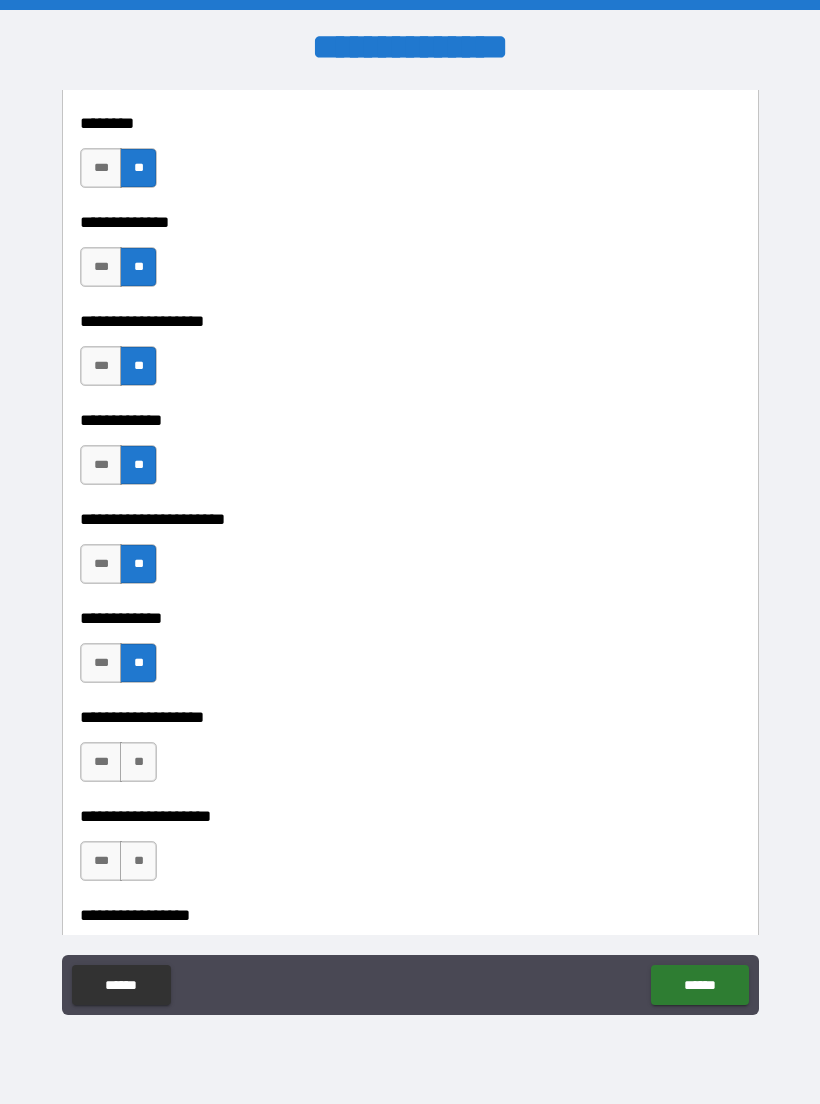 click on "**" at bounding box center [138, 762] 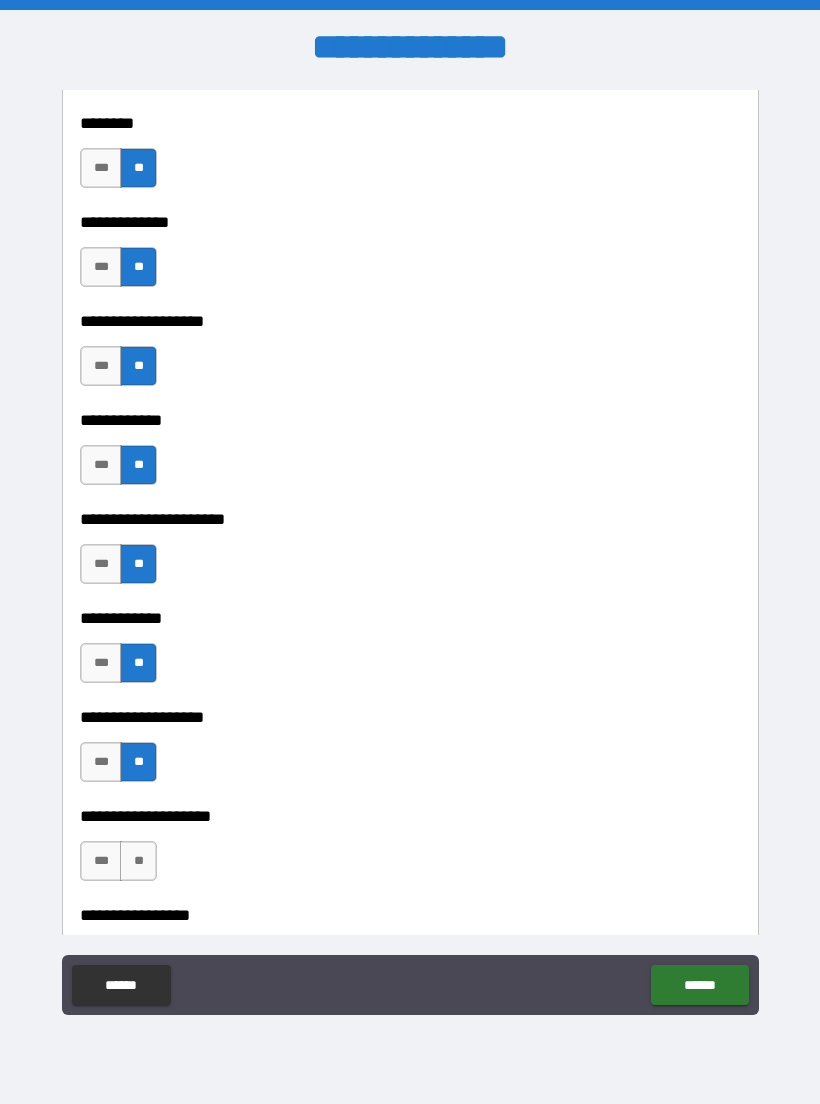 click on "**" at bounding box center [138, 861] 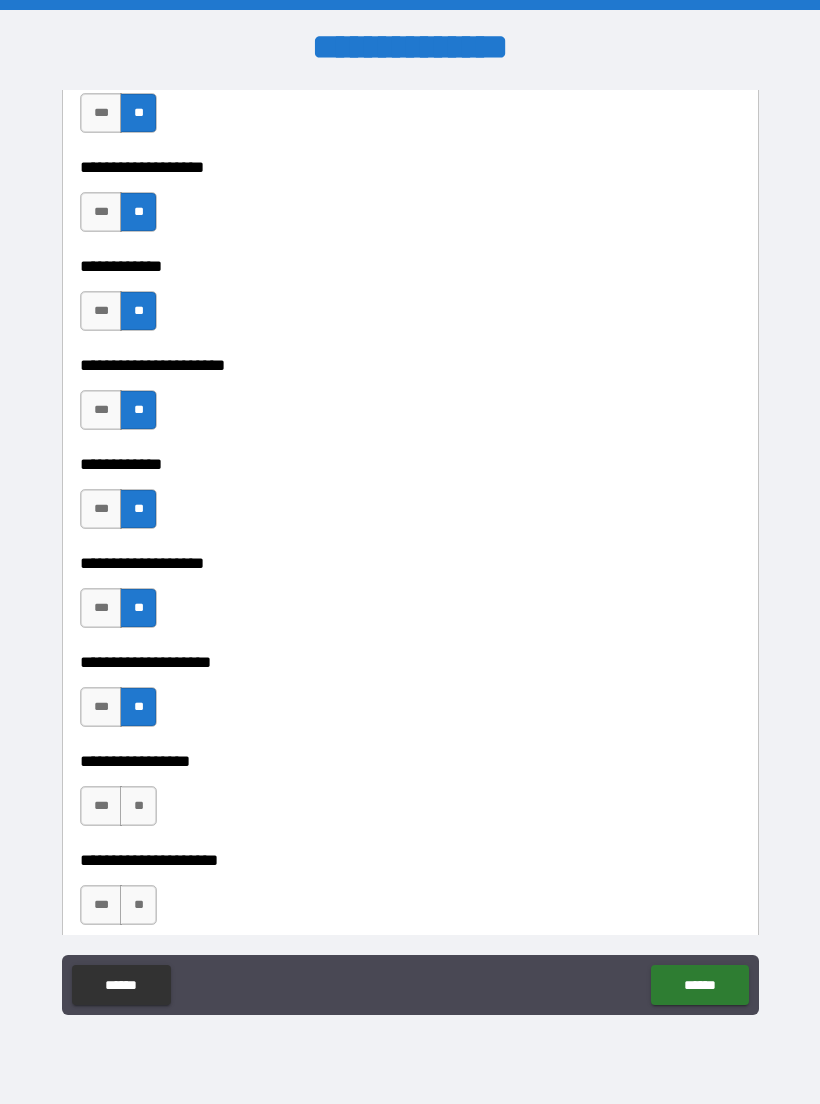 click on "**" at bounding box center (138, 806) 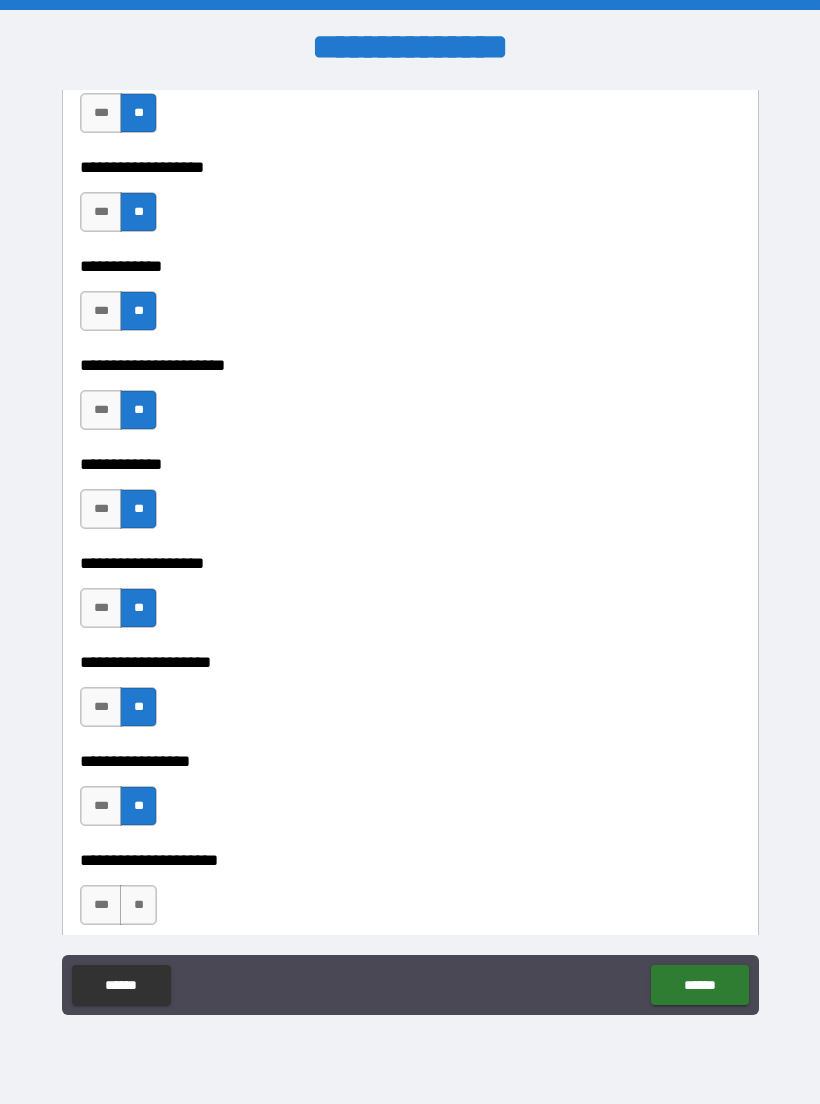 click on "**" at bounding box center (138, 905) 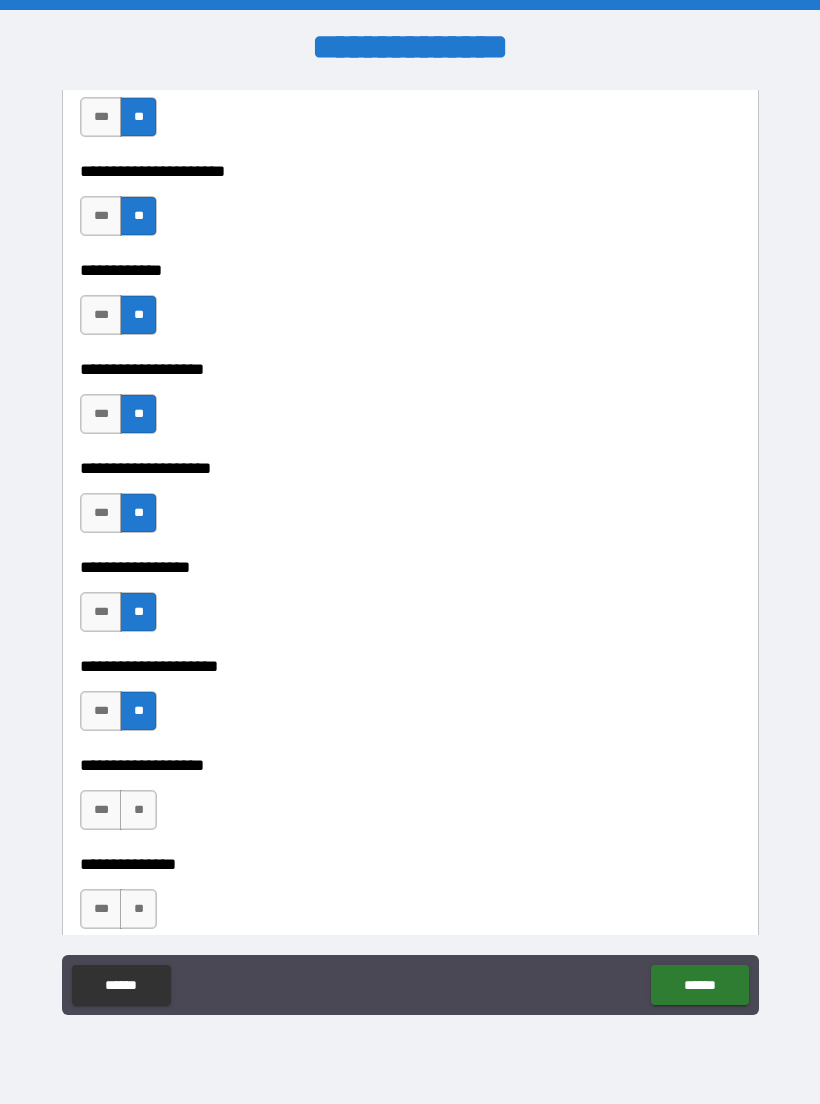 click on "**" at bounding box center (138, 810) 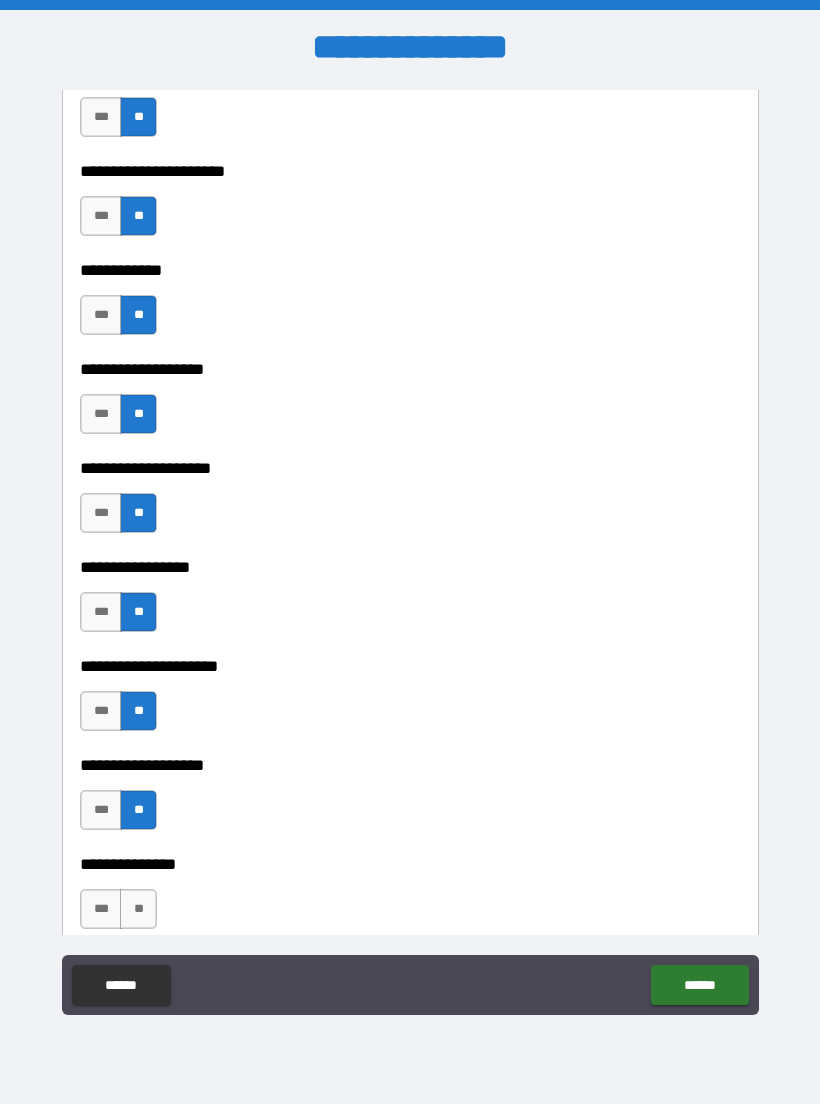 click on "**" at bounding box center [138, 909] 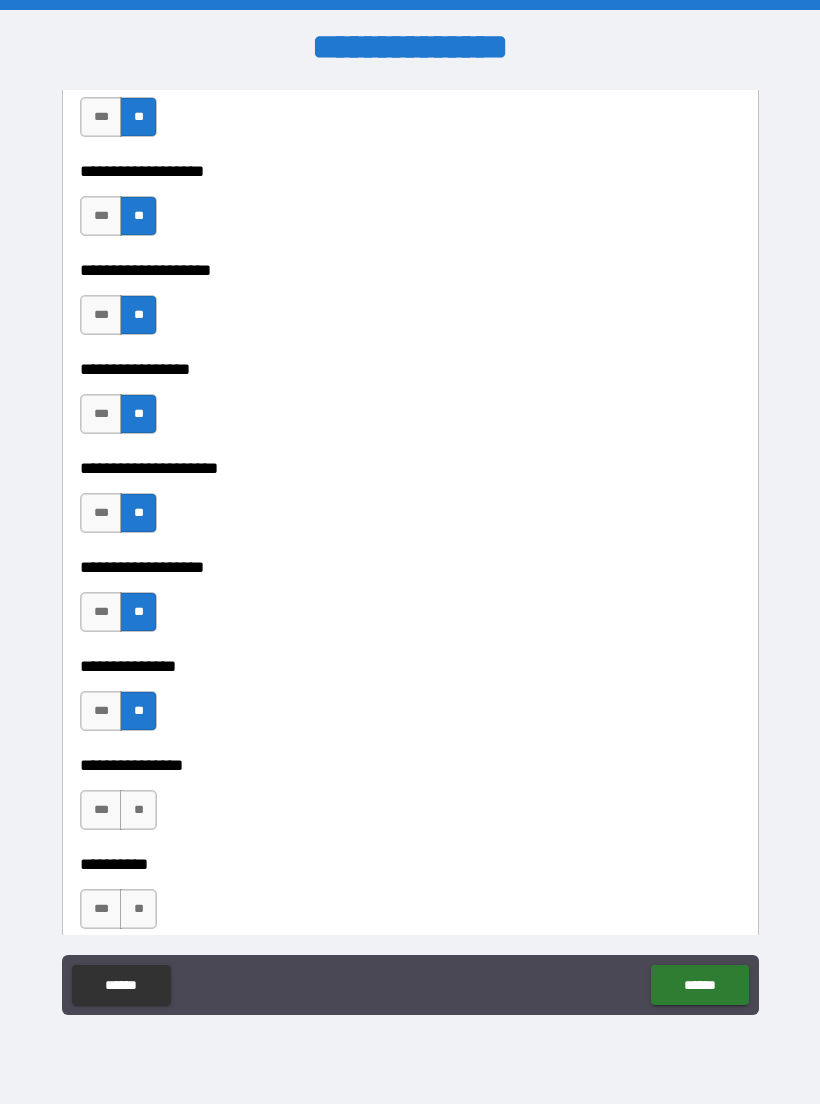 click on "**" at bounding box center (138, 810) 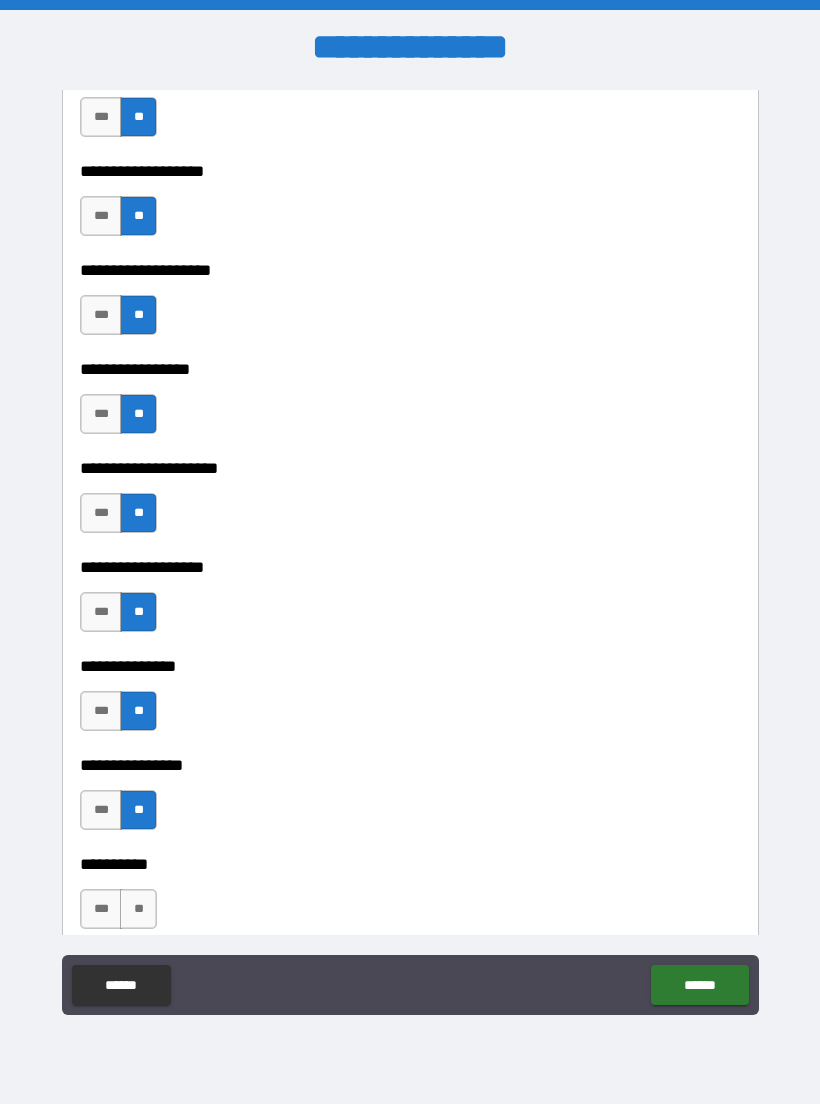 click on "**" at bounding box center [138, 909] 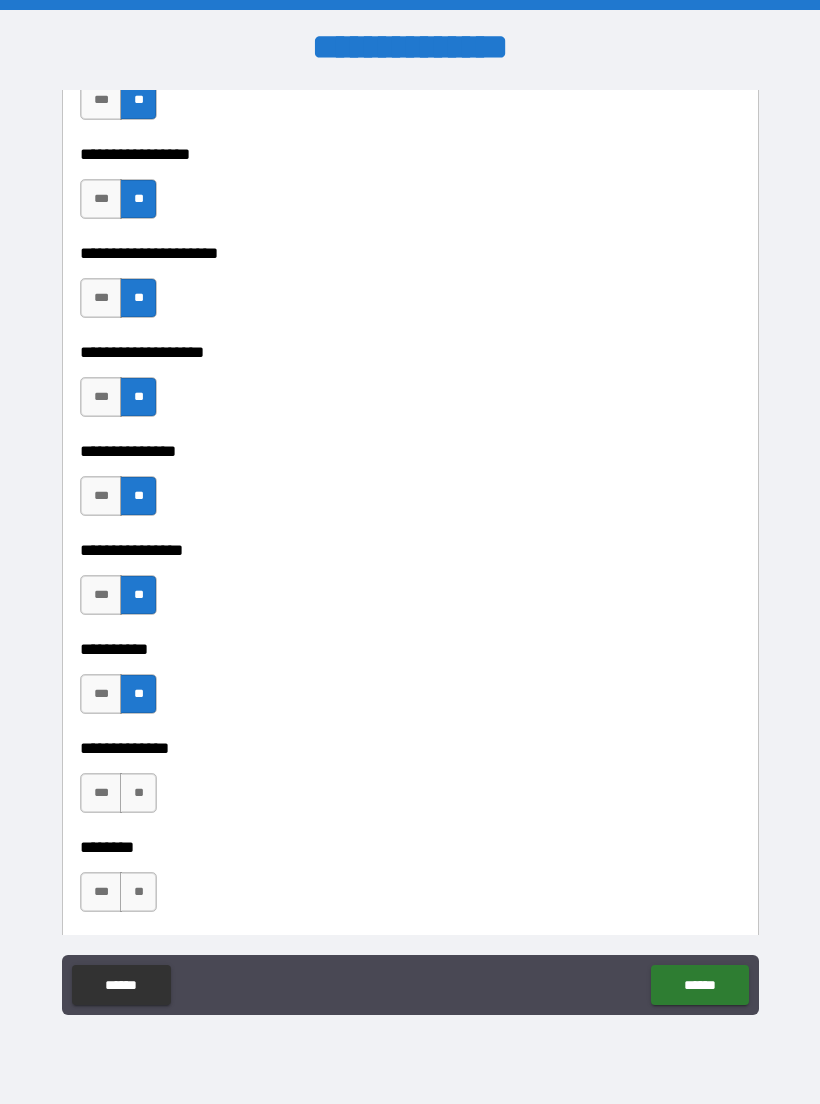 click on "**" at bounding box center (138, 793) 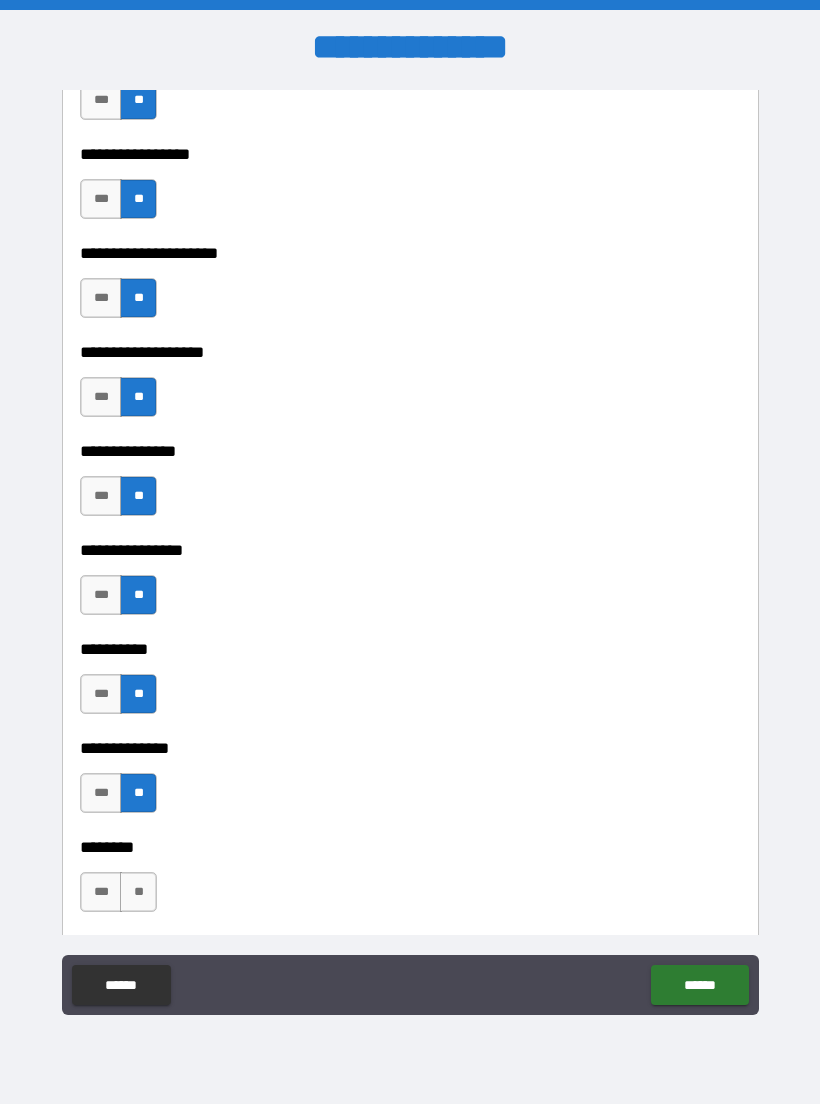 click on "**" at bounding box center (138, 892) 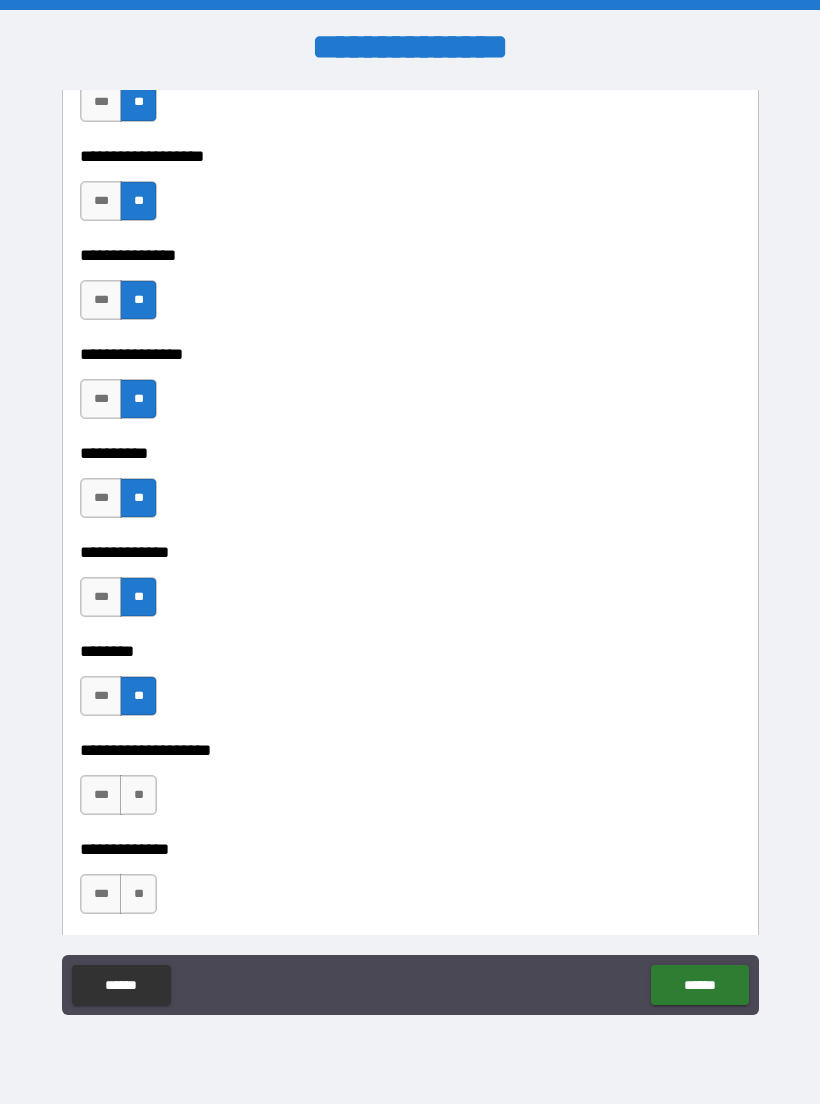 scroll, scrollTop: 8359, scrollLeft: 0, axis: vertical 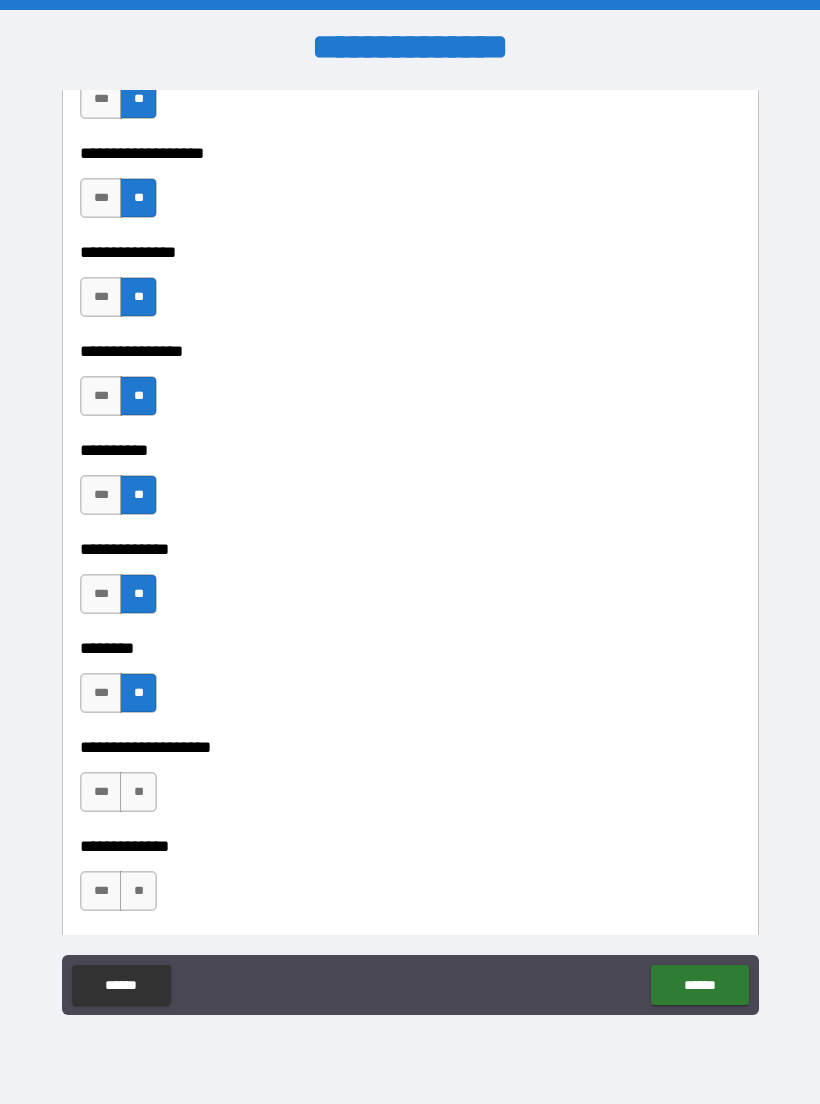 click on "**" at bounding box center [138, 792] 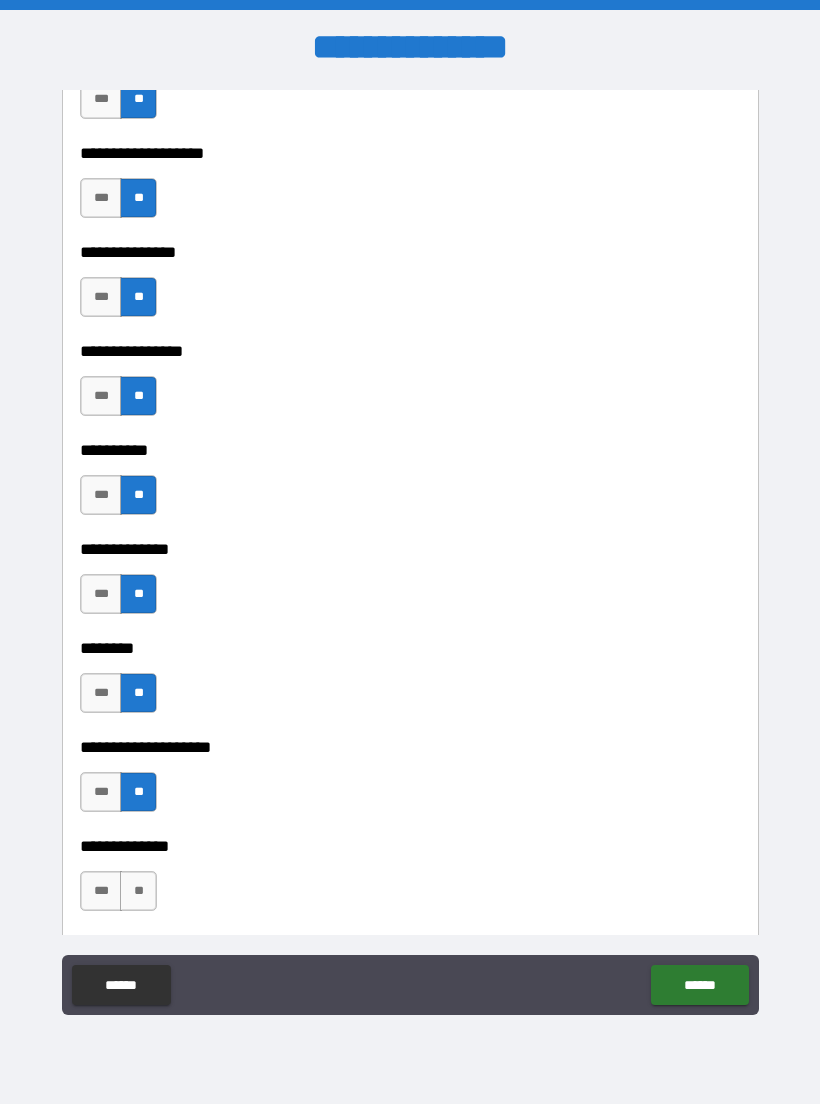 click on "**" at bounding box center [138, 891] 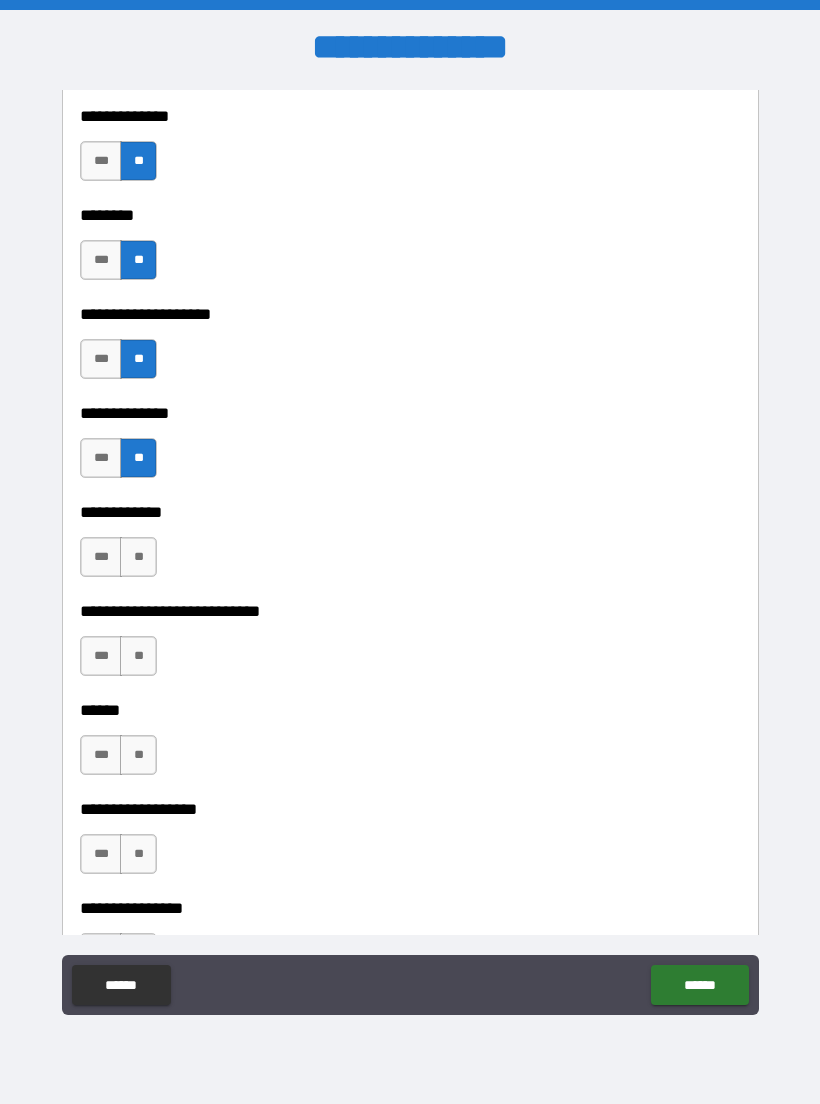 scroll, scrollTop: 8790, scrollLeft: 0, axis: vertical 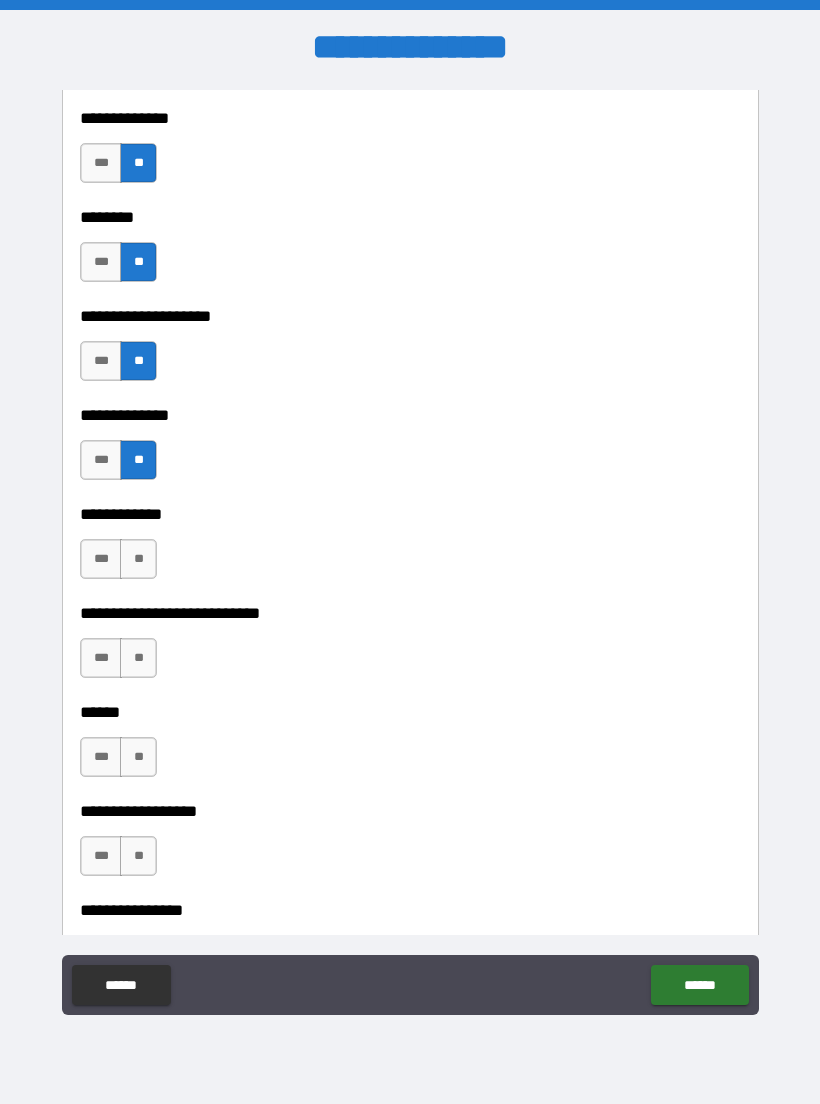 click on "**" at bounding box center [138, 559] 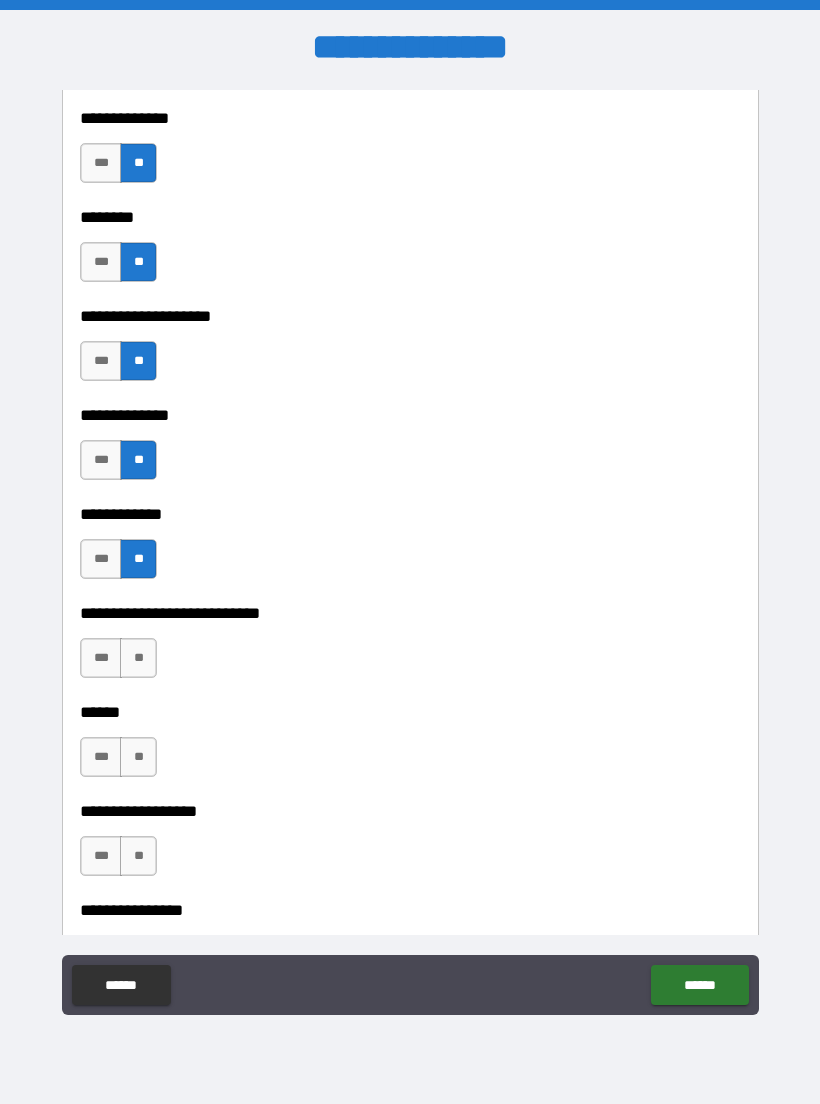 click on "**" at bounding box center (138, 658) 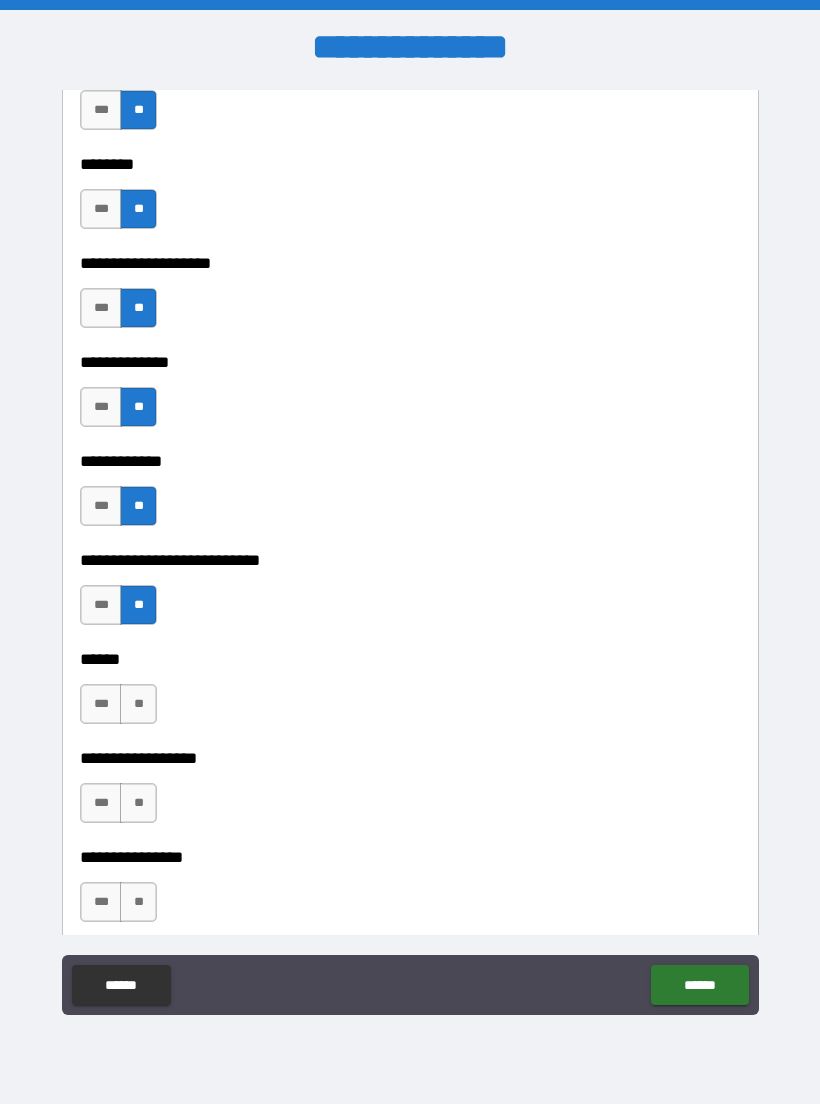 click on "**" at bounding box center [138, 704] 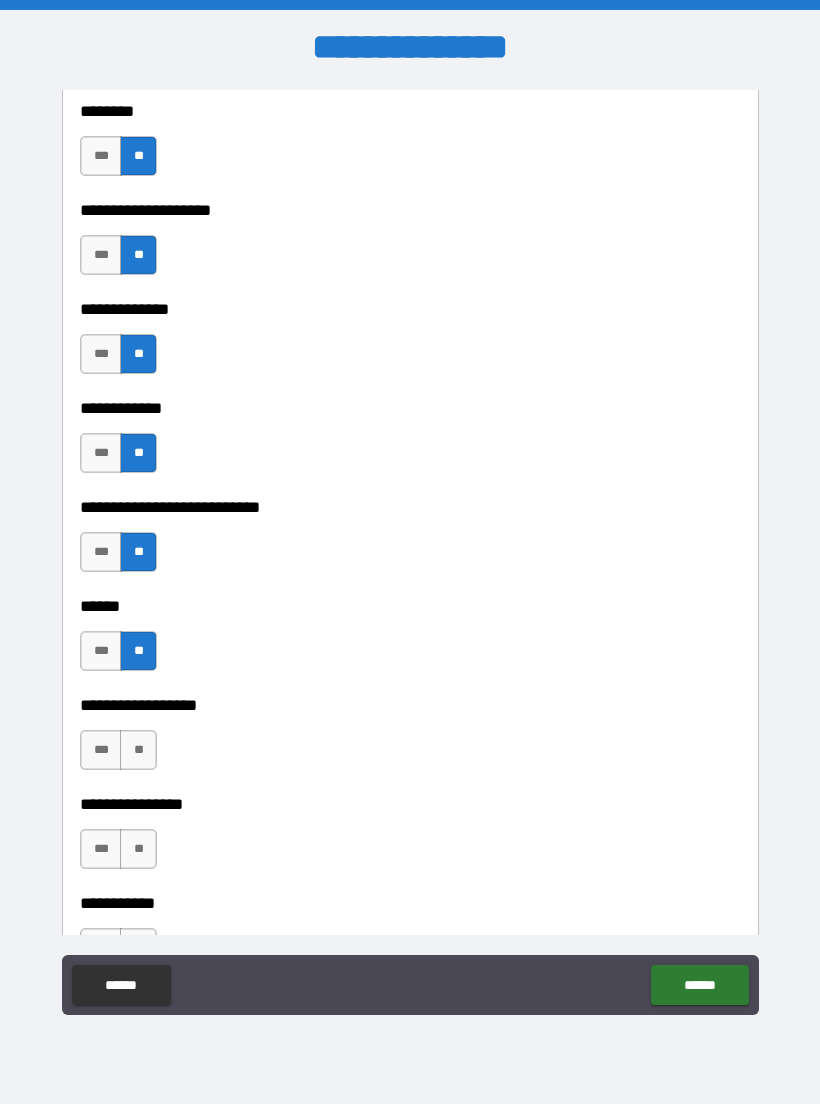 click on "**" at bounding box center (138, 750) 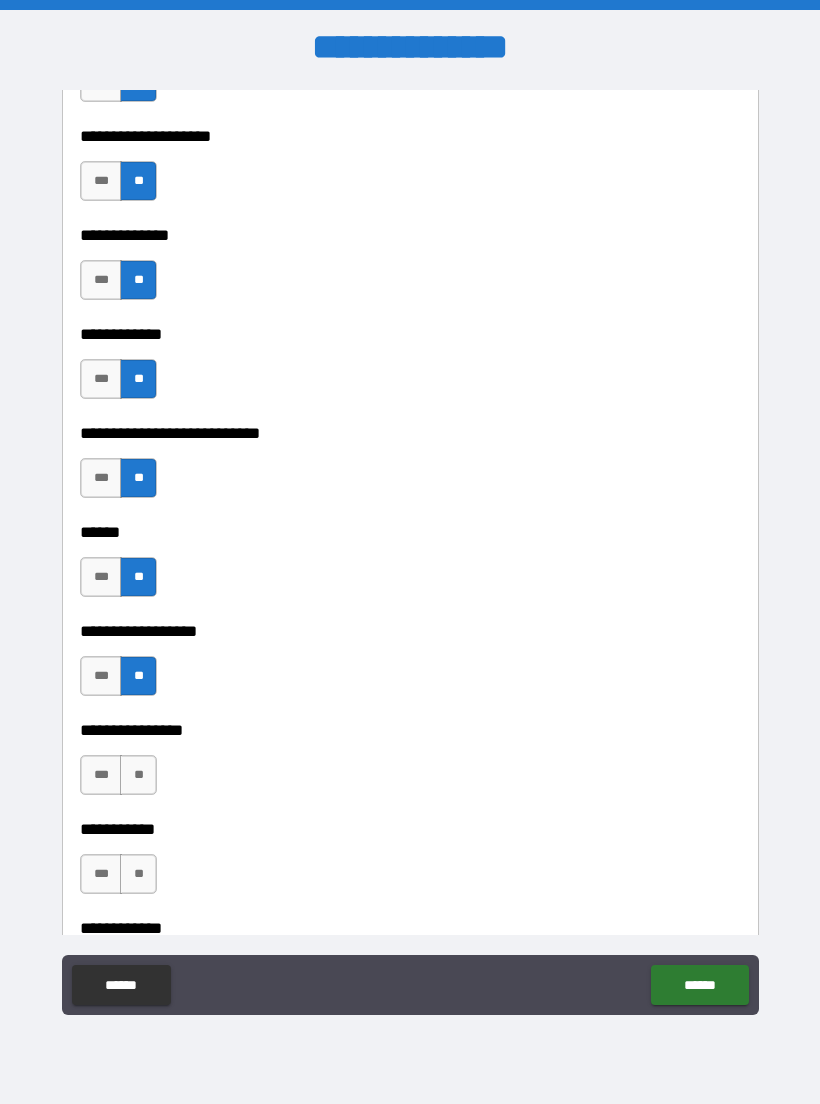 click on "**" at bounding box center [138, 775] 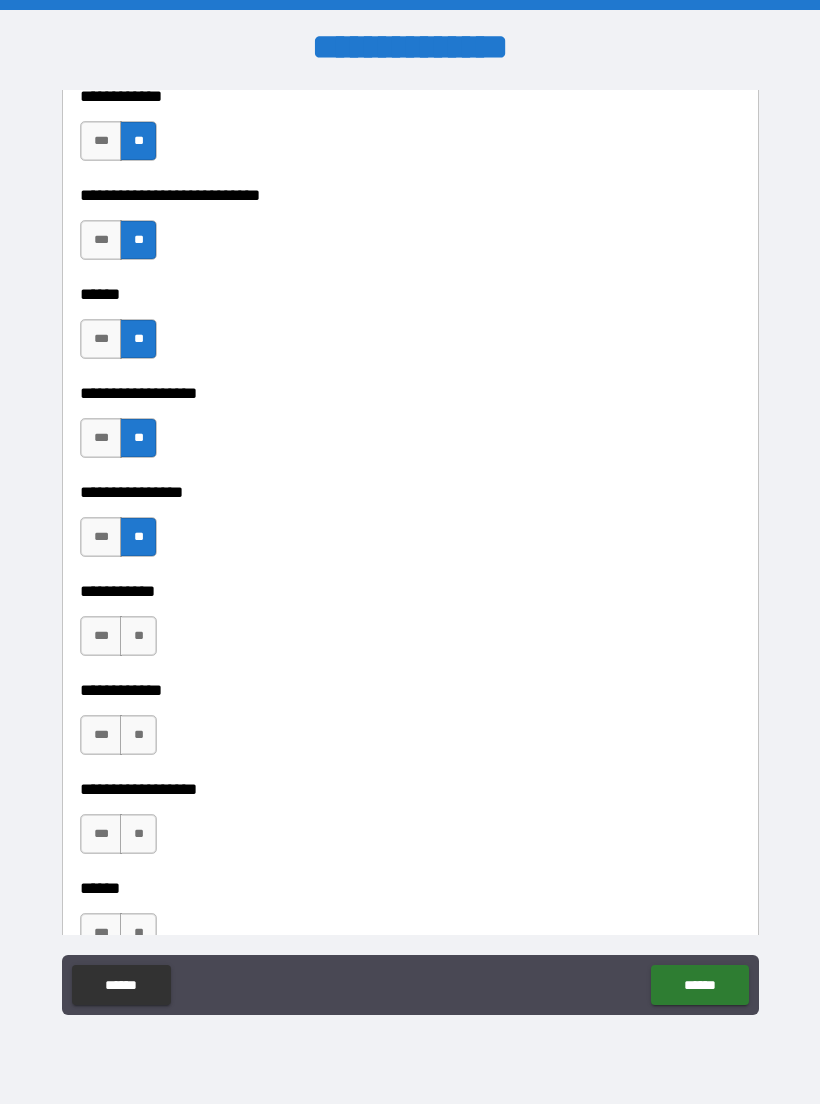 scroll, scrollTop: 9226, scrollLeft: 0, axis: vertical 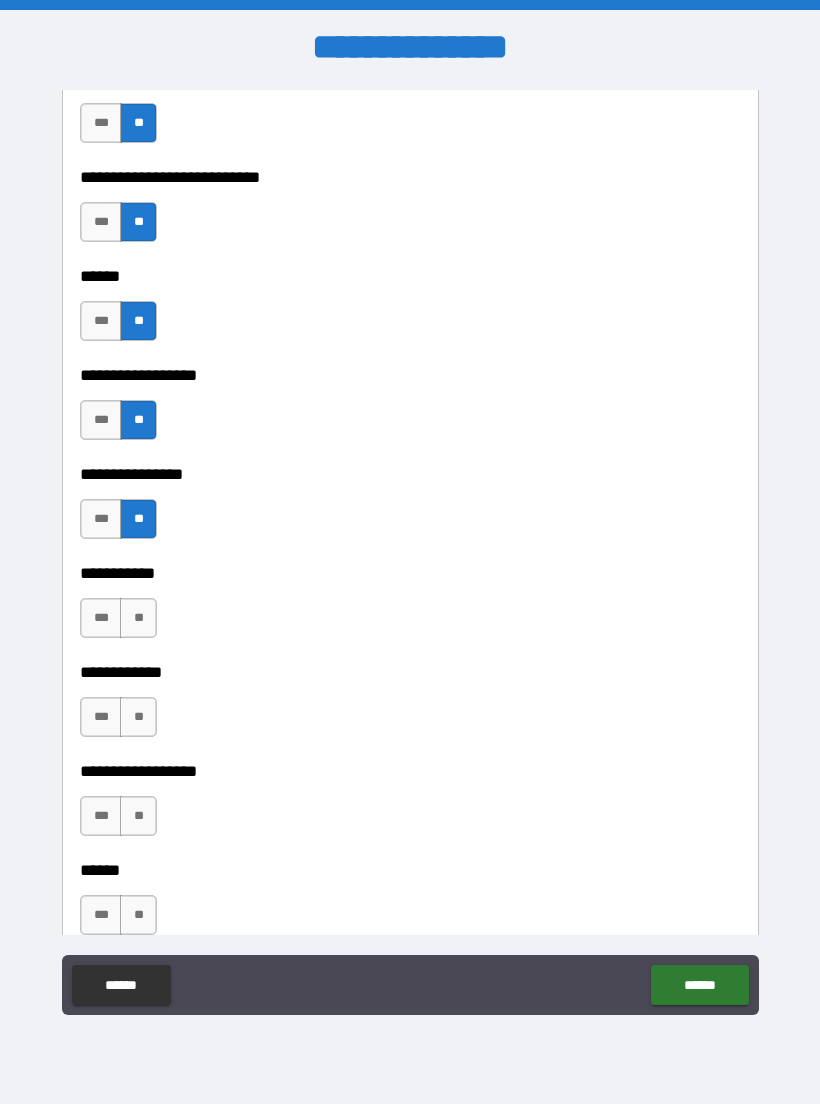 click on "**" at bounding box center (138, 717) 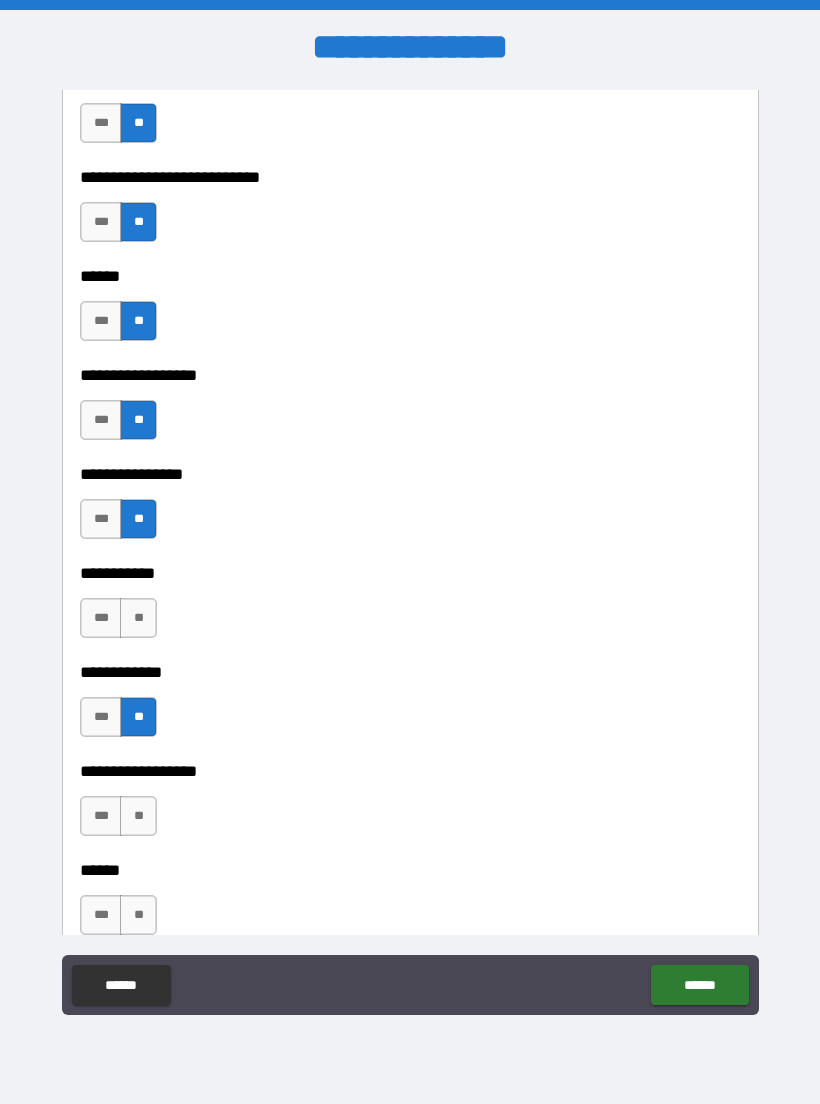 click on "**" at bounding box center (138, 618) 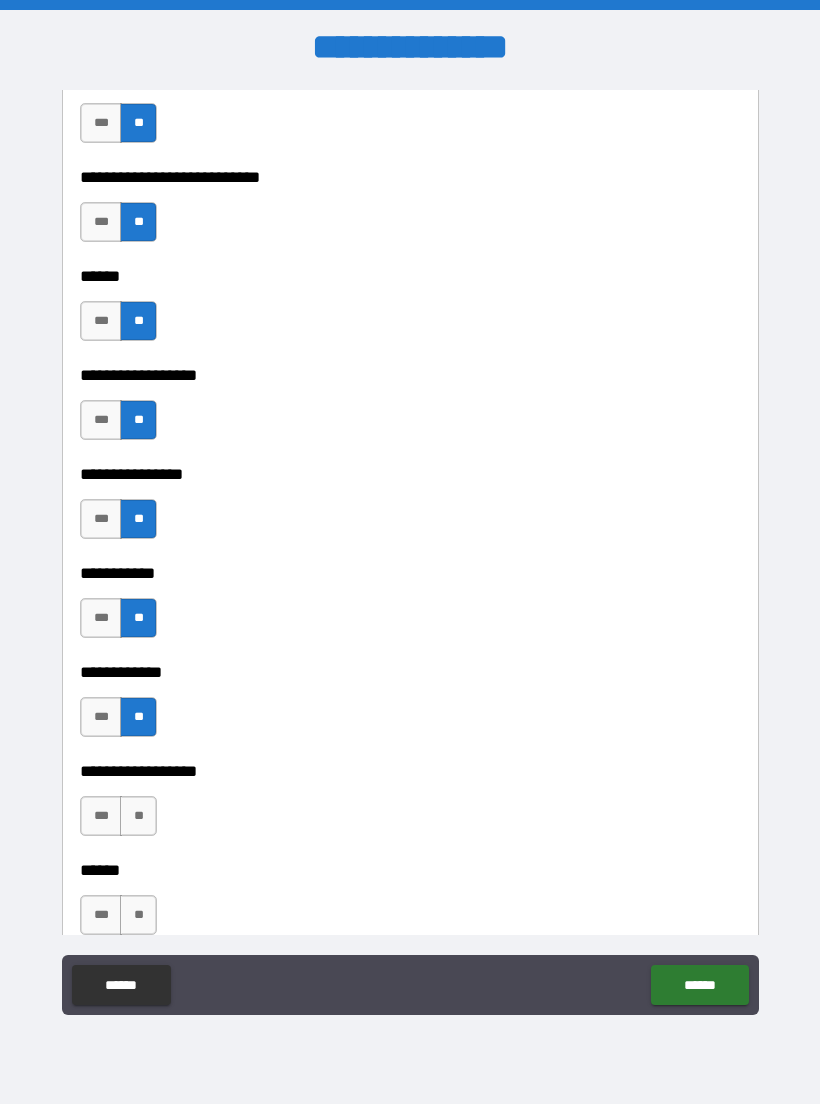 click on "**" at bounding box center (138, 816) 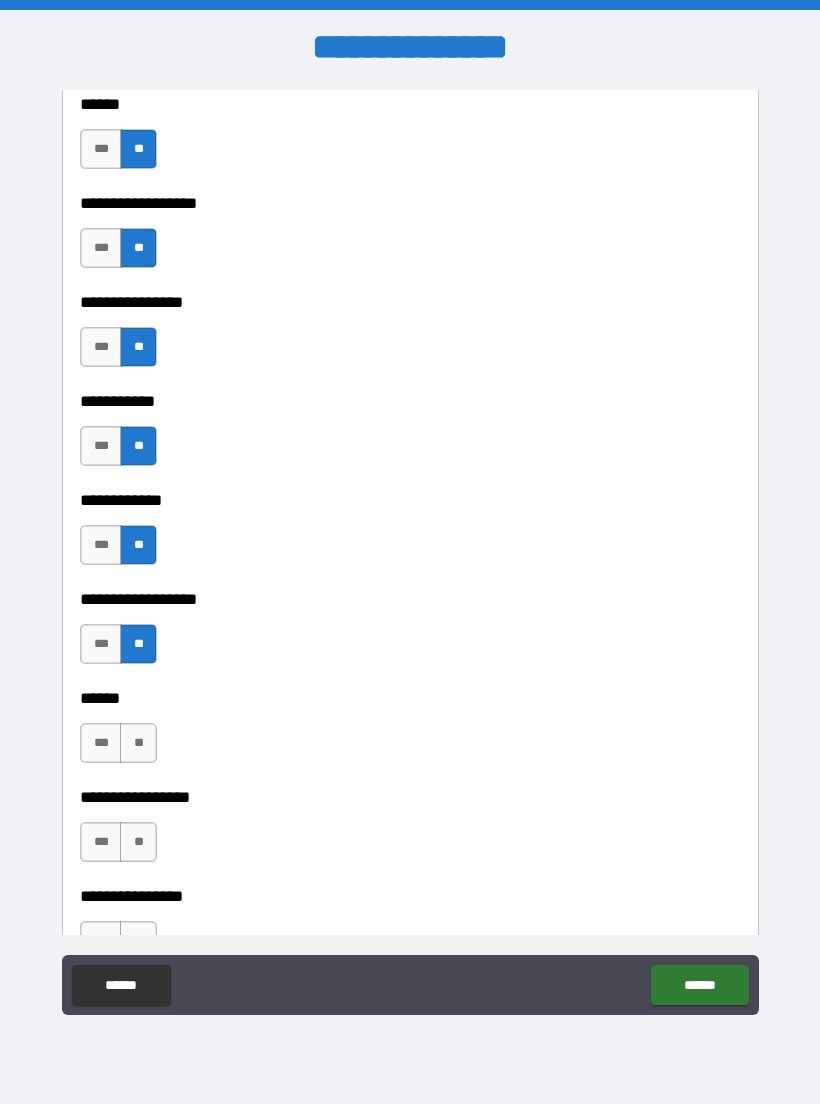click on "**" at bounding box center (138, 743) 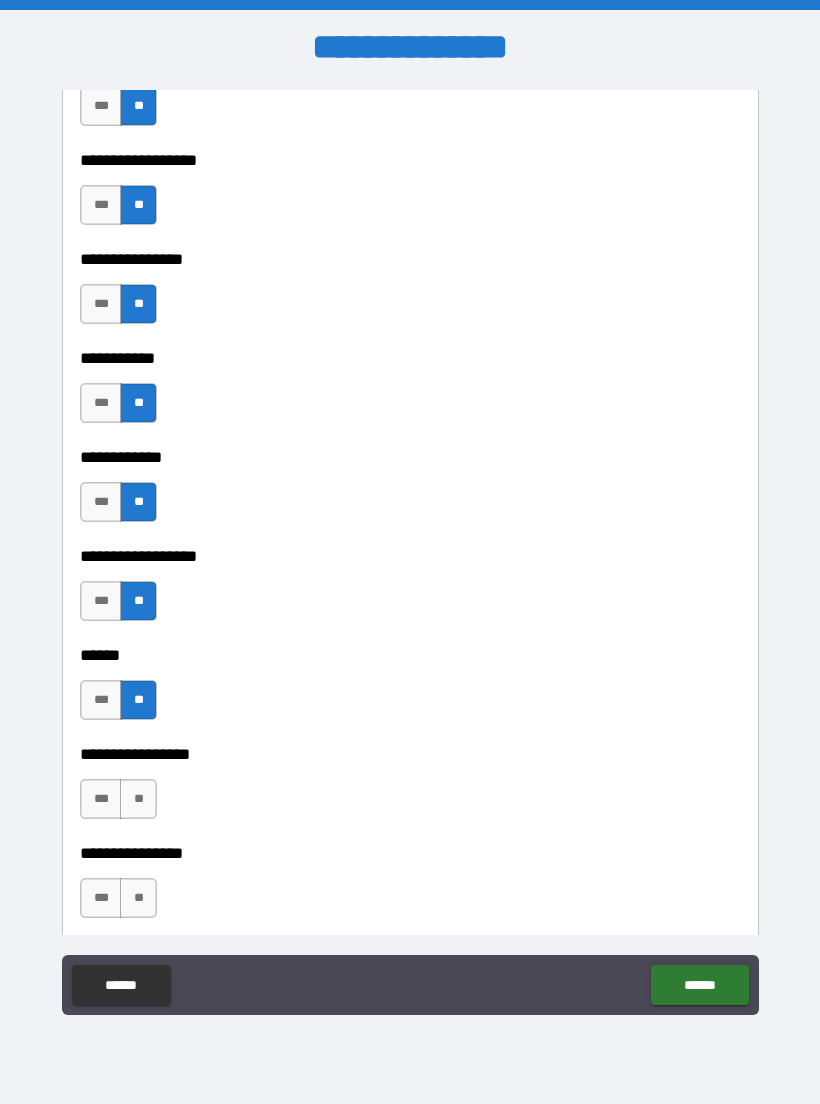 click on "**" at bounding box center [138, 799] 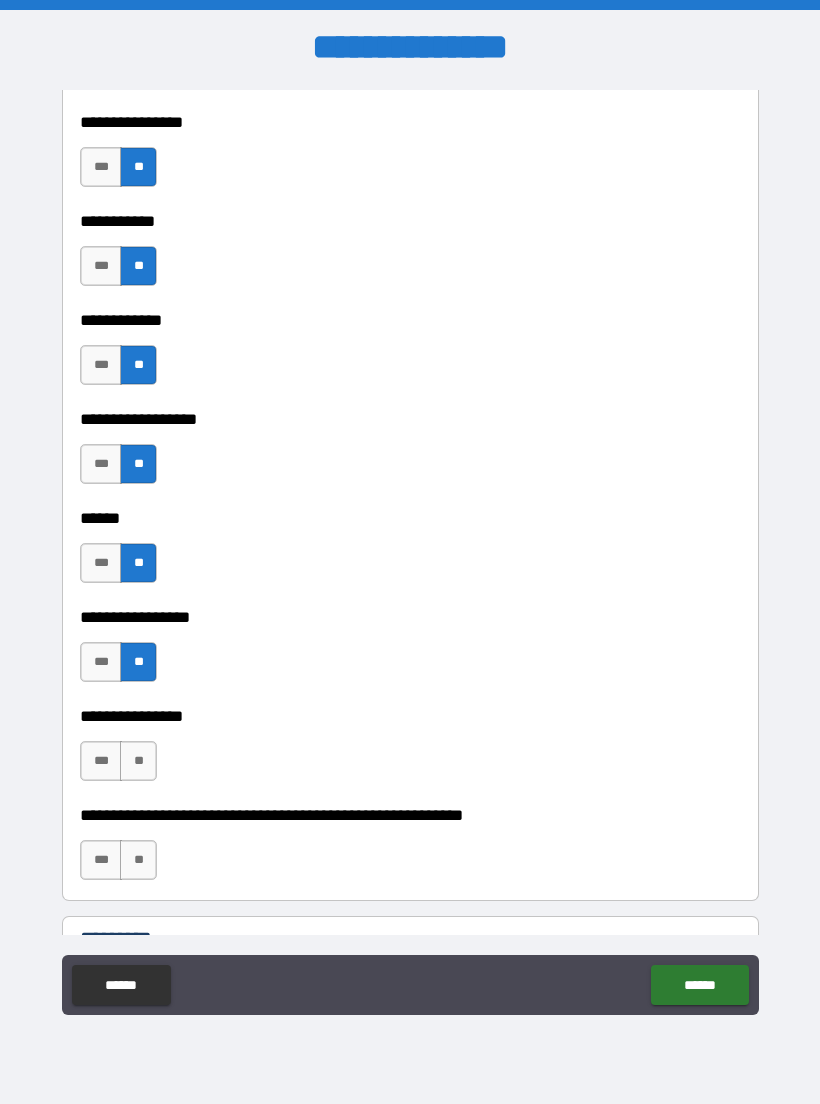 scroll, scrollTop: 9683, scrollLeft: 0, axis: vertical 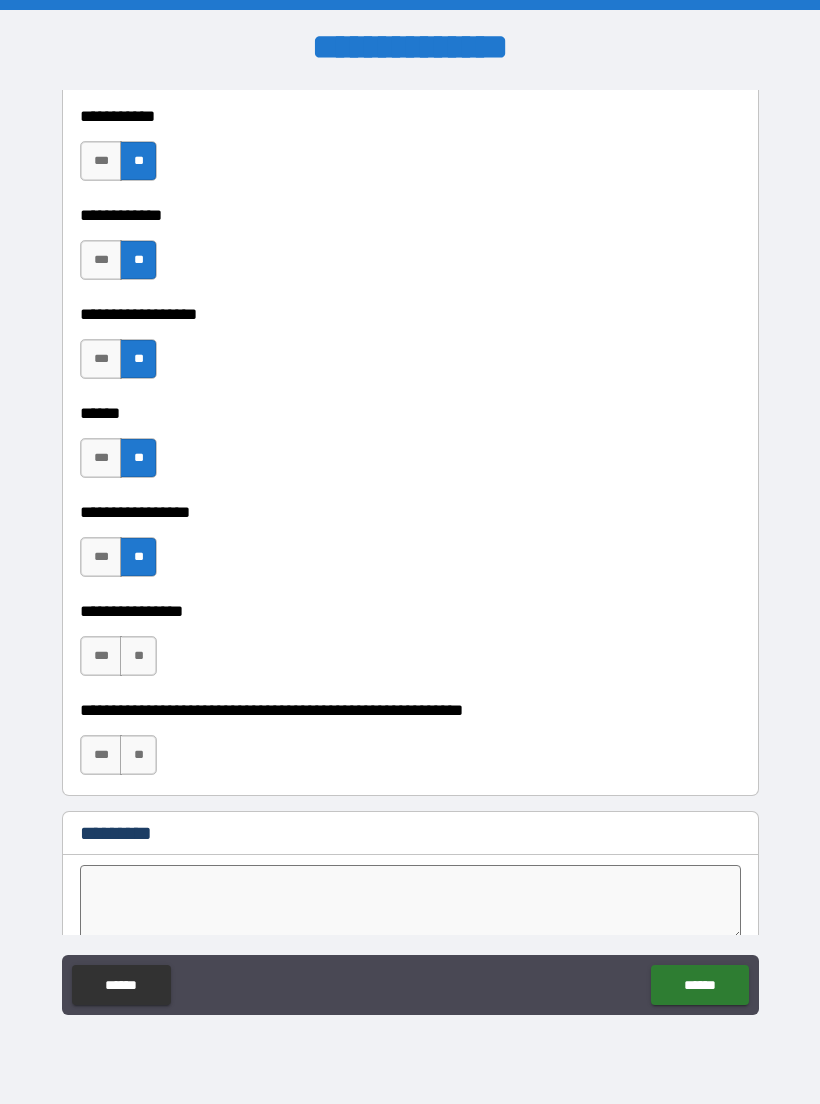 click on "**" at bounding box center (138, 656) 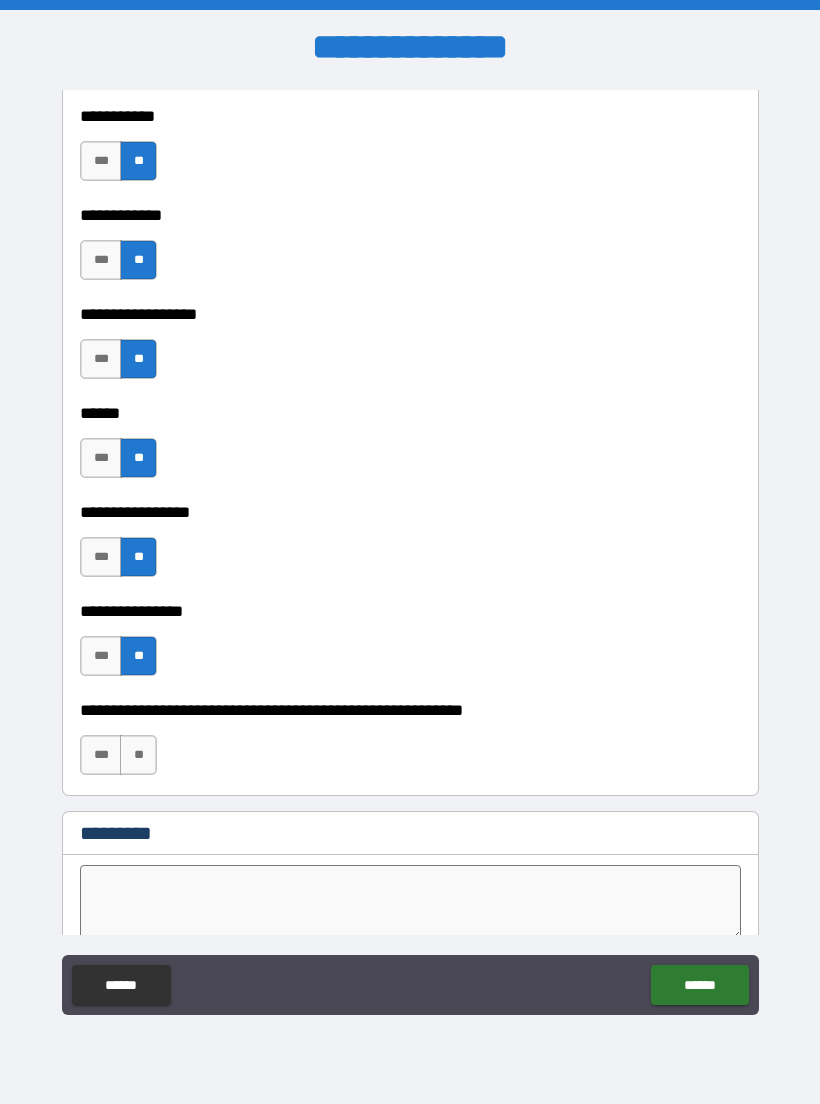 click on "**" at bounding box center (138, 755) 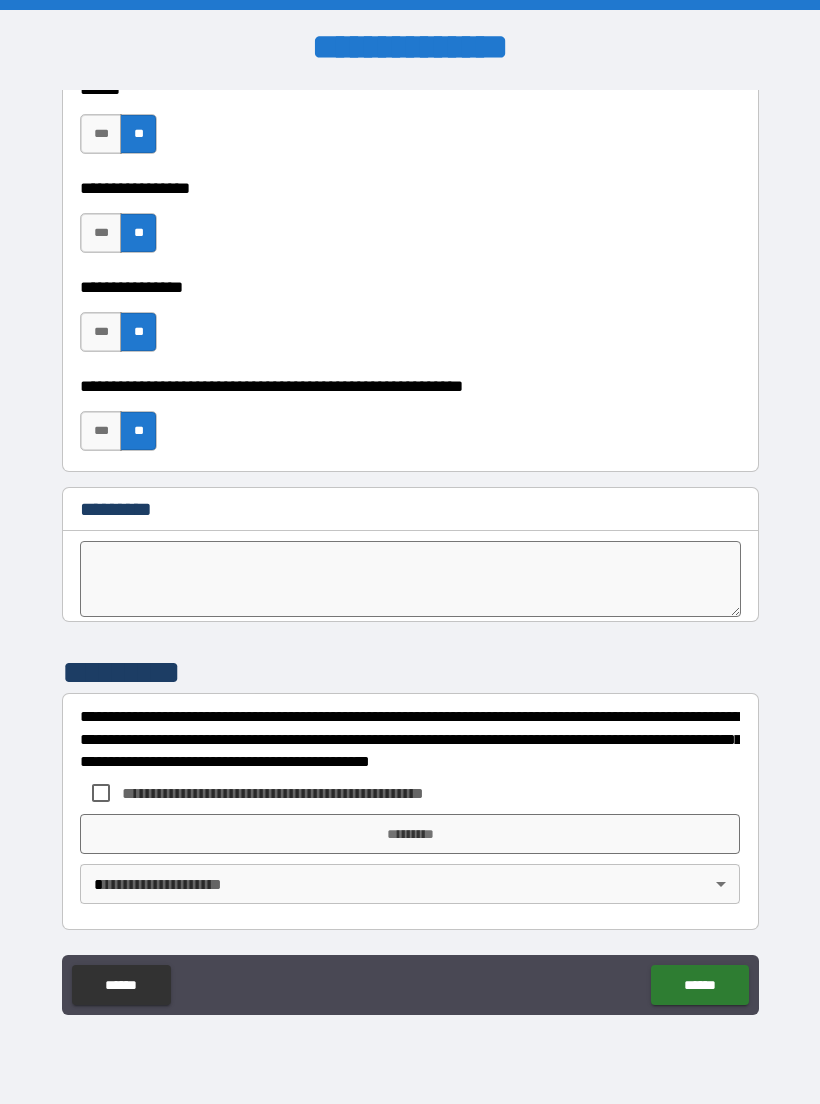 scroll, scrollTop: 10007, scrollLeft: 0, axis: vertical 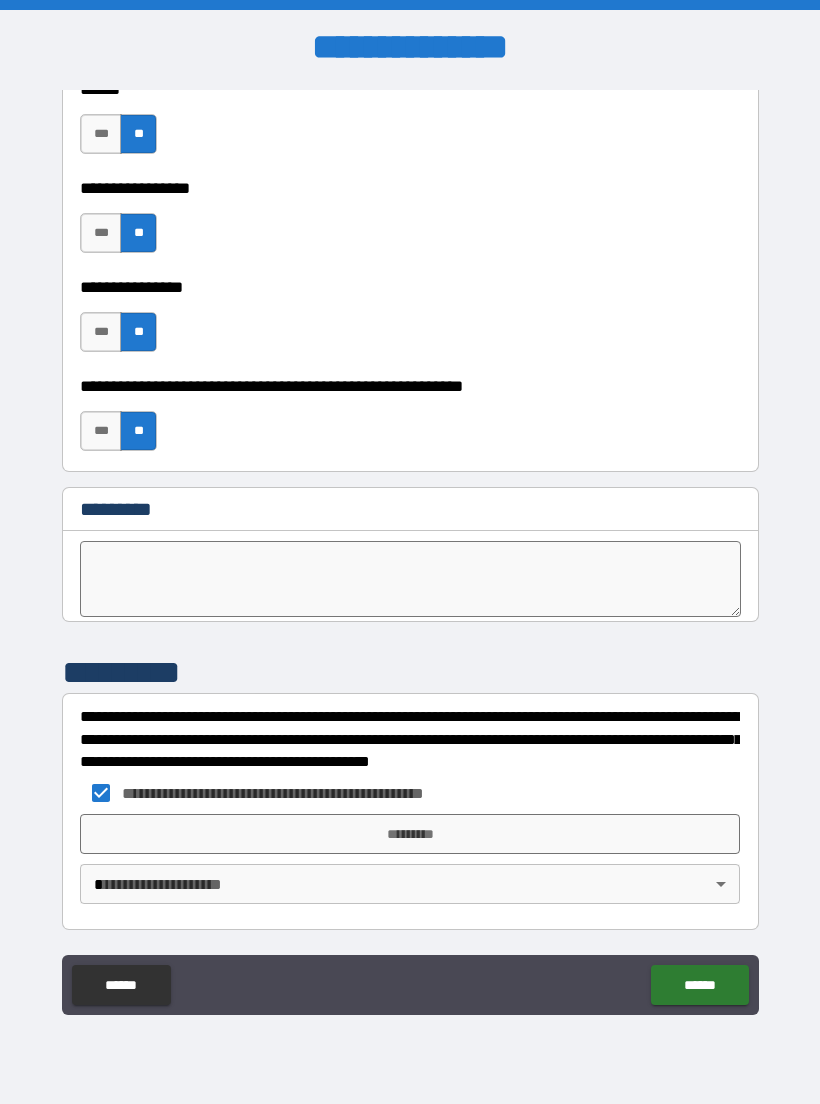 click on "*********" at bounding box center (410, 834) 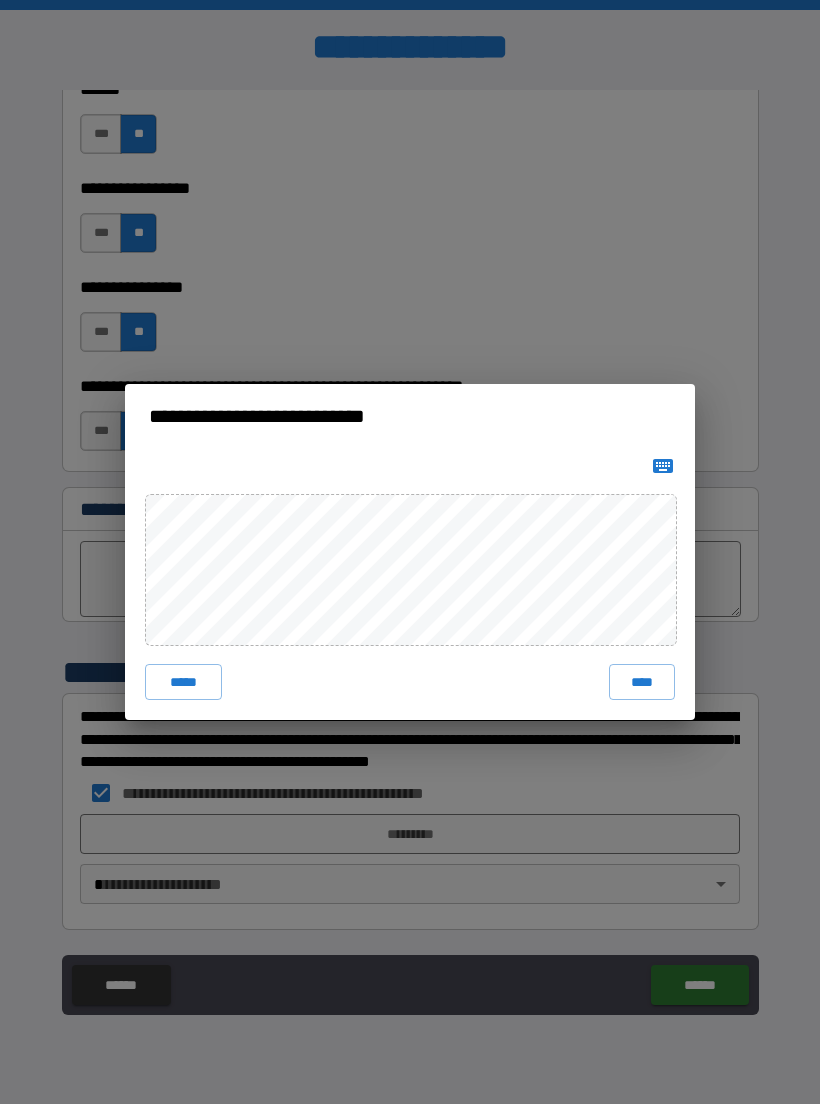 click on "****" at bounding box center [642, 682] 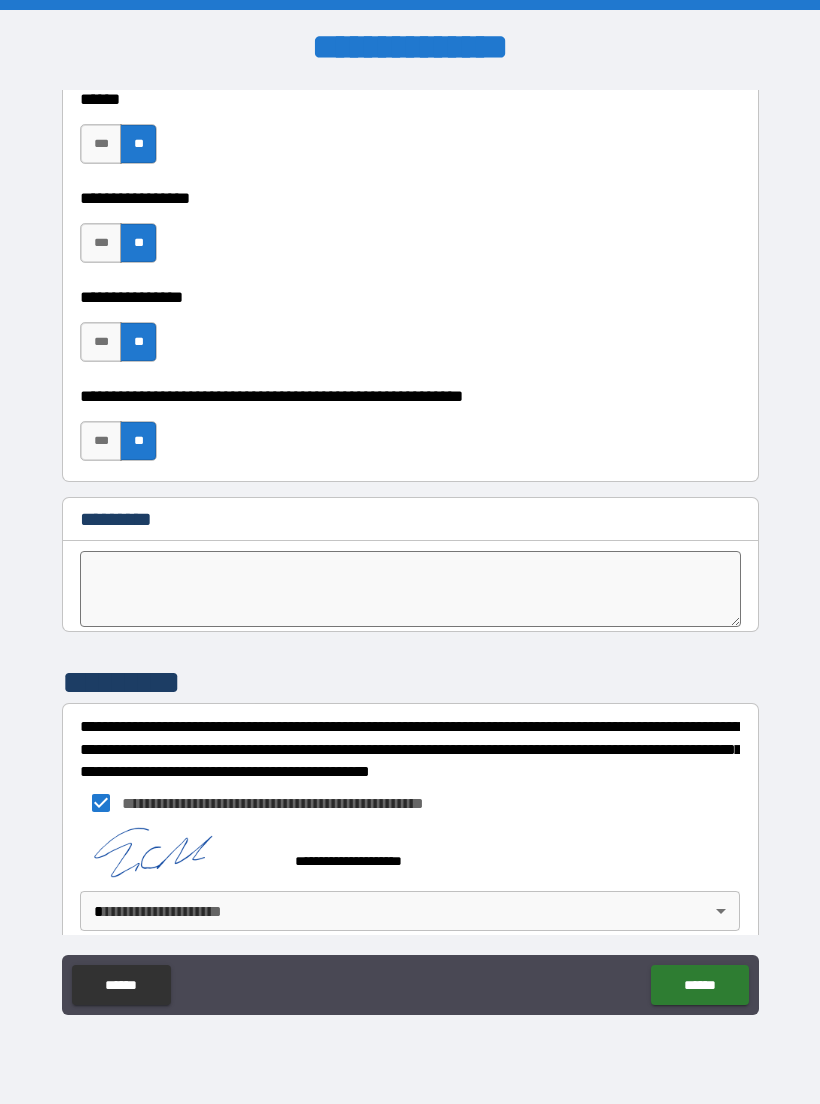click on "**********" at bounding box center [410, 552] 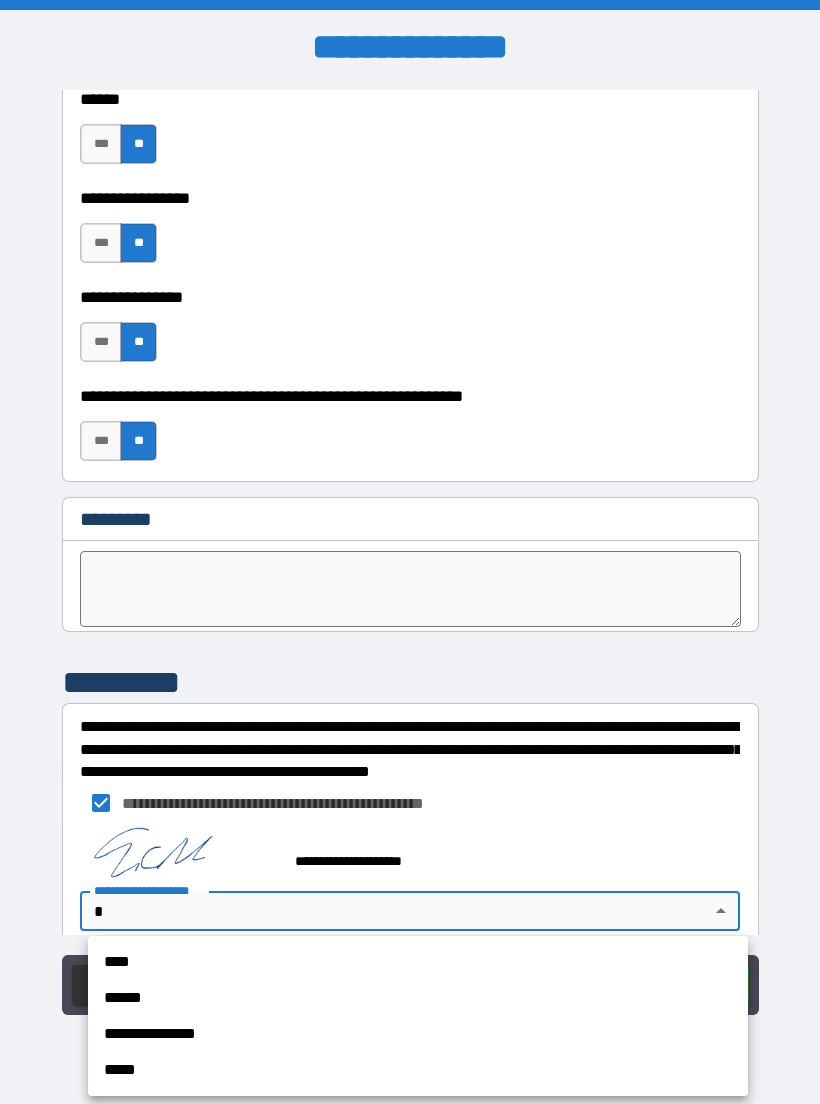 click on "****" at bounding box center [418, 962] 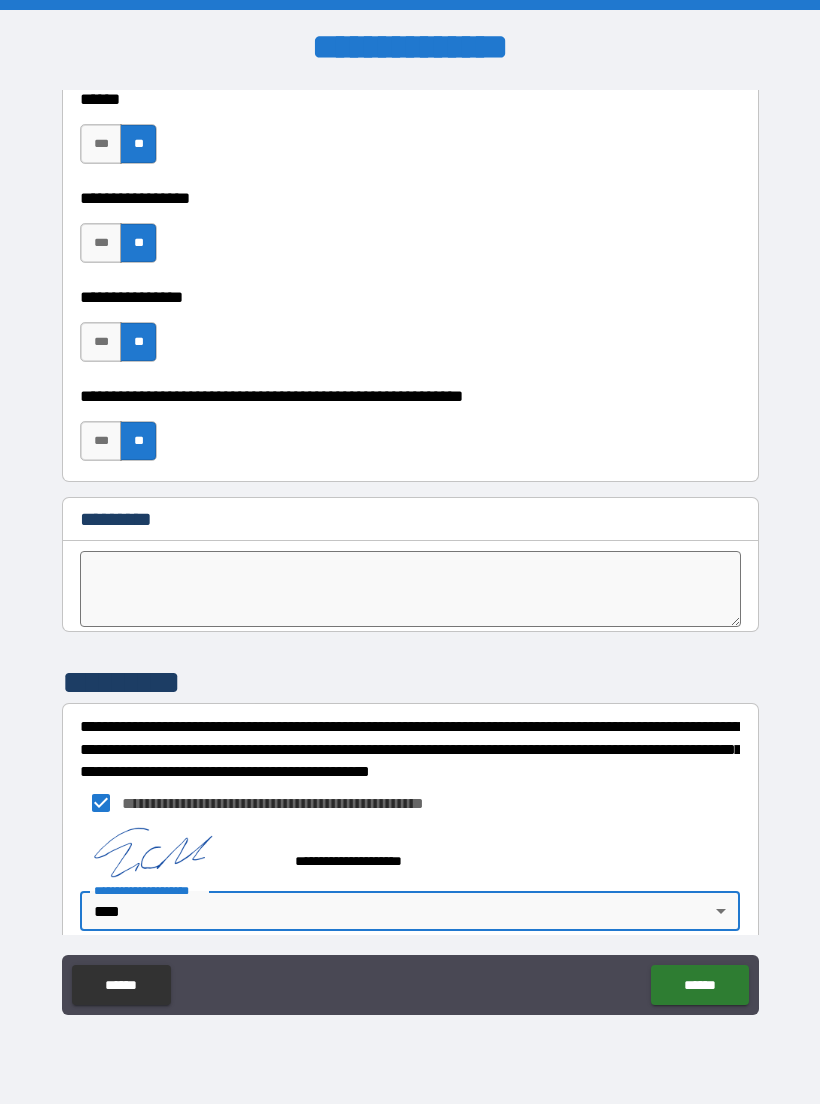 click on "******" at bounding box center [699, 985] 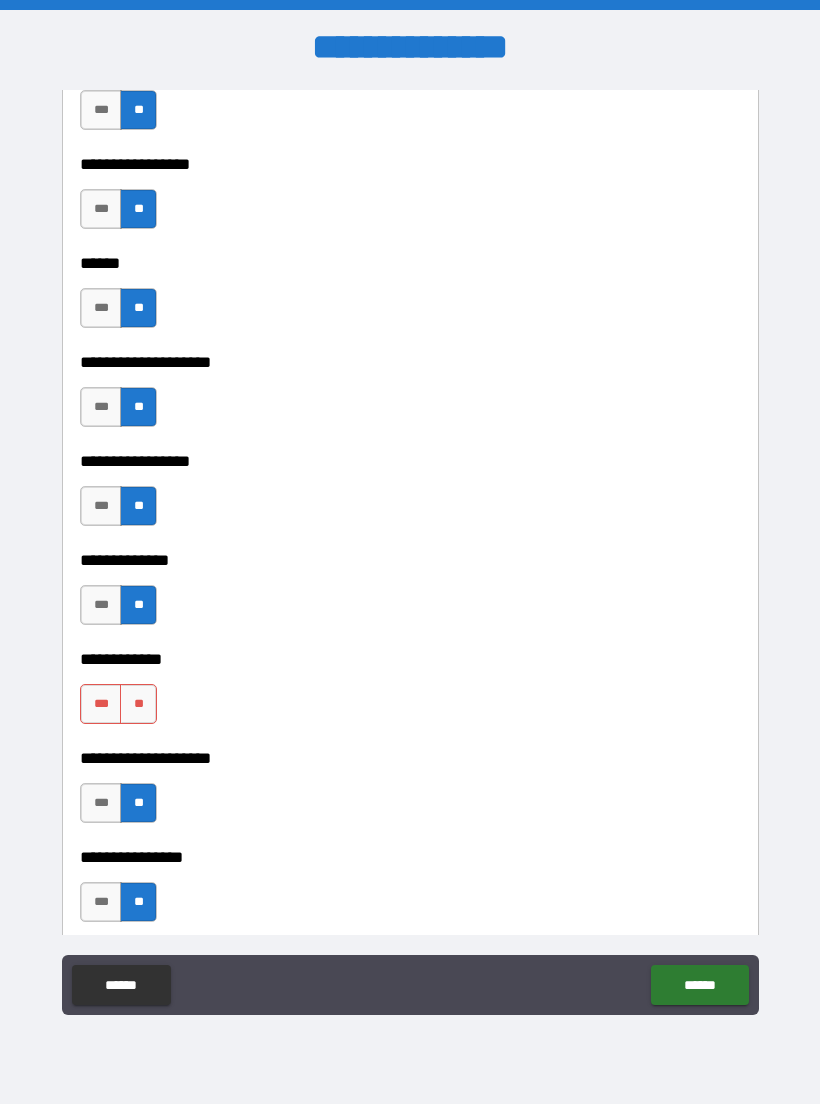 click on "**" at bounding box center (138, 704) 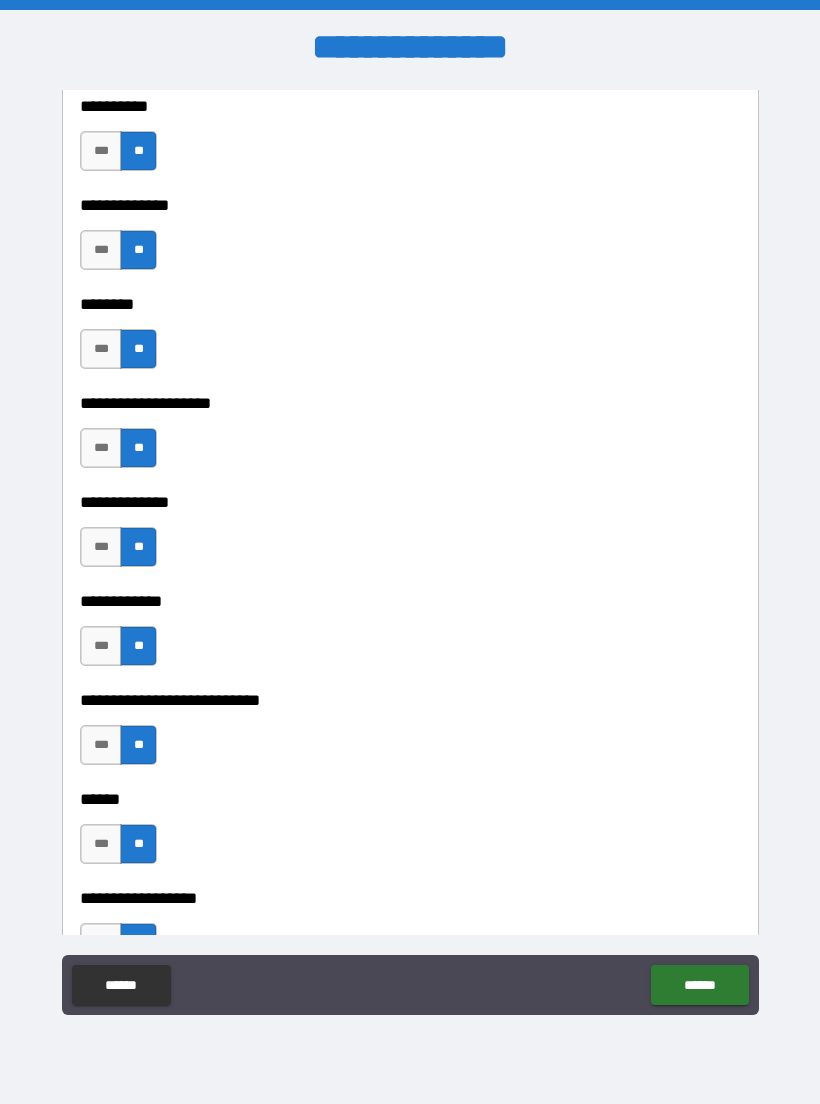 click on "******" at bounding box center [699, 985] 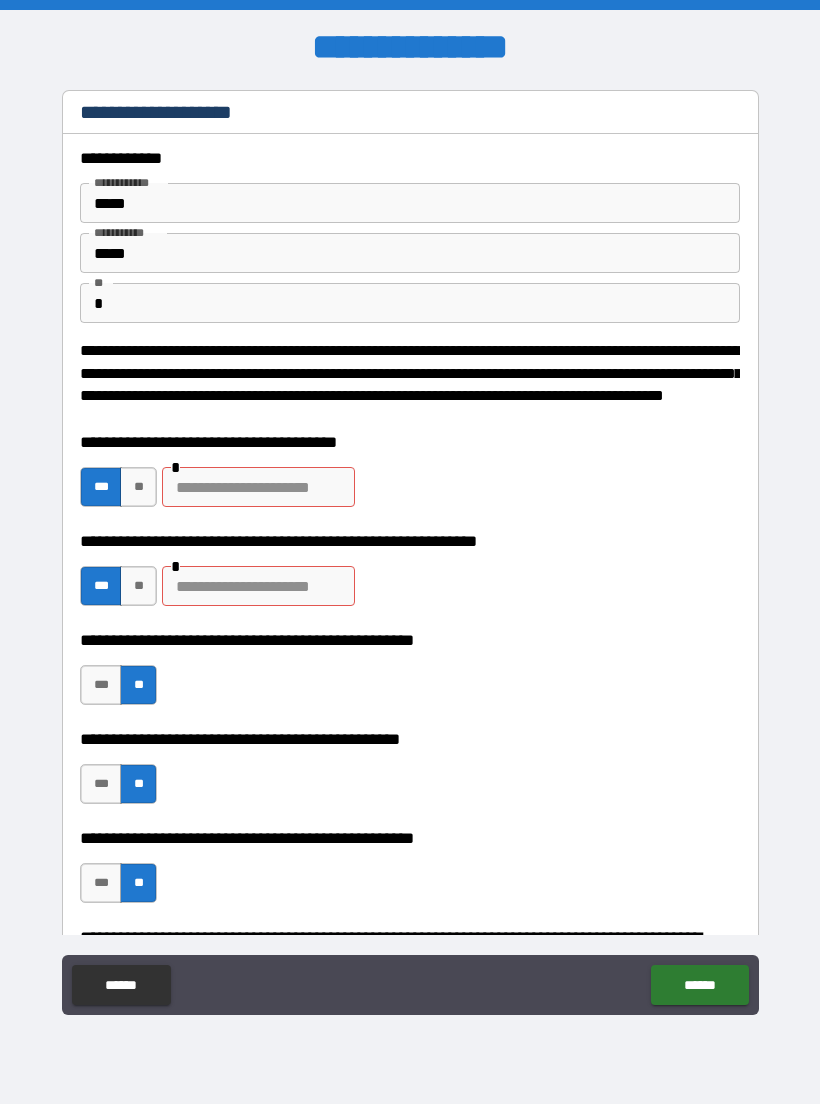 scroll, scrollTop: 0, scrollLeft: 0, axis: both 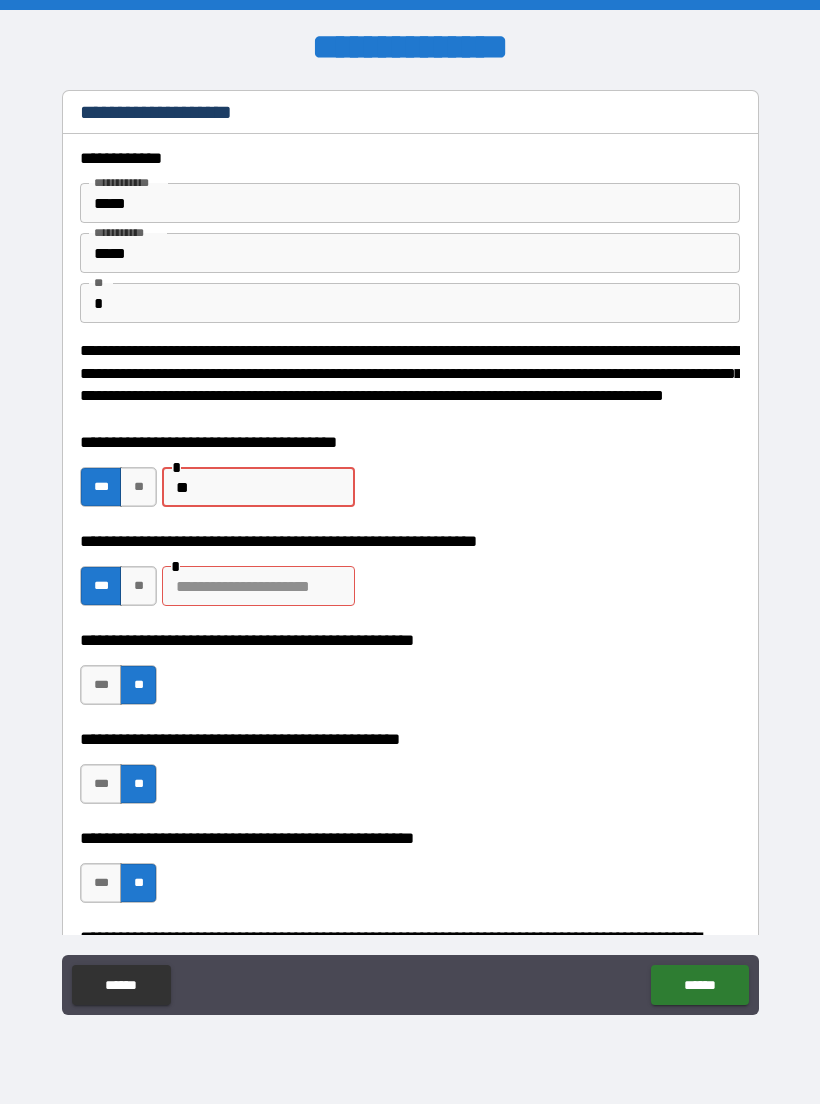 type on "**" 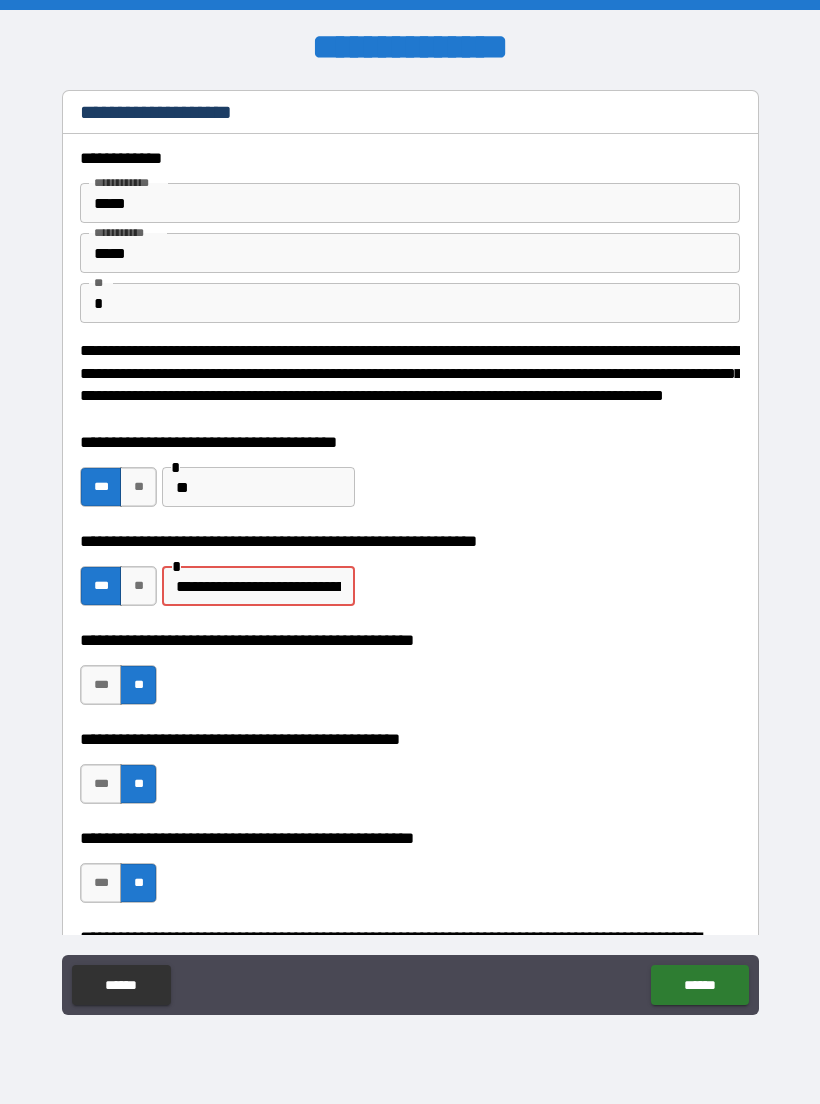 type on "**********" 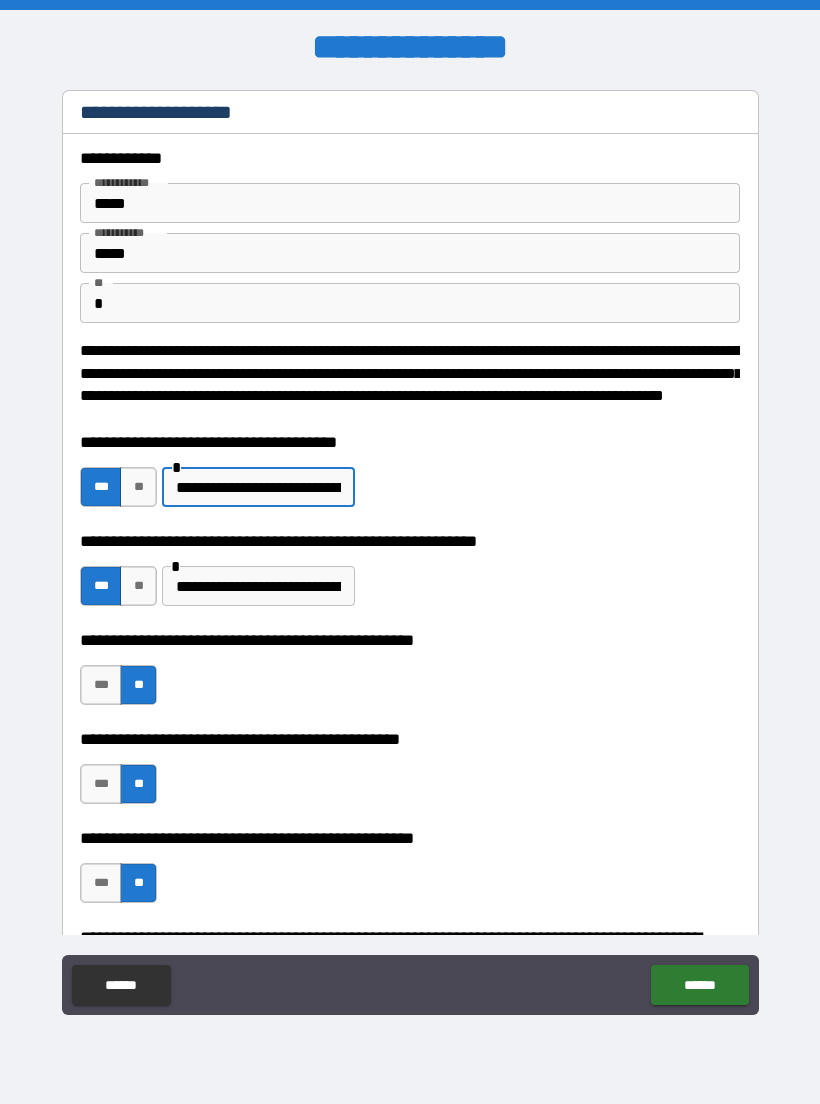 type on "**********" 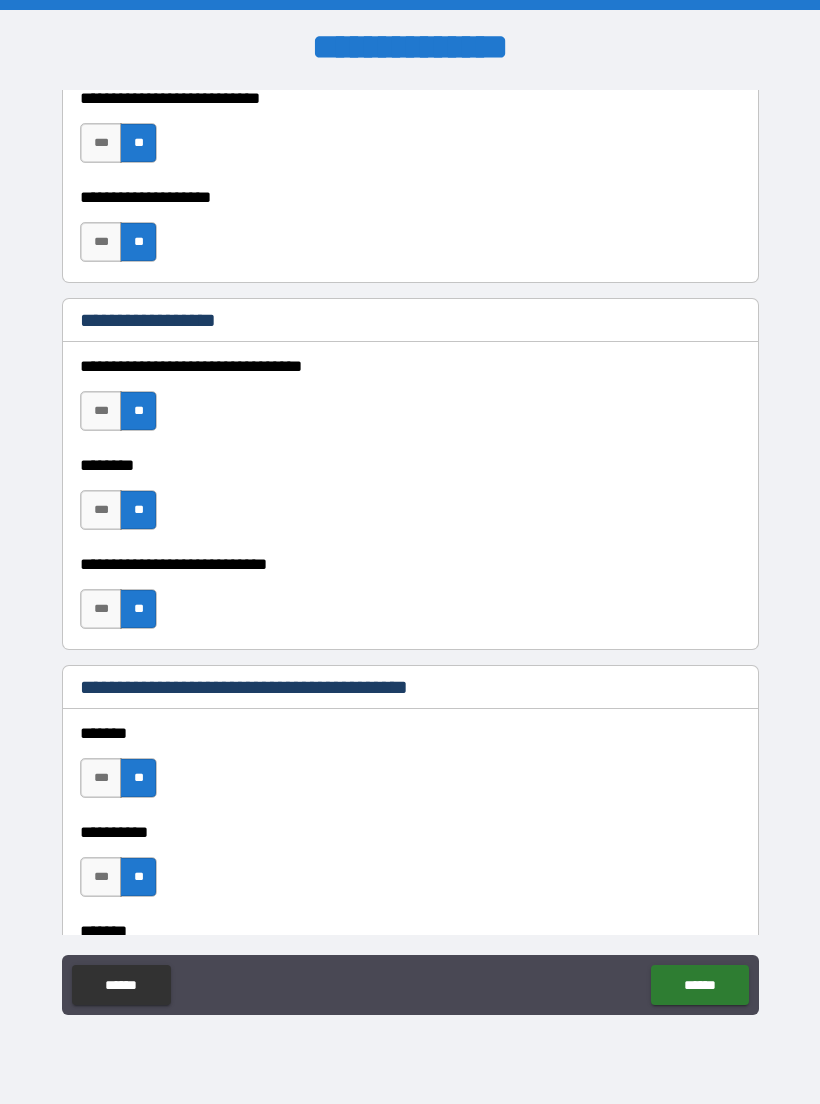 scroll, scrollTop: 1072, scrollLeft: 0, axis: vertical 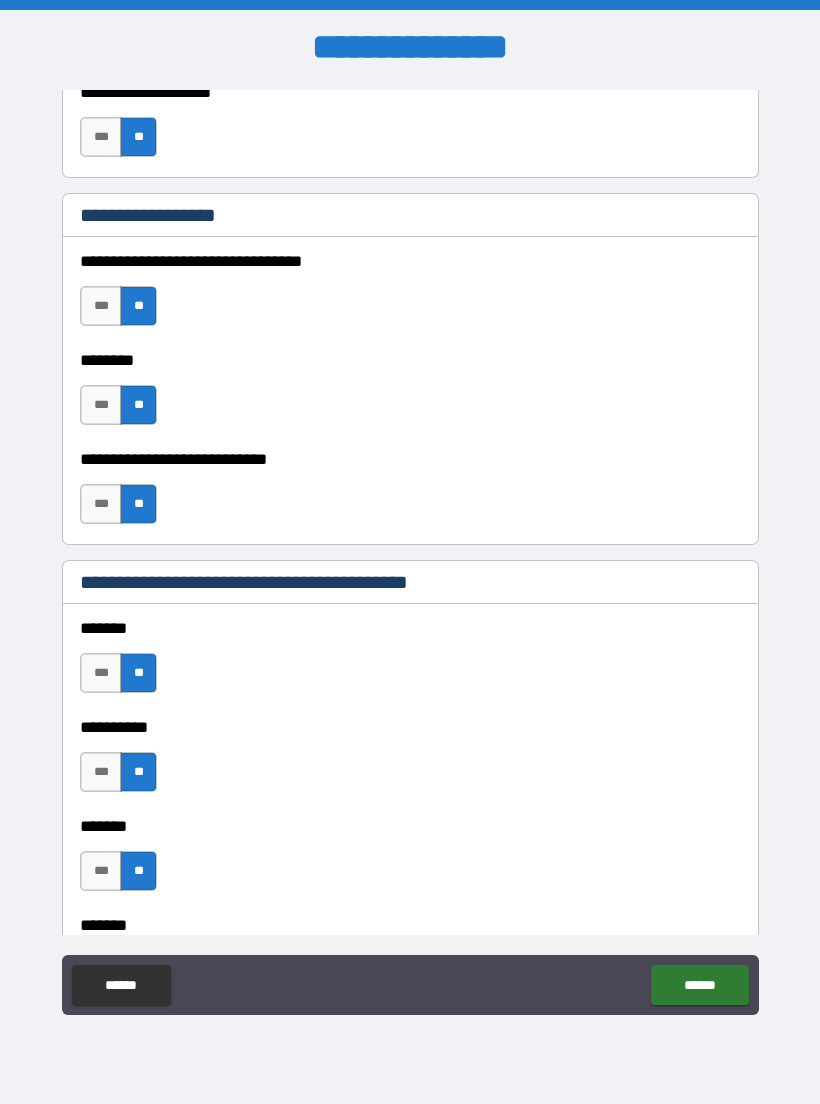 click on "******" at bounding box center (699, 985) 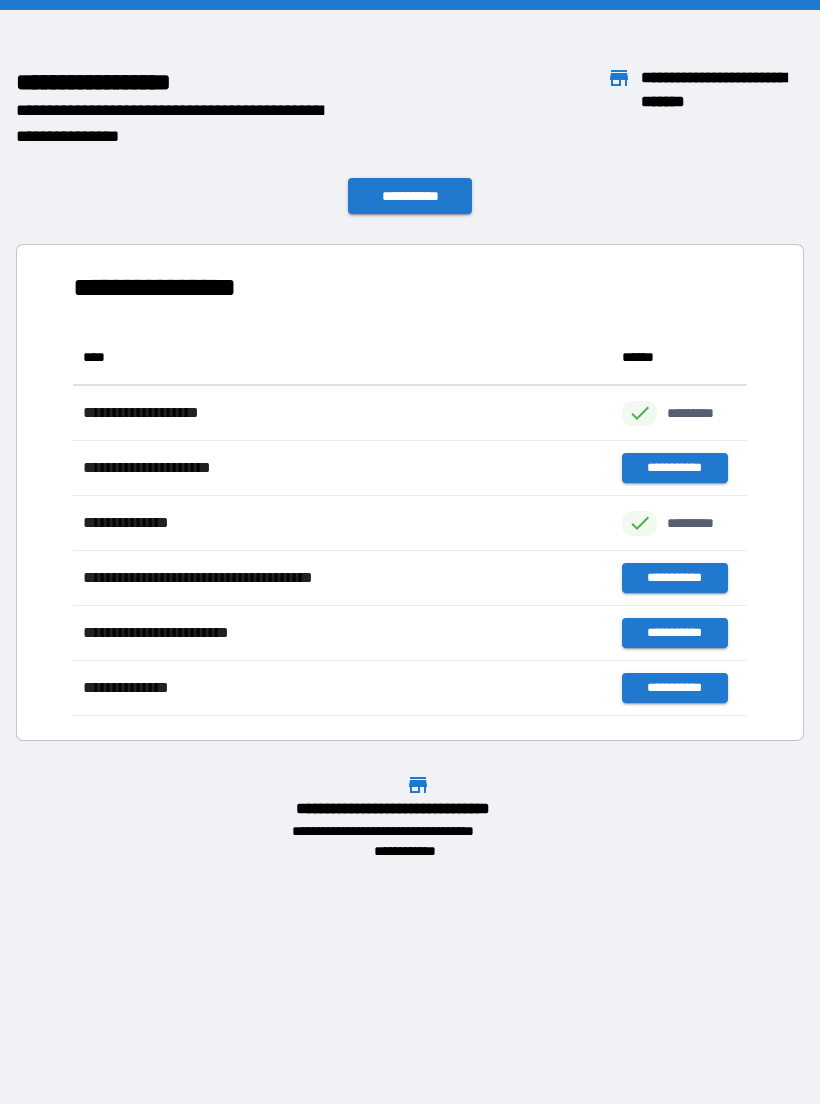scroll, scrollTop: 1, scrollLeft: 1, axis: both 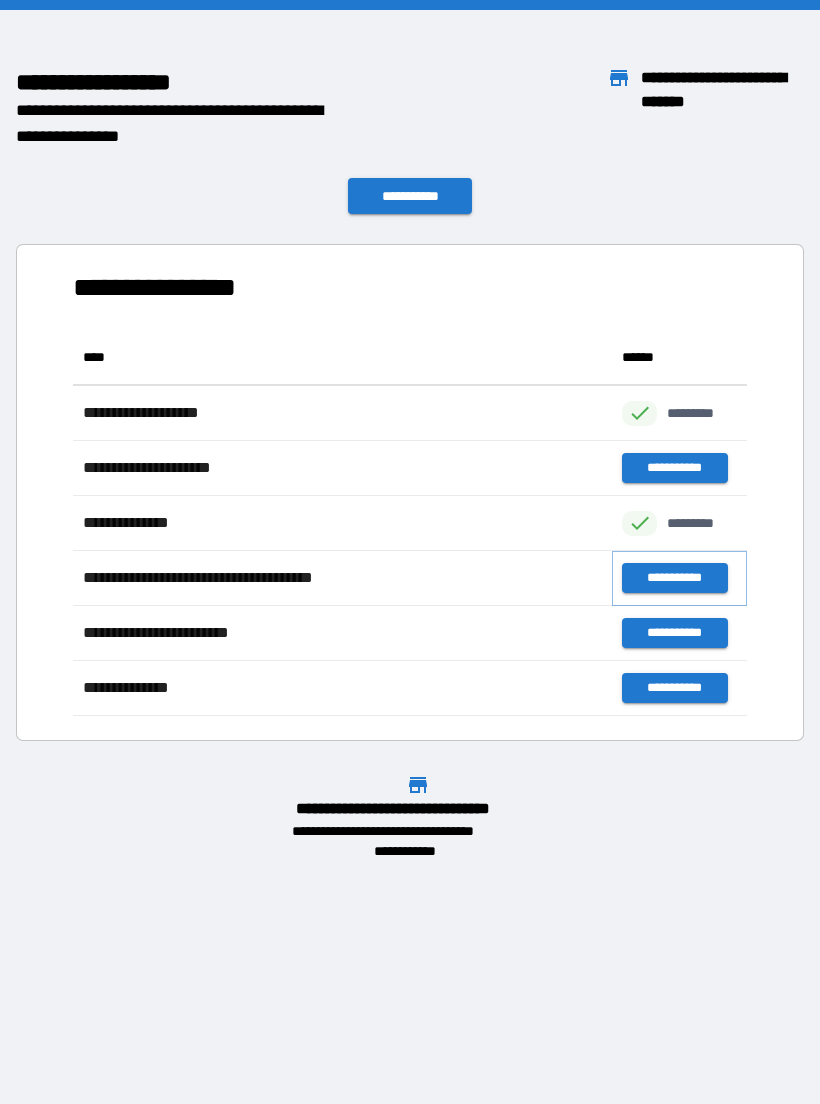 click on "**********" at bounding box center [674, 578] 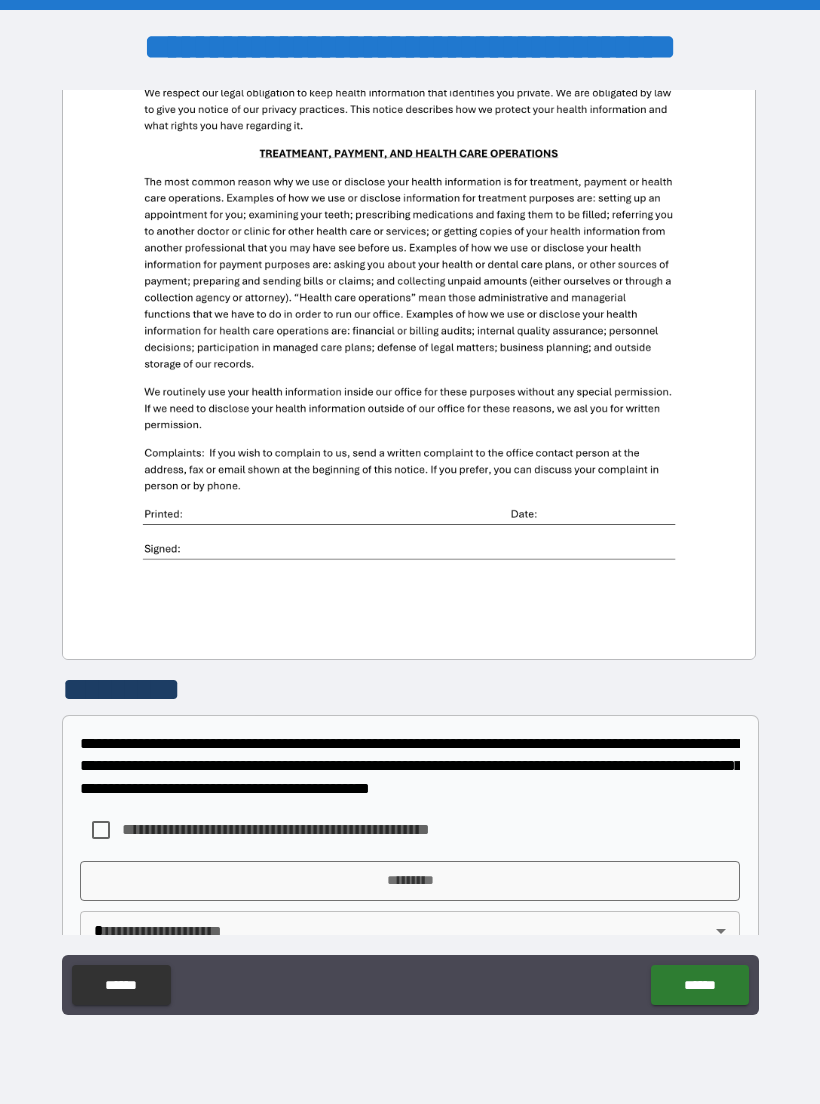 scroll, scrollTop: 369, scrollLeft: 0, axis: vertical 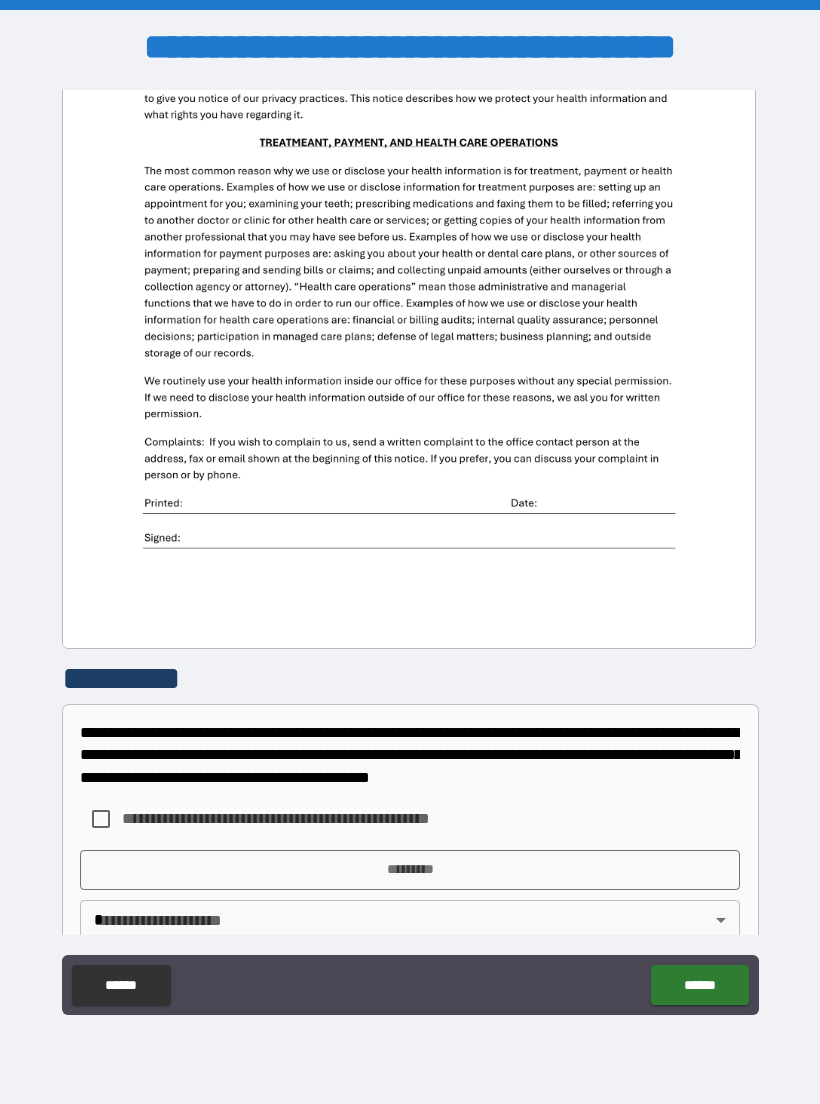 click at bounding box center (409, 200) 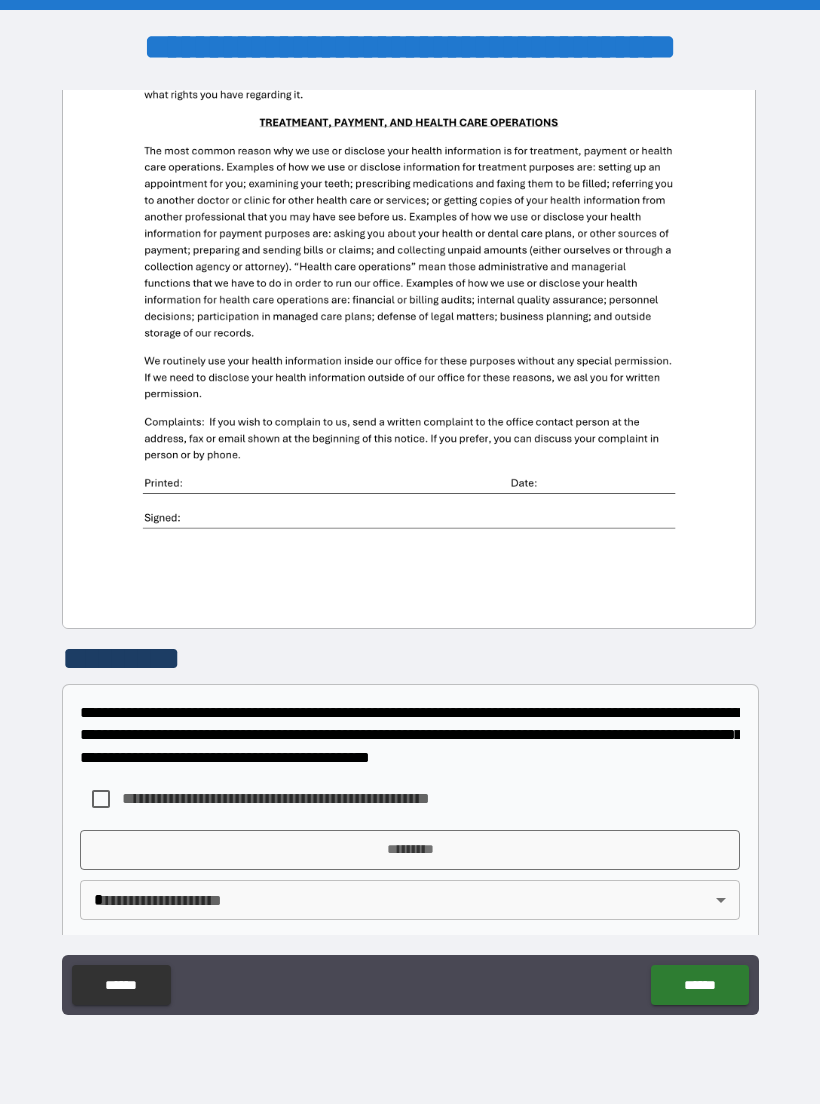 click at bounding box center (409, 180) 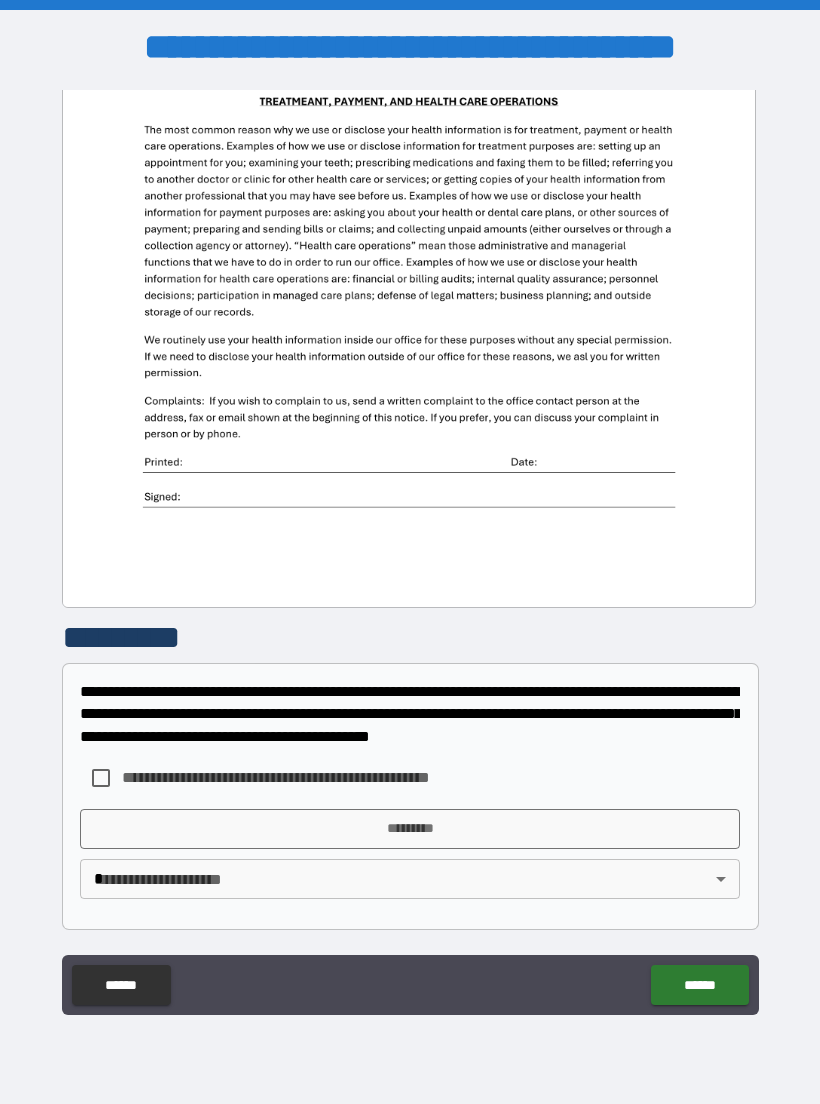 scroll, scrollTop: 410, scrollLeft: 0, axis: vertical 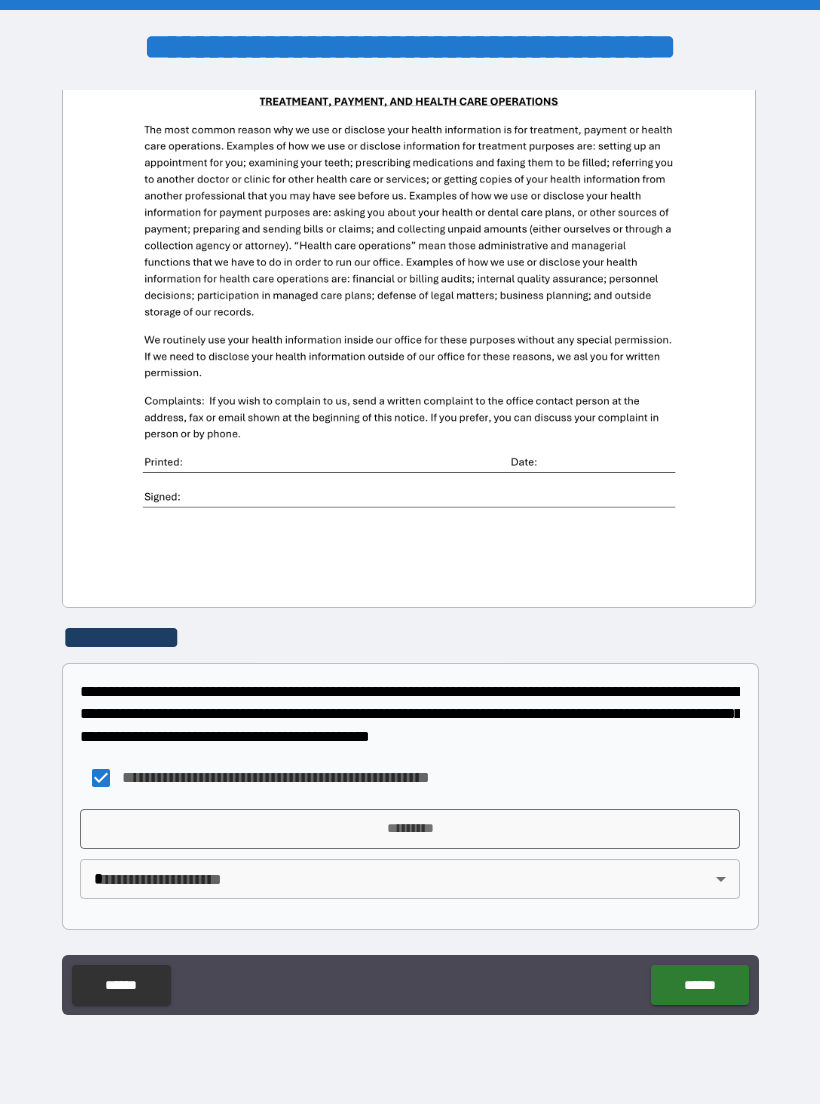 click on "**********" at bounding box center [410, 552] 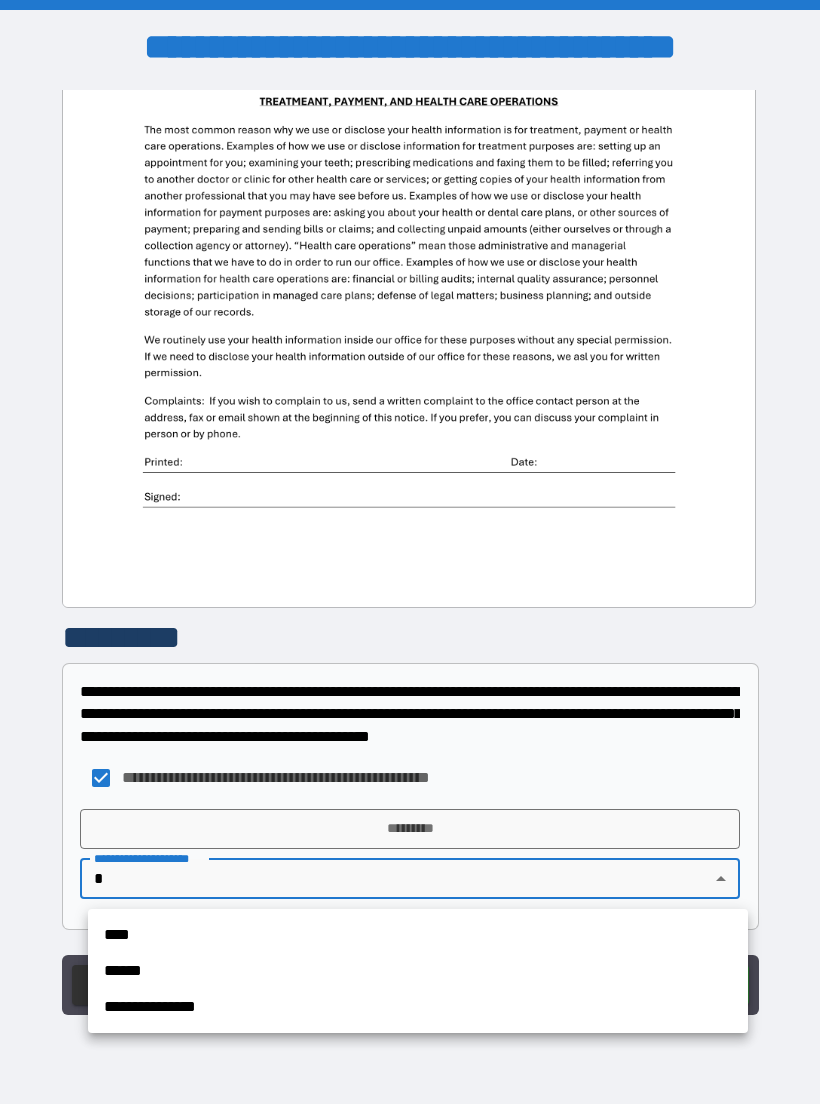 click on "****" at bounding box center (418, 935) 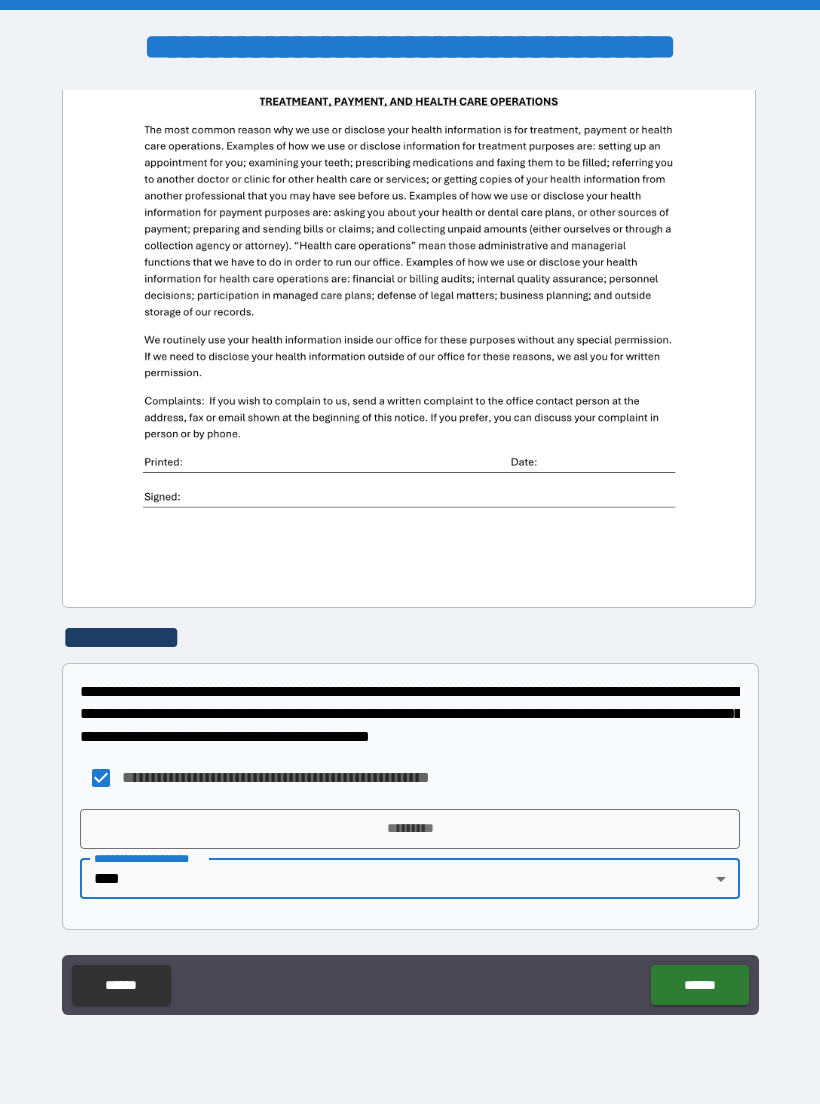 click on "*********" at bounding box center [410, 829] 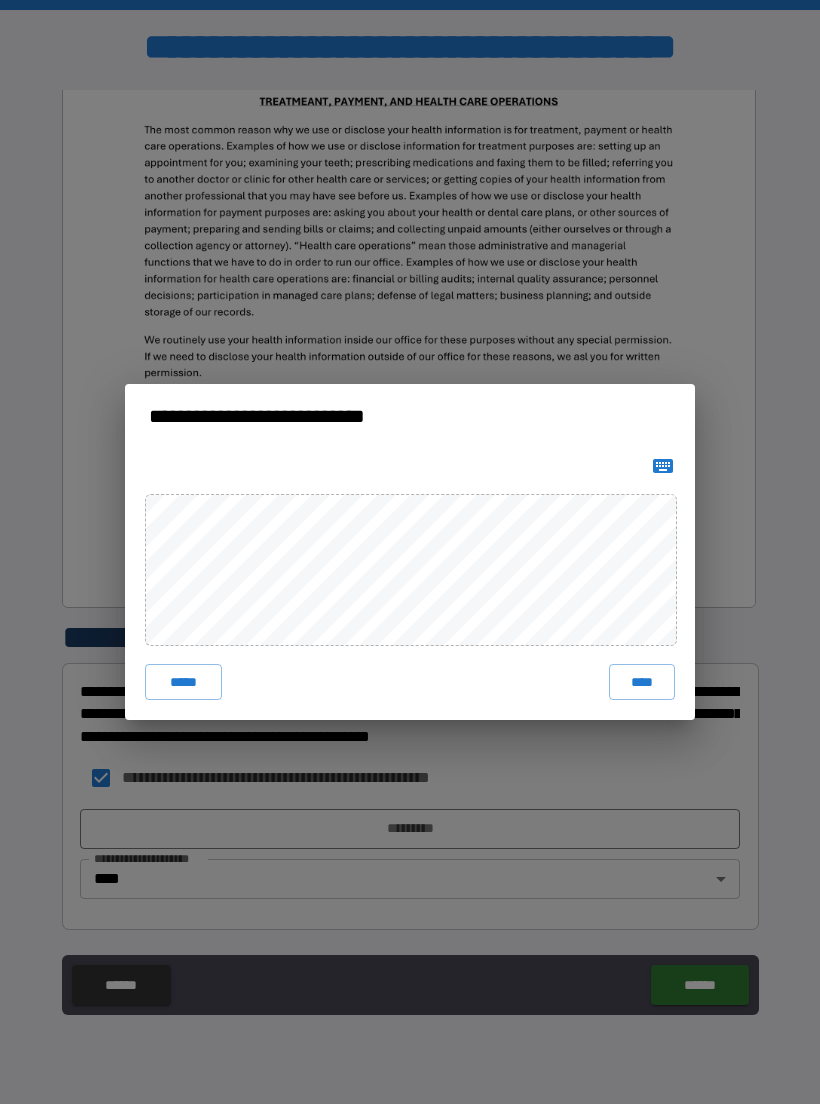 click on "****" at bounding box center (642, 682) 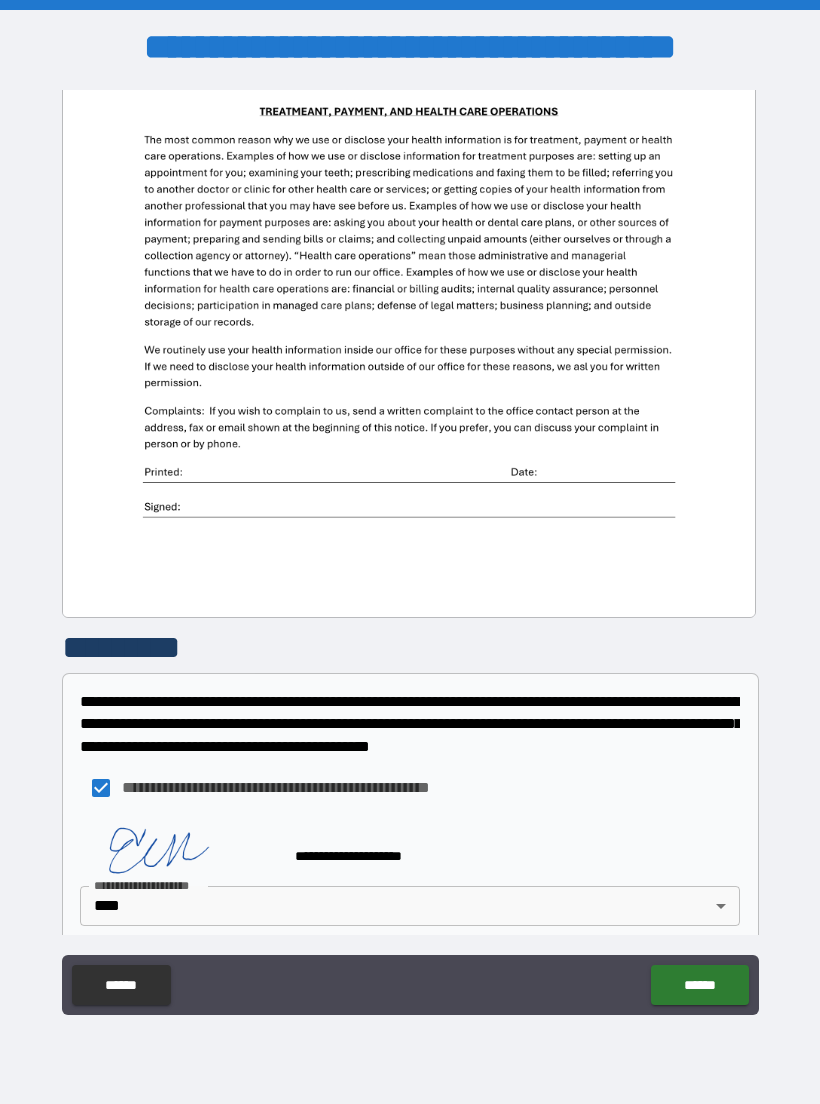 click on "******" at bounding box center (699, 985) 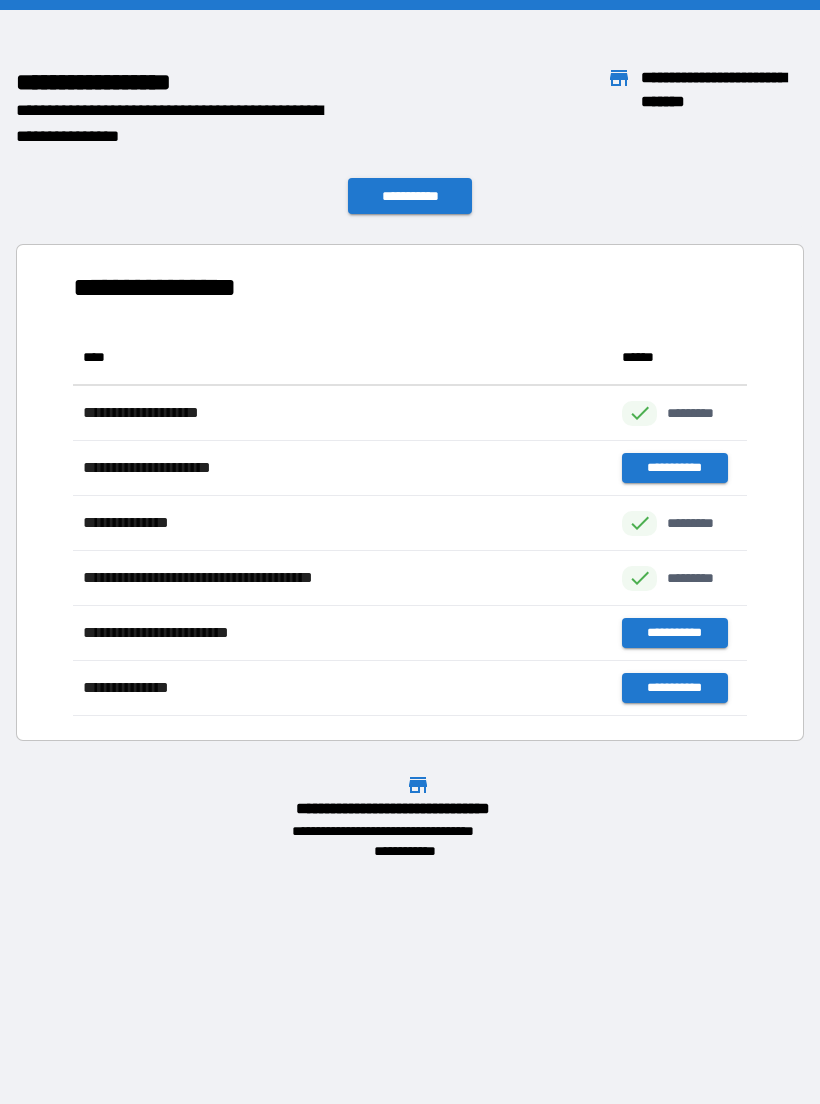 scroll, scrollTop: 1, scrollLeft: 1, axis: both 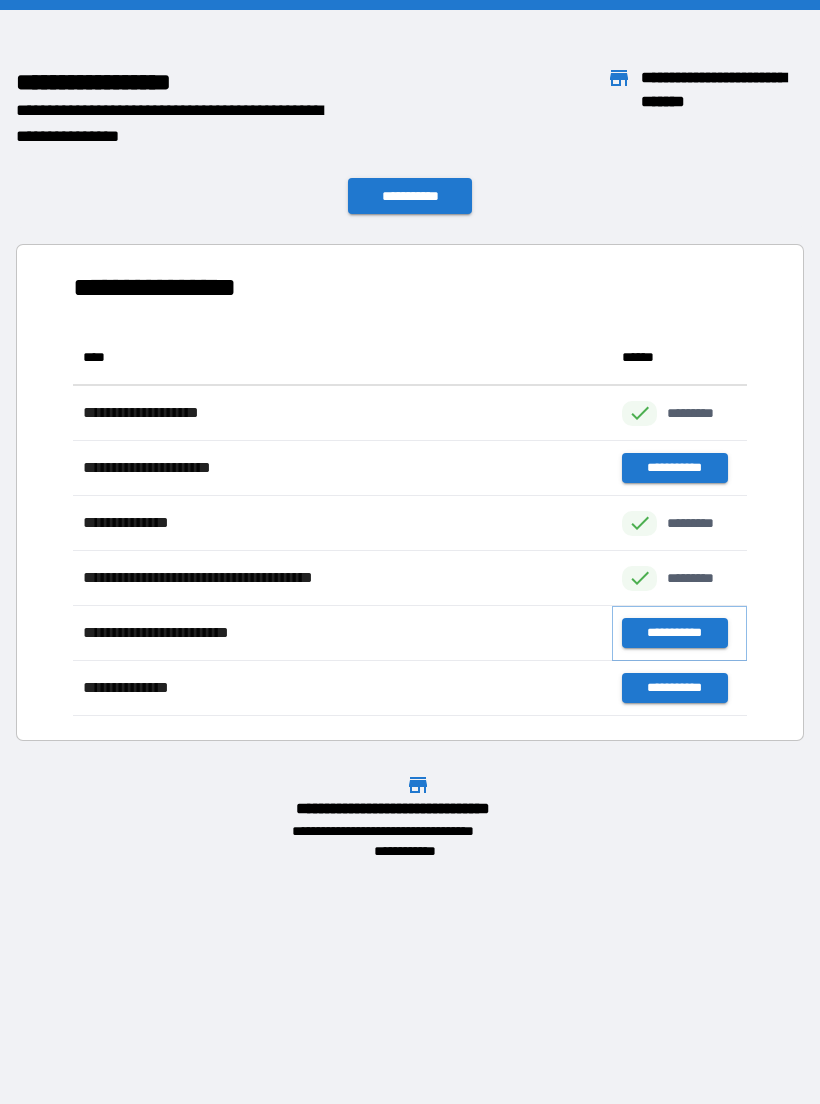 click on "**********" at bounding box center (674, 633) 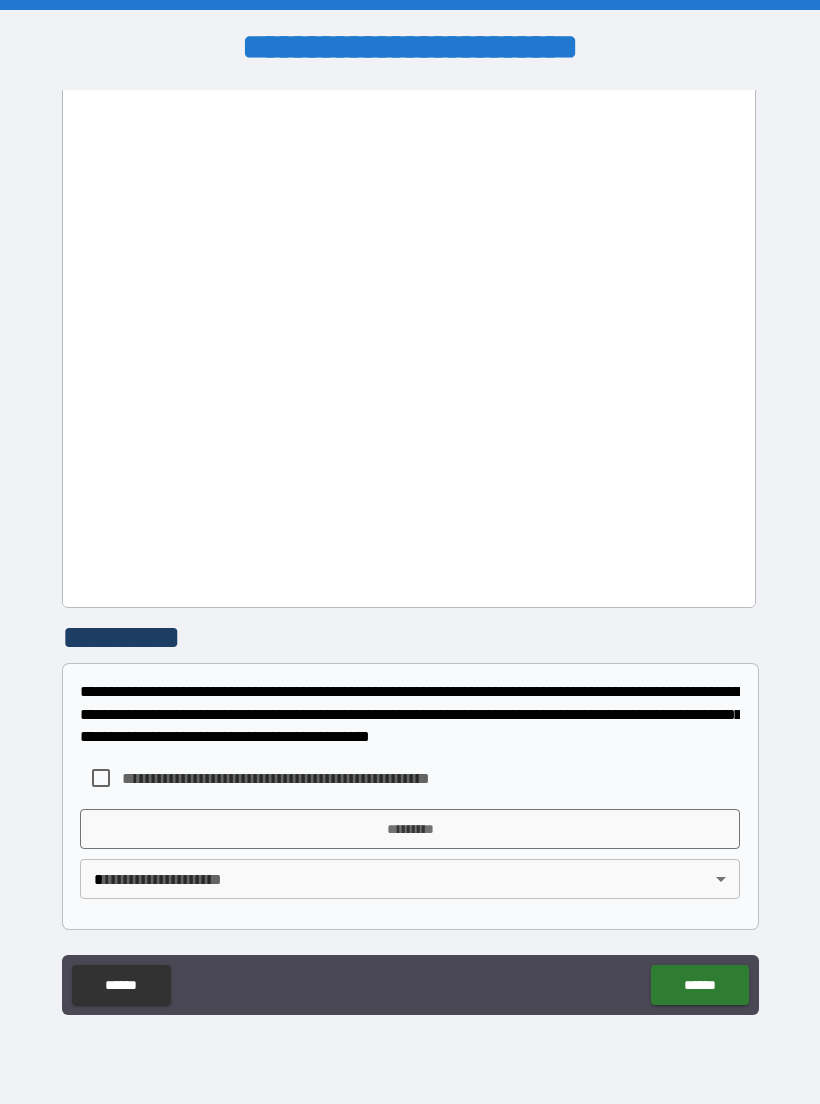 scroll, scrollTop: 1342, scrollLeft: 0, axis: vertical 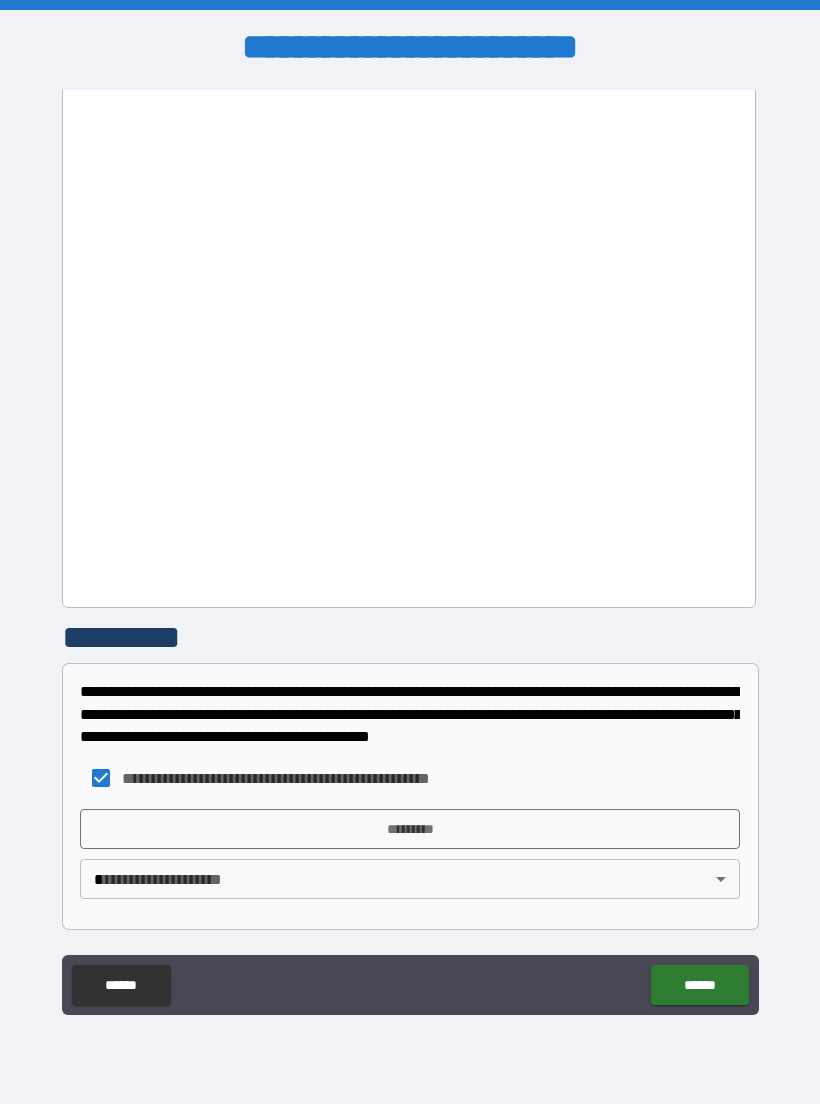 click on "**********" at bounding box center (410, 552) 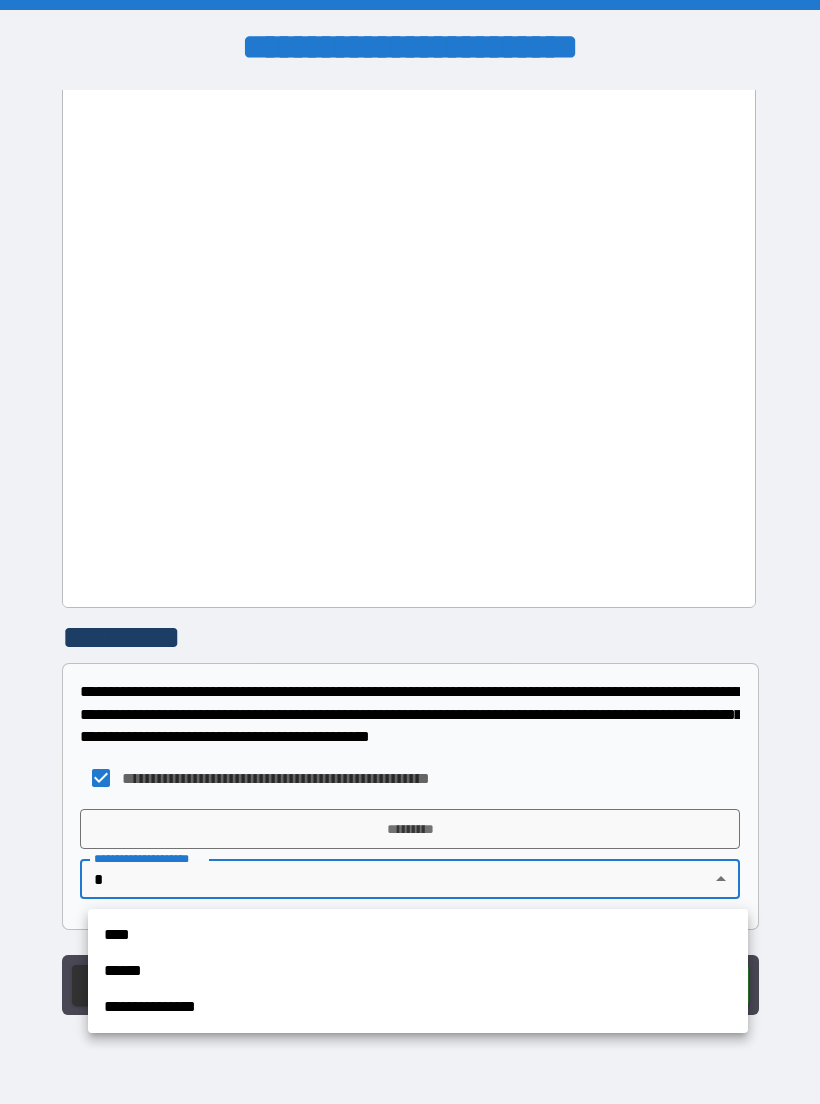 click on "****" at bounding box center [418, 935] 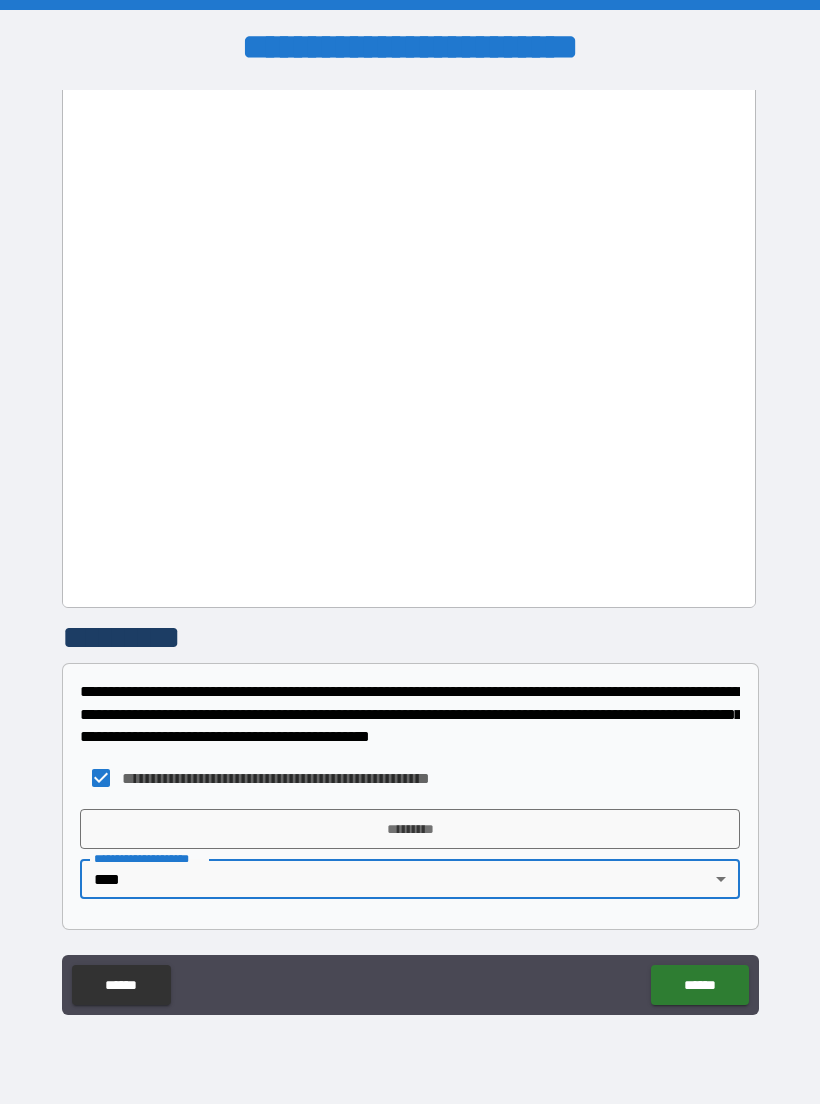 click on "*********" at bounding box center (410, 829) 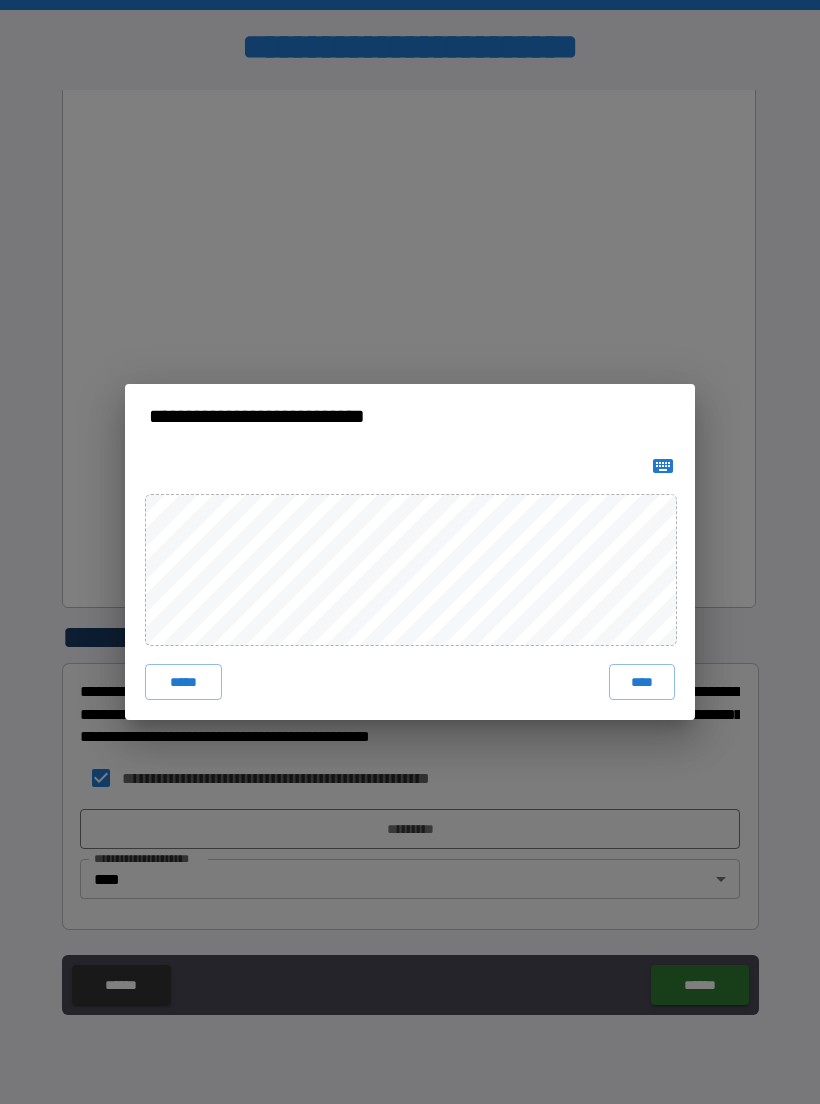 click on "****" at bounding box center (642, 682) 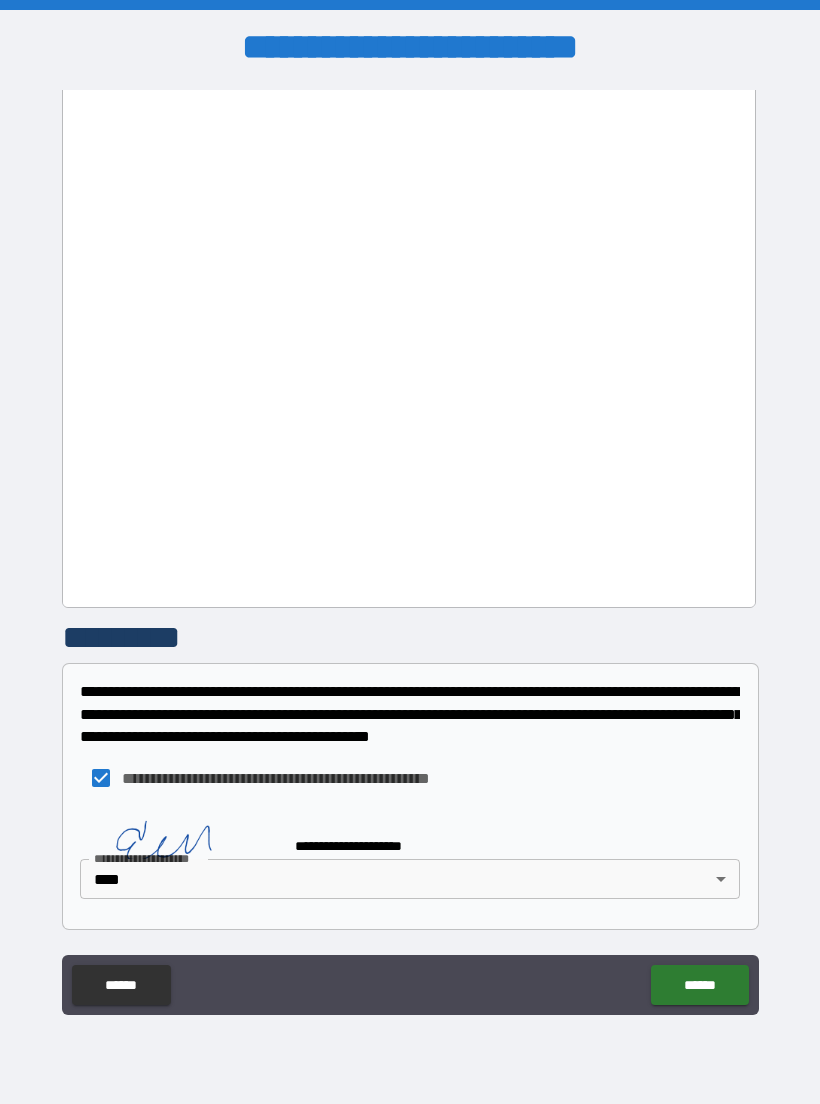 scroll, scrollTop: 1332, scrollLeft: 0, axis: vertical 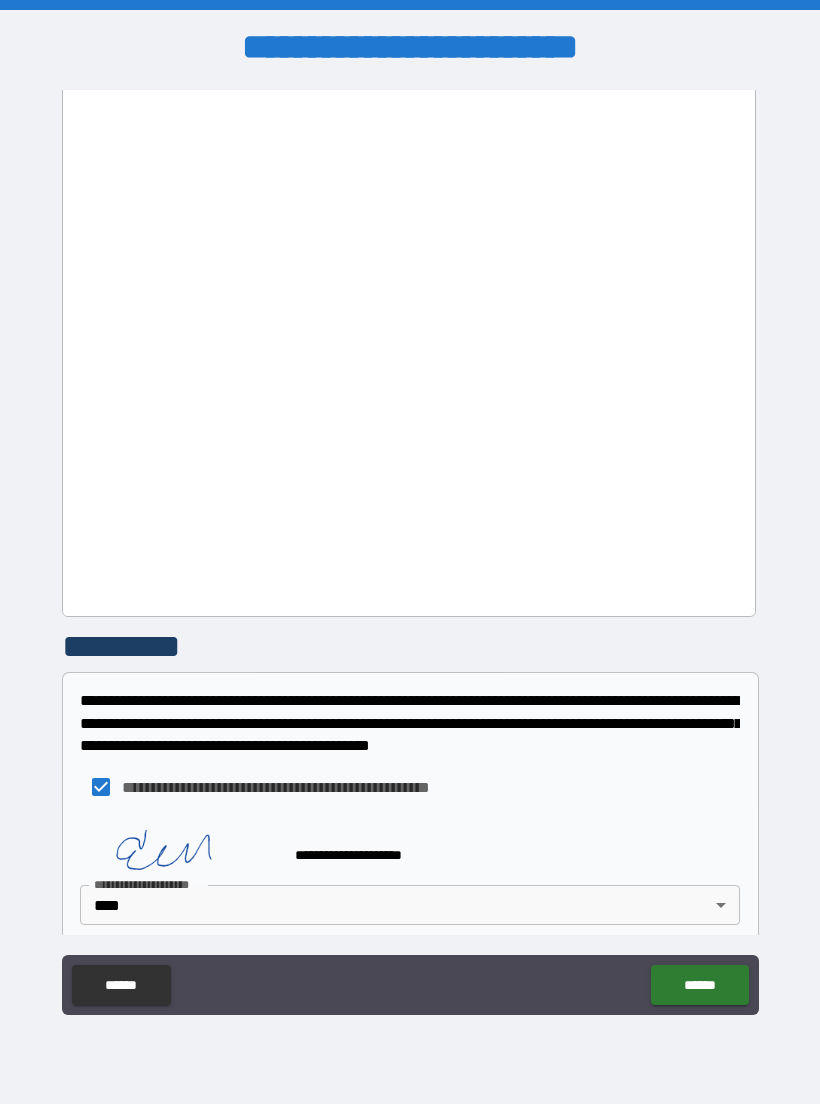 click on "******" at bounding box center [699, 985] 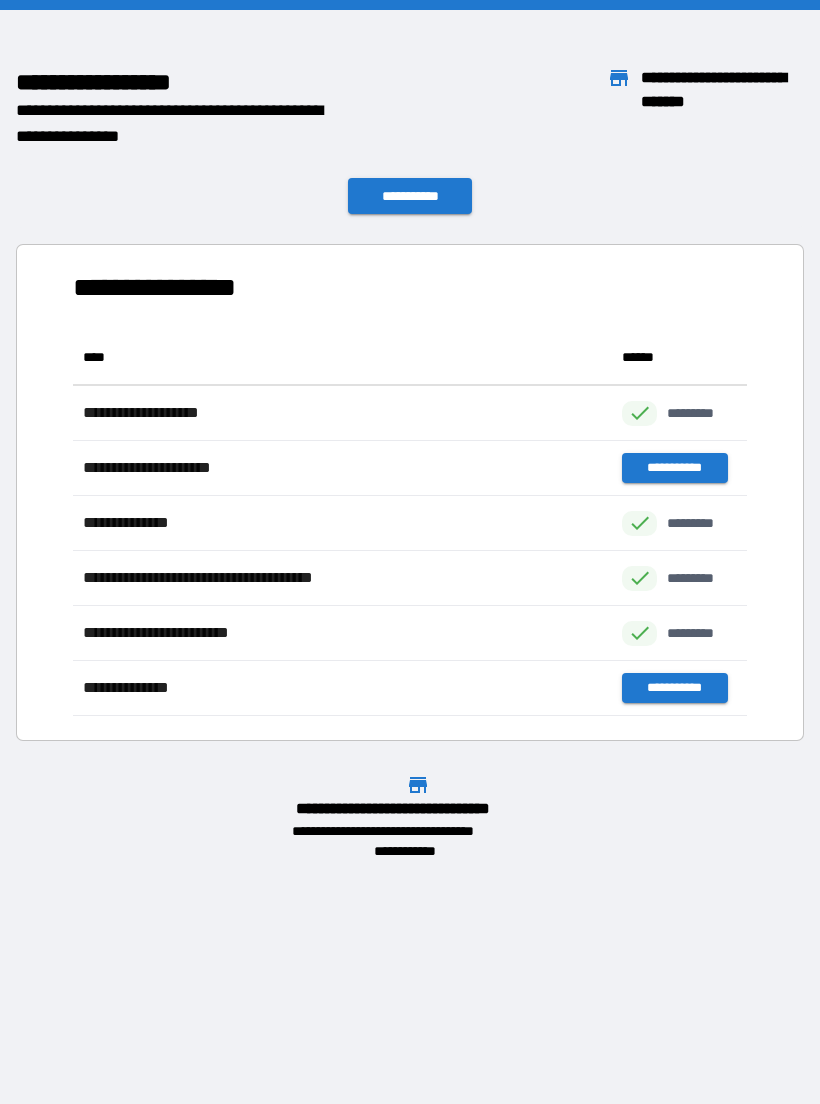 scroll, scrollTop: 1, scrollLeft: 1, axis: both 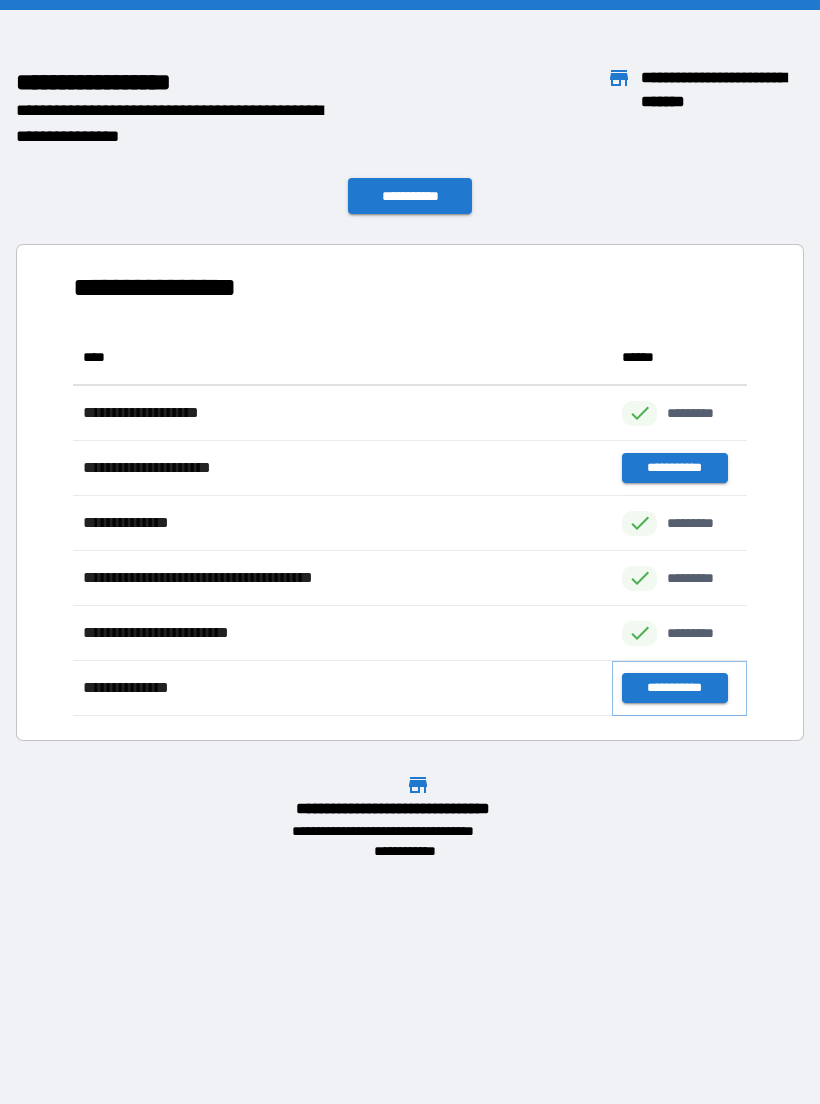 click on "**********" at bounding box center (674, 688) 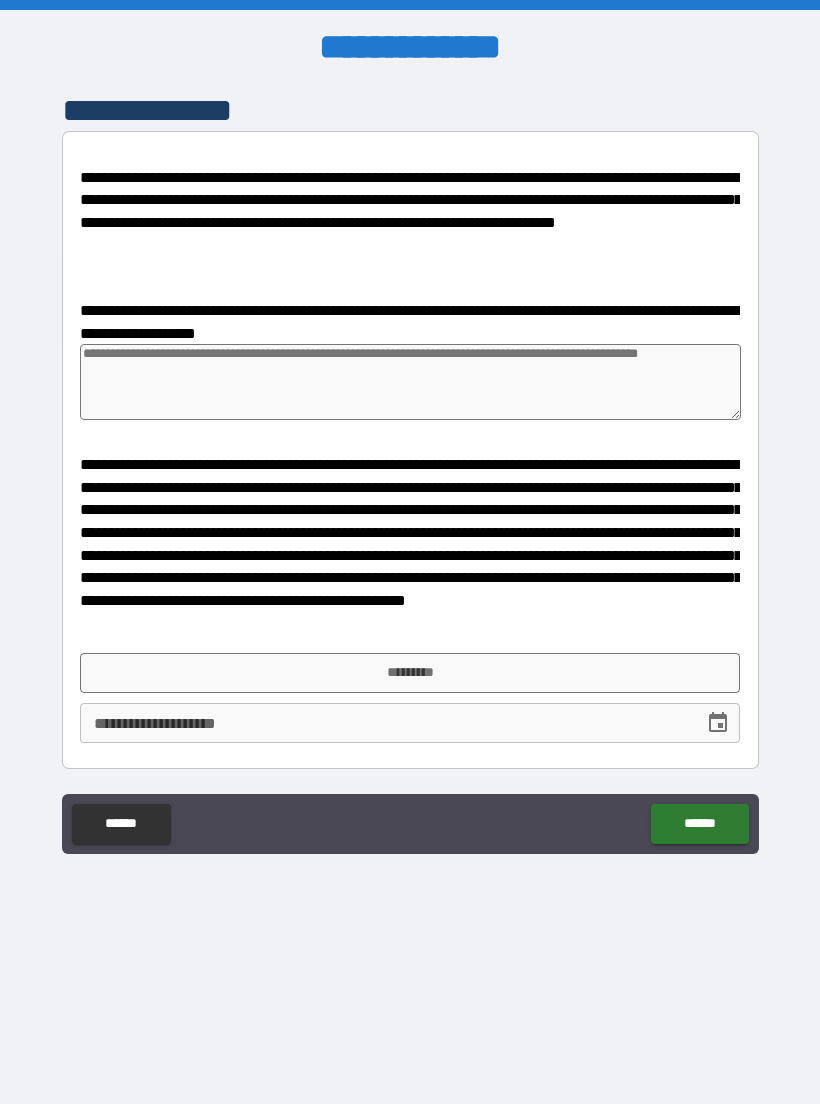 click on "*********" at bounding box center [410, 673] 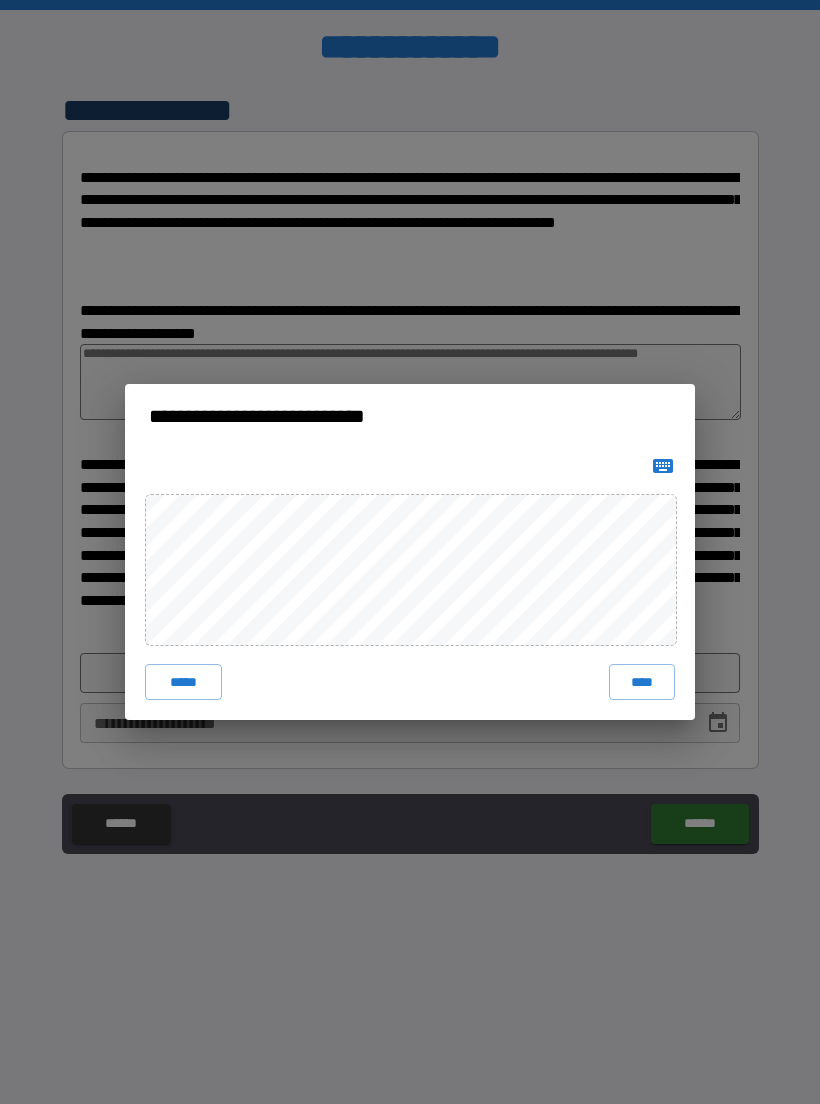 click on "****" at bounding box center [642, 682] 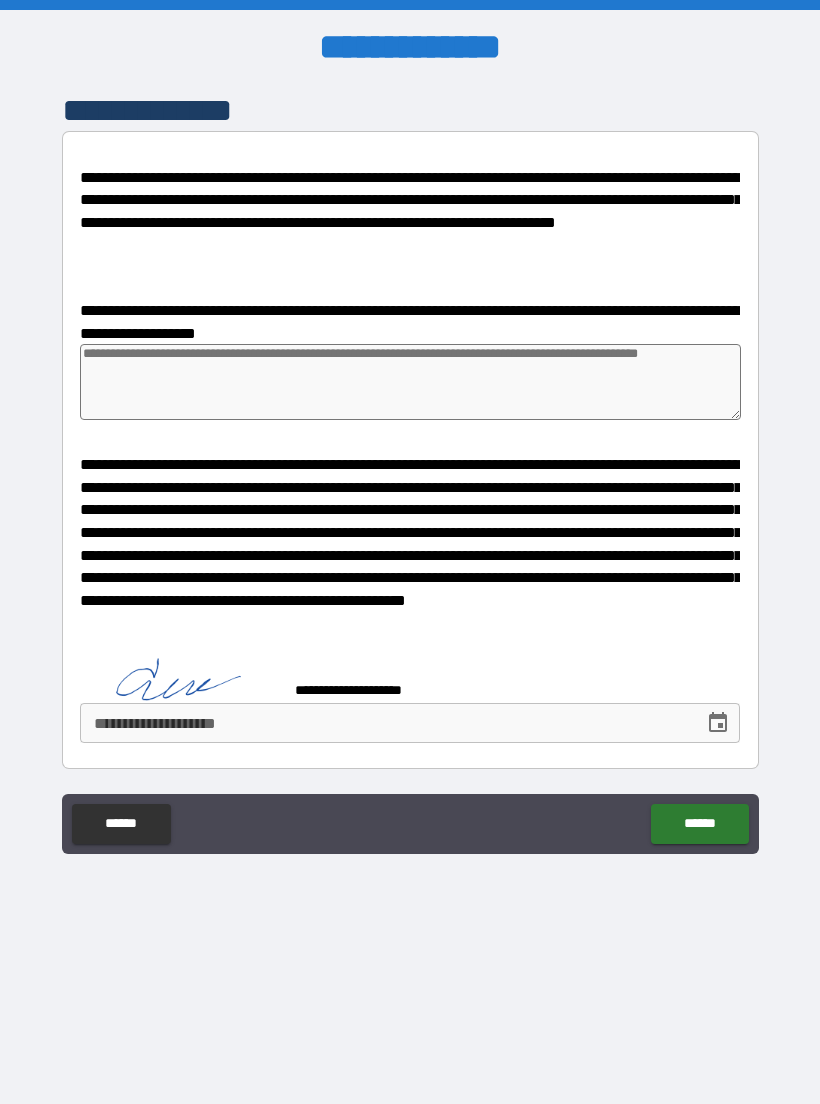 type on "*" 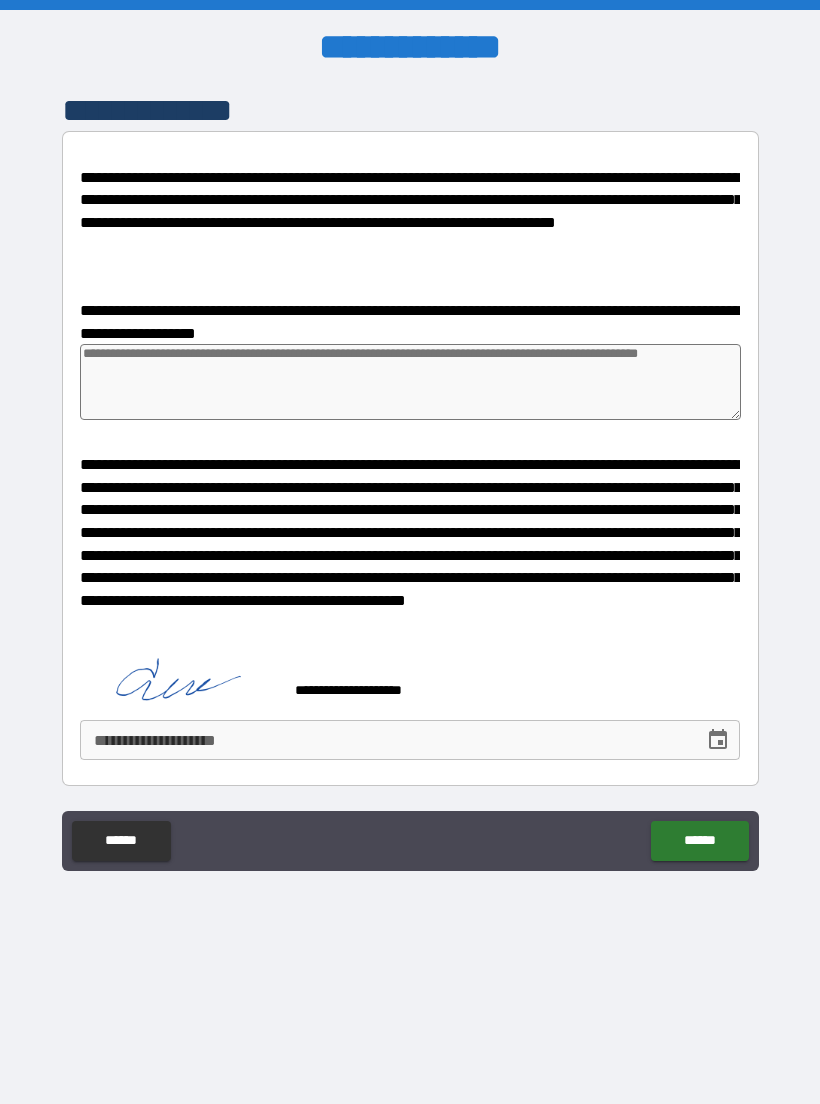 click on "**********" at bounding box center [385, 740] 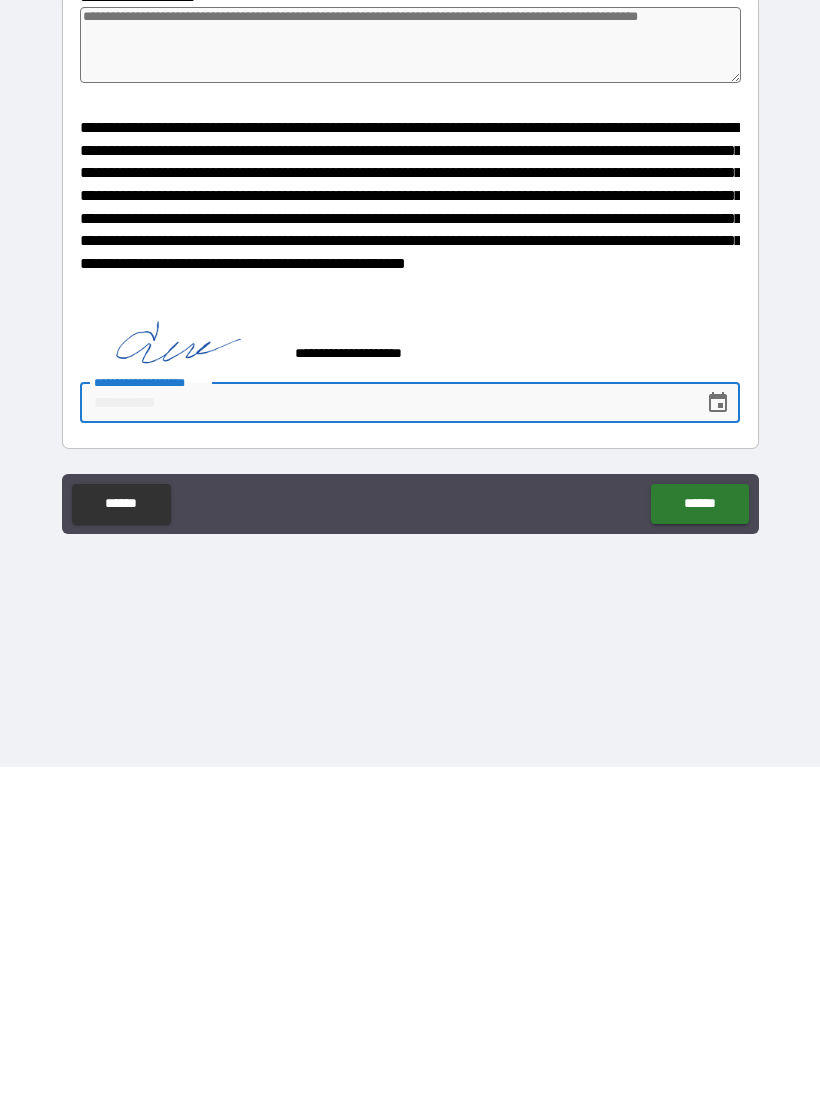 type on "*" 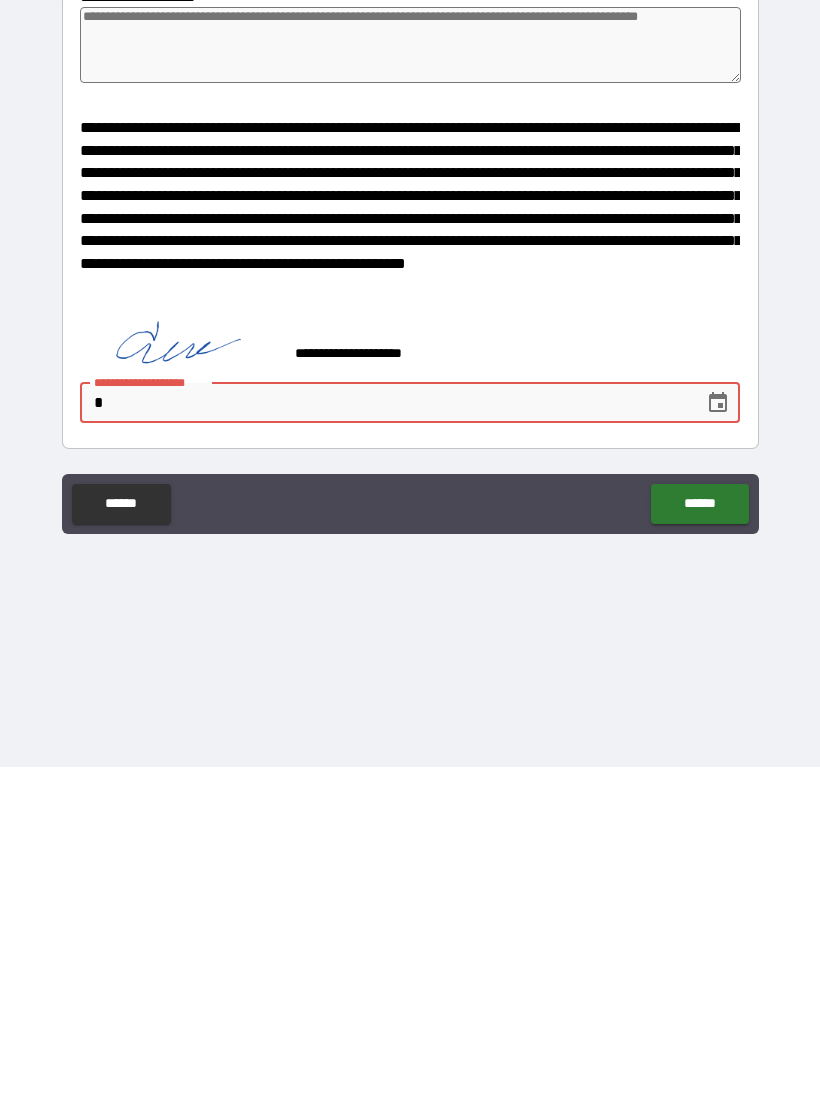type on "*" 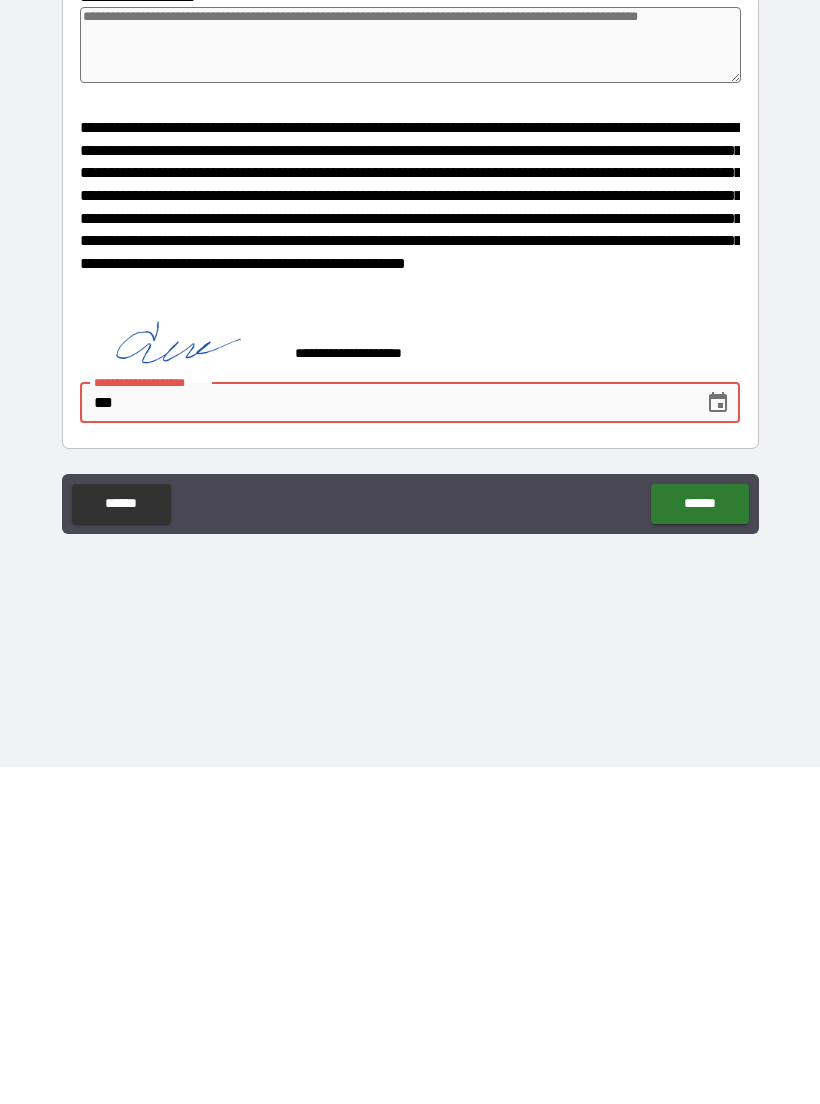 type on "*" 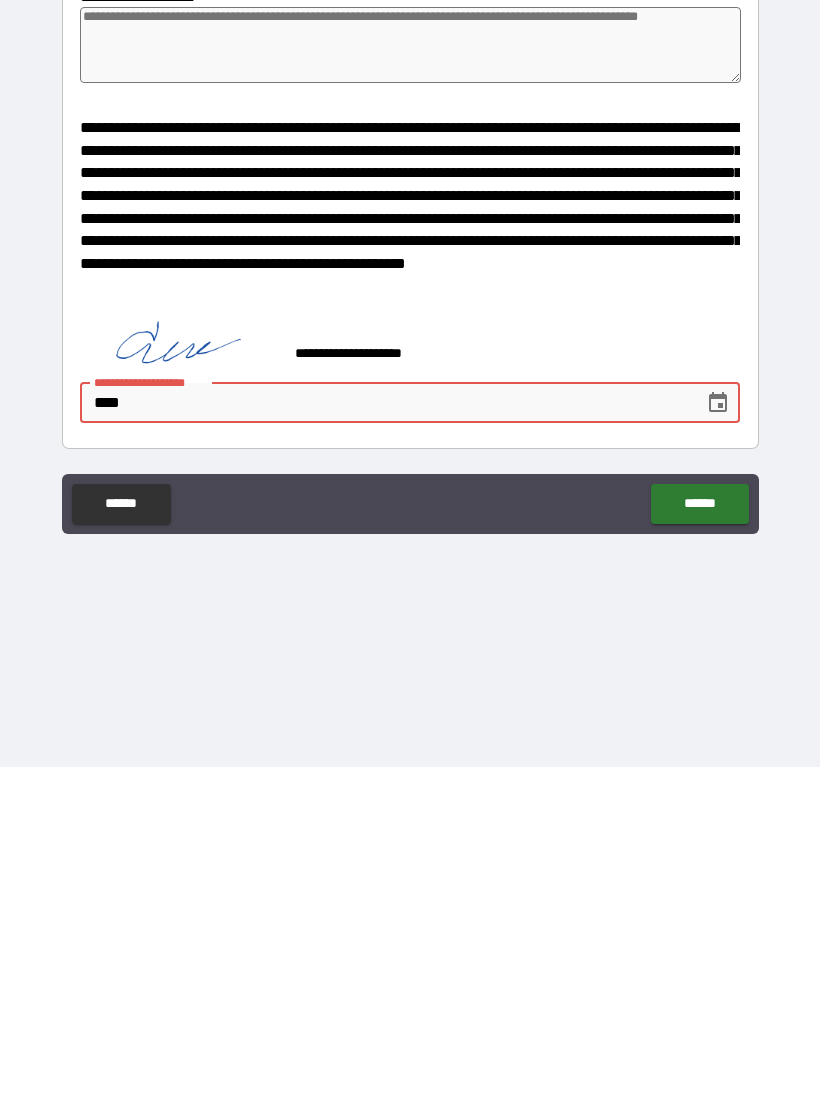 type on "*" 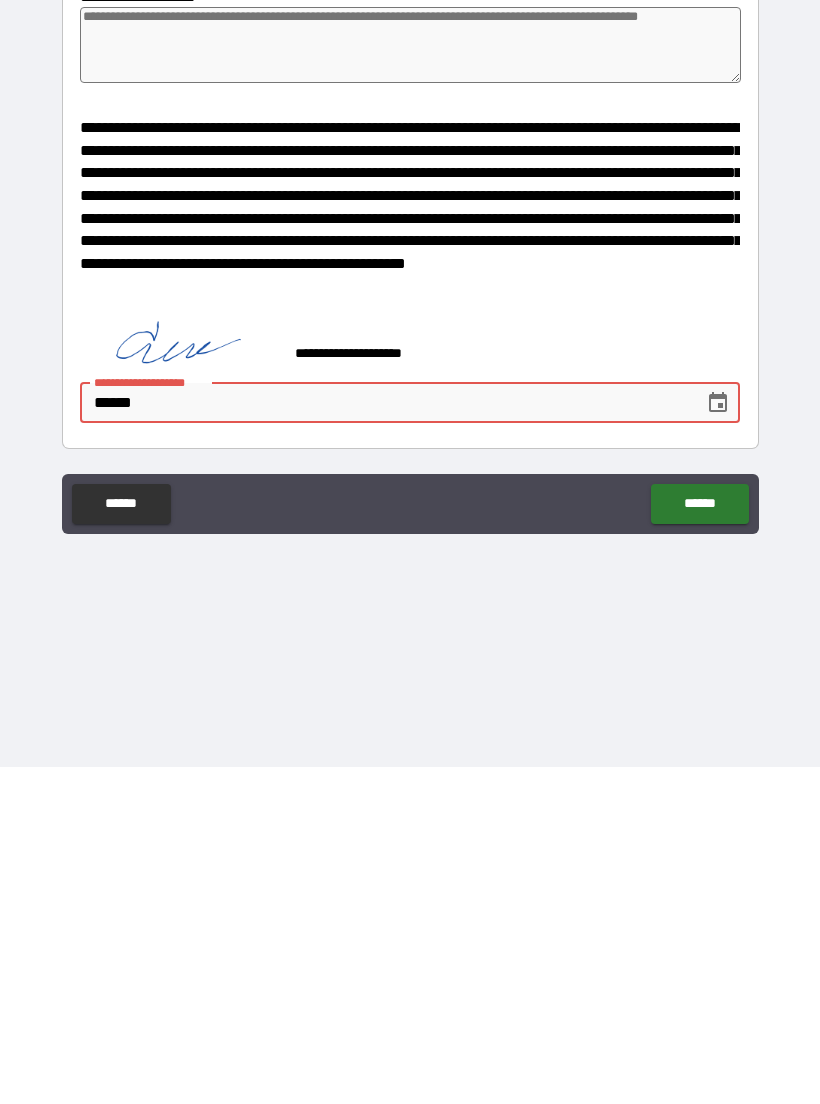 type on "*" 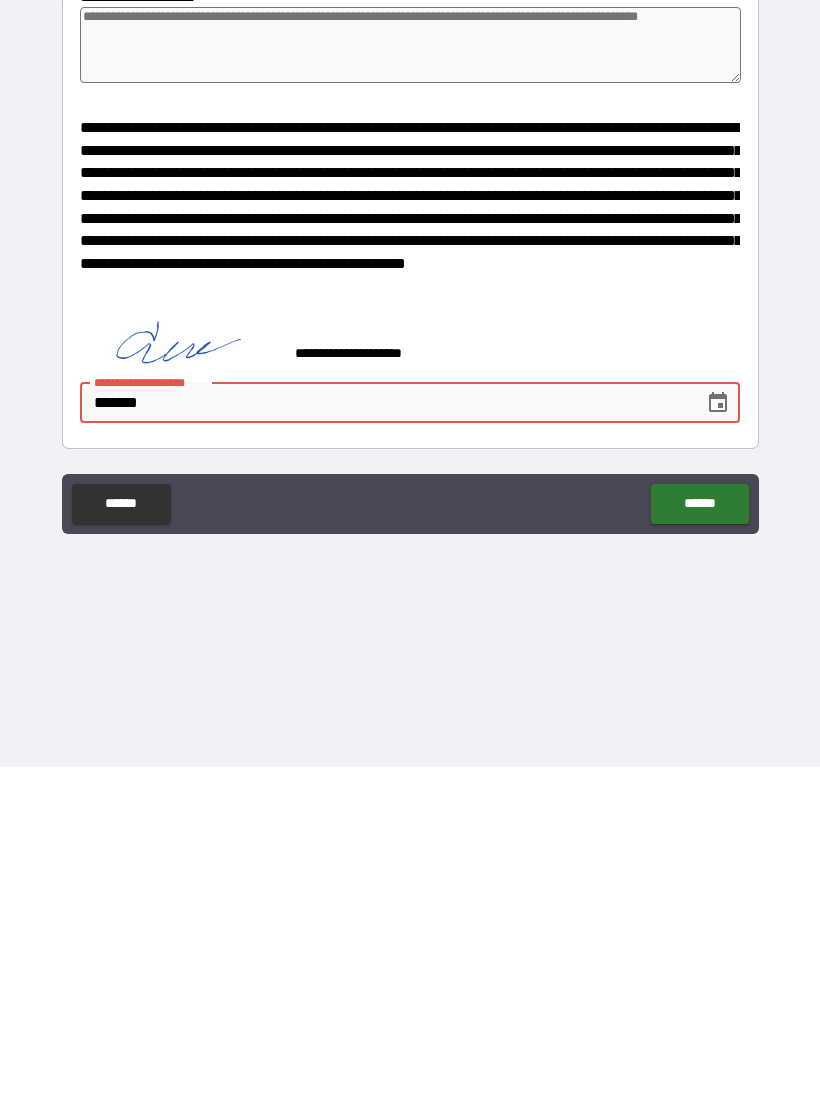 type on "*" 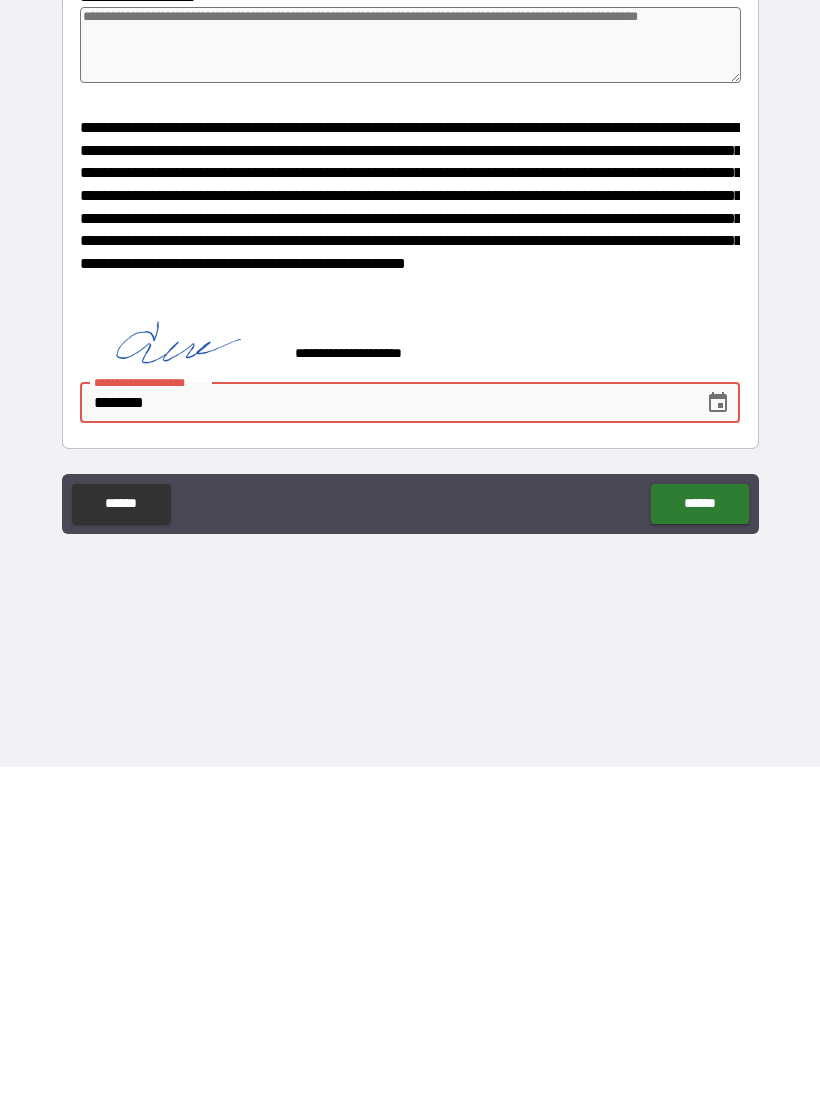 type on "*" 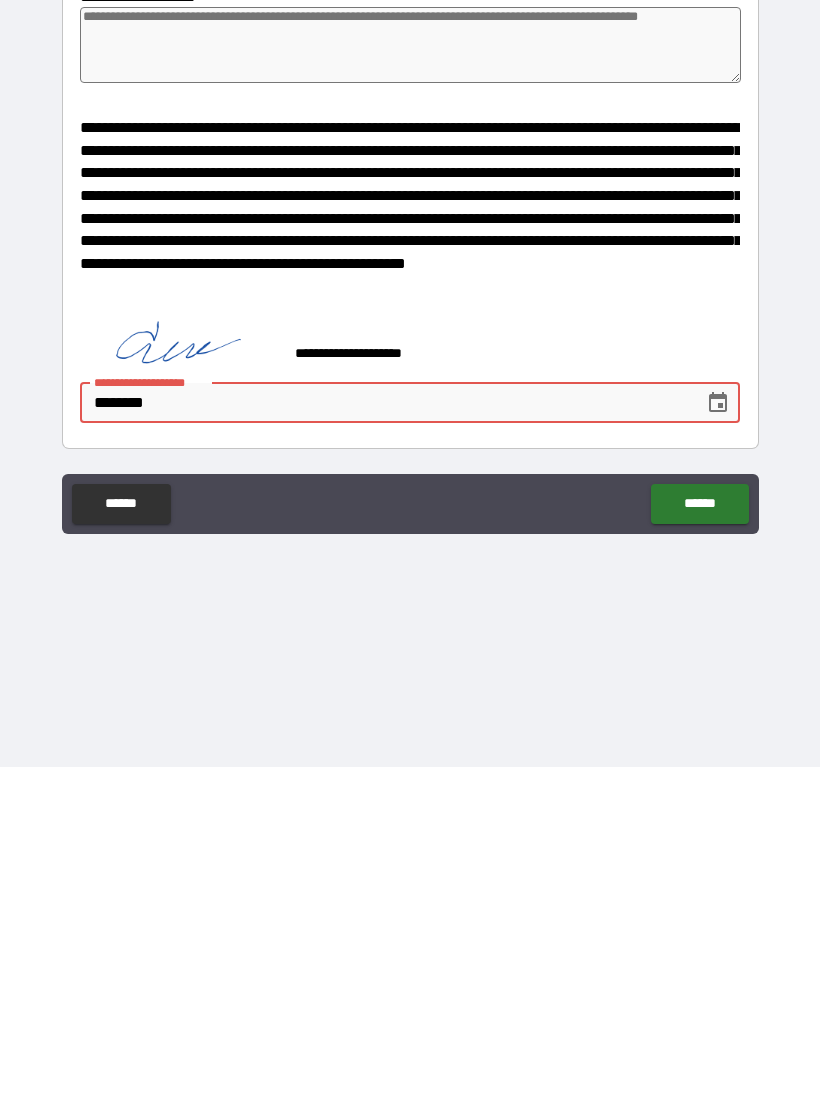 type on "*********" 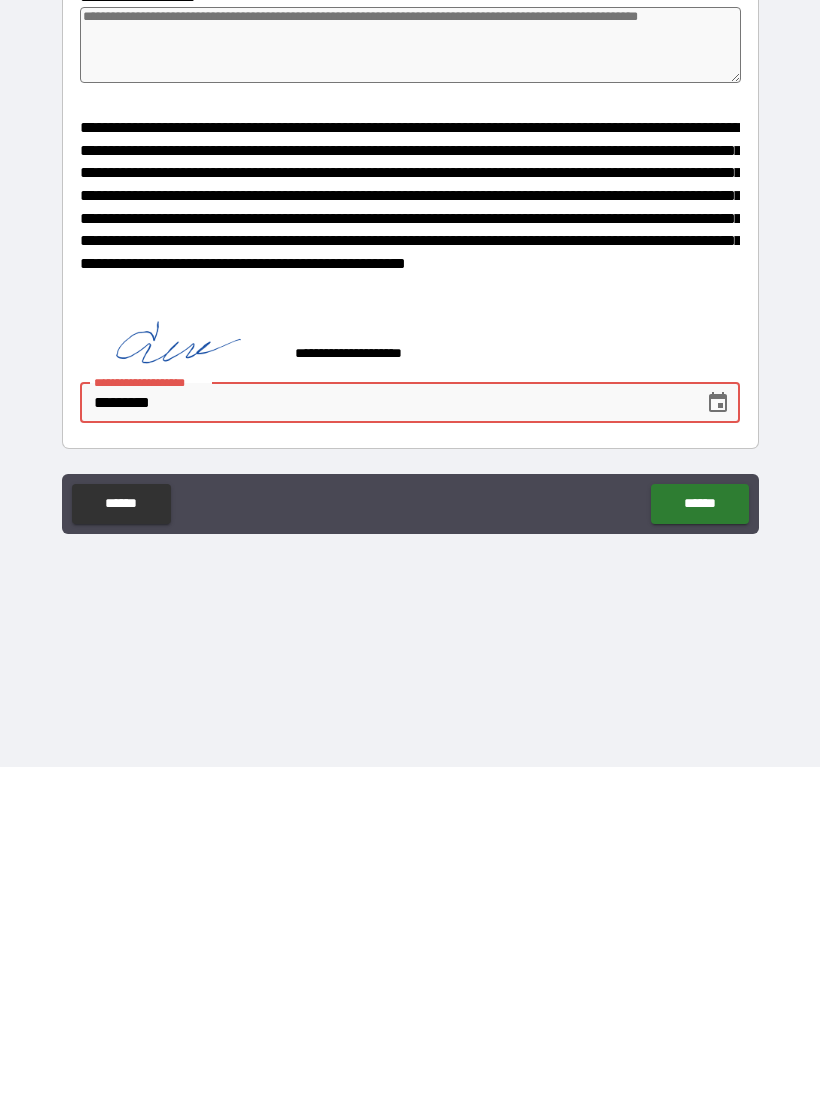 type on "*" 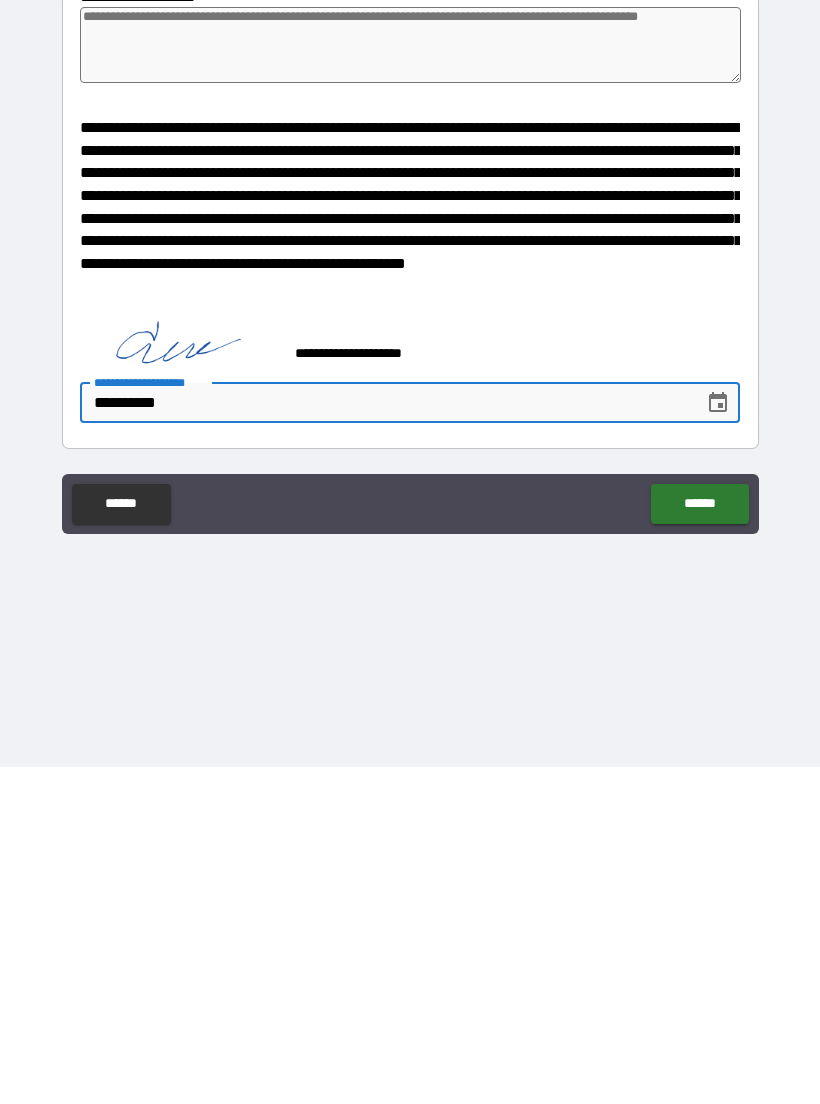 type on "*" 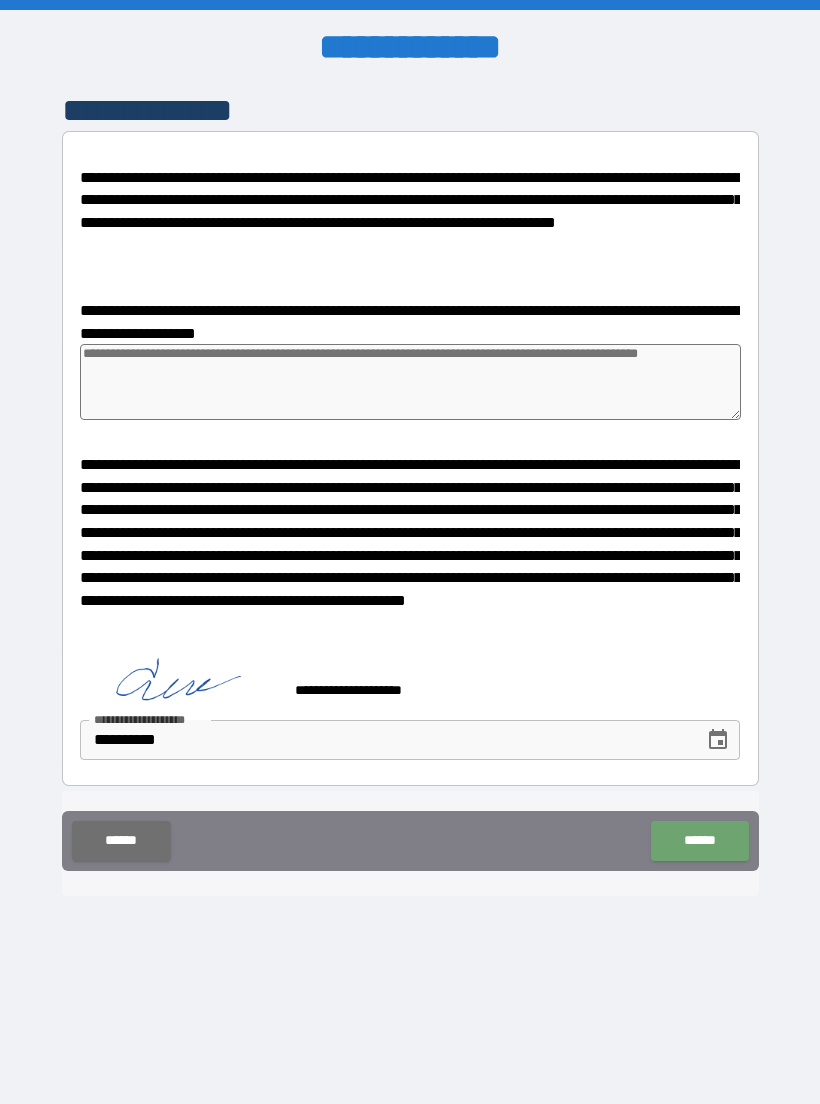 click on "******" at bounding box center [699, 841] 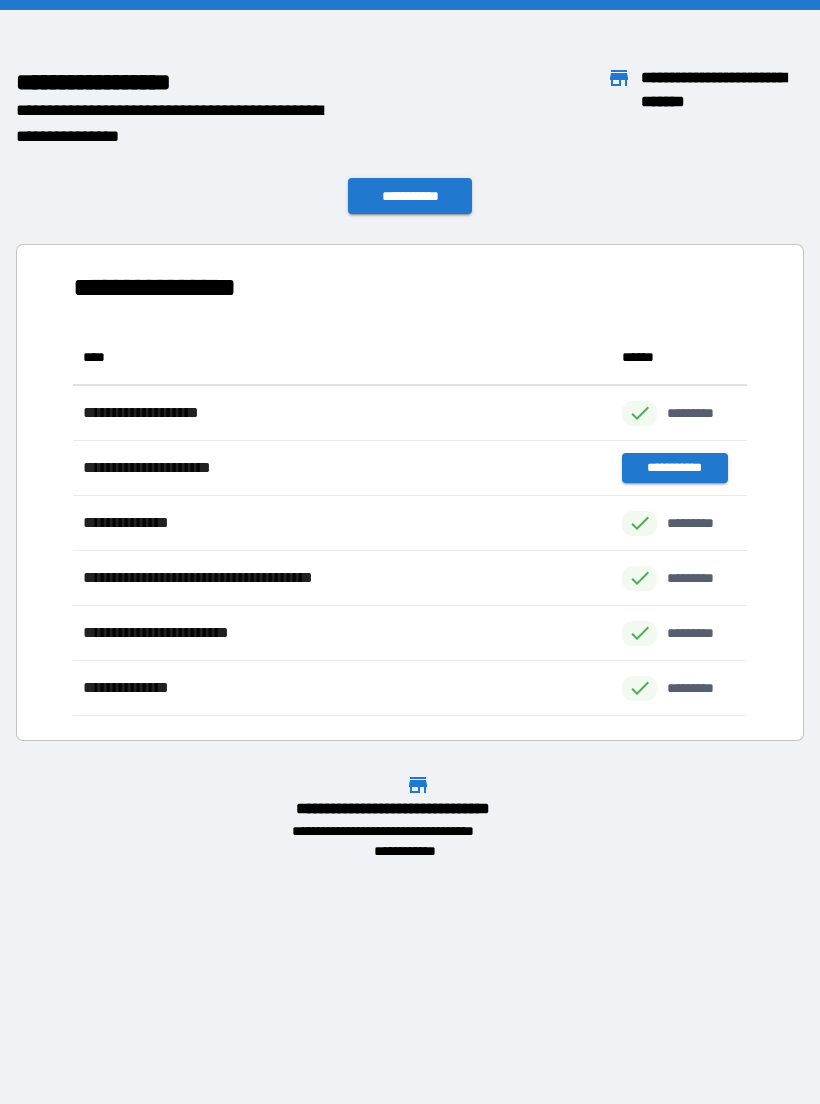 scroll, scrollTop: 1, scrollLeft: 1, axis: both 